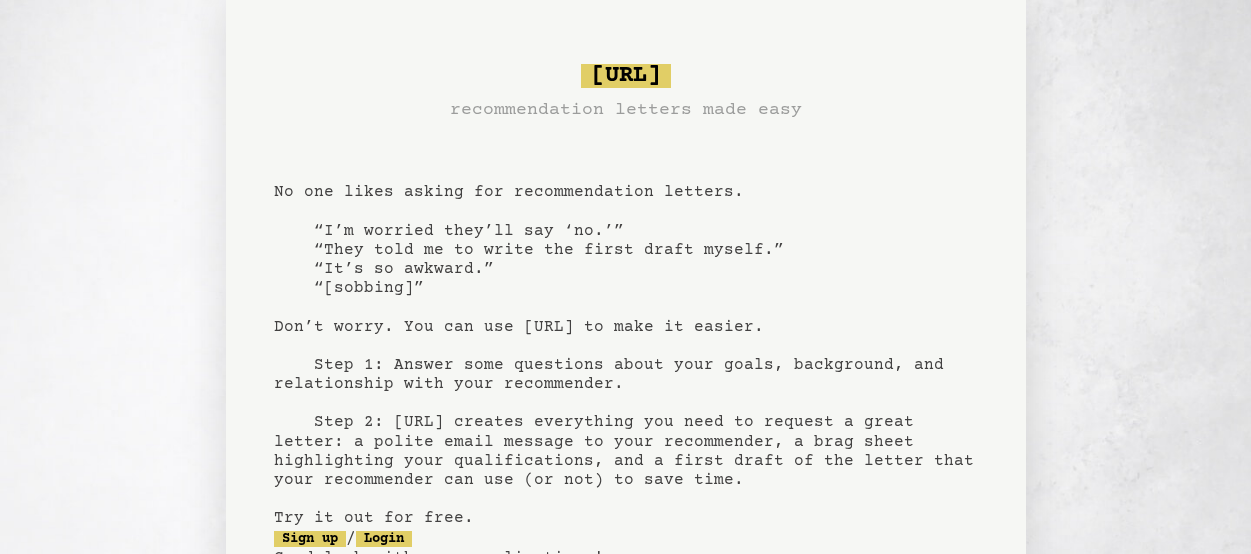 scroll, scrollTop: 0, scrollLeft: 0, axis: both 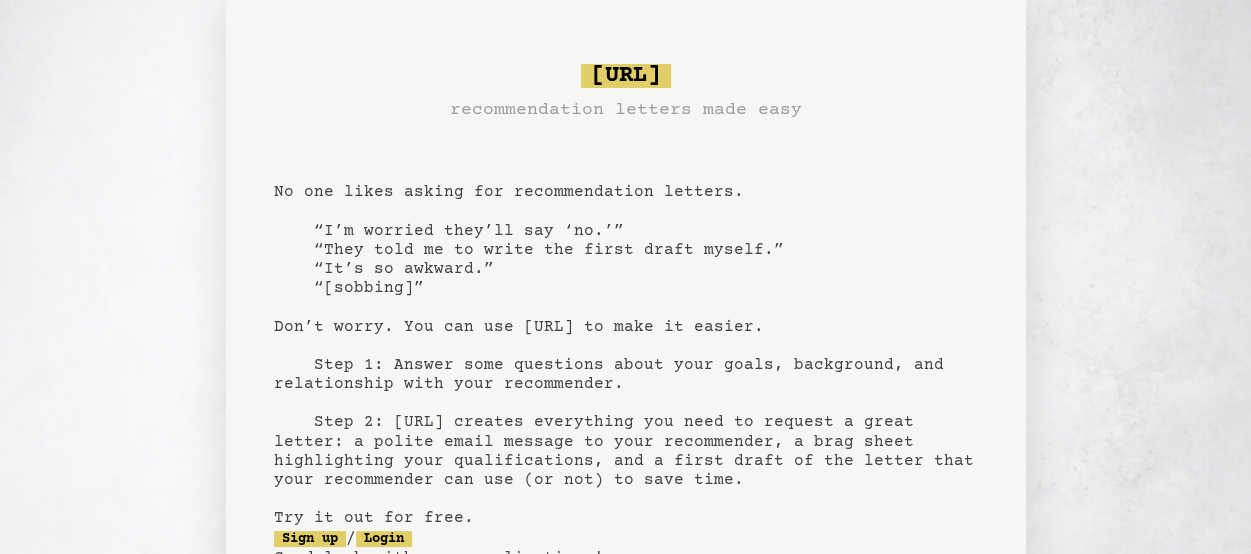 click on "bragsheet.ai   recommendation letters made easy
No one likes asking for recommendation letters.
“I’m worried they’ll say ‘no.’”
“They told me to write the first draft myself.”
“It’s so awkward.”
“[sobbing]”
Don’t worry. You can use bragsheet.ai to make it easier.
Step 1: Answer some questions about your goals, background, and relationship with your recommender.
Step 2: Bragsheet.ai creates everything you need to request a great letter: a polite email message to your recommender, a brag sheet highlighting your qualifications, and a first draft of the letter that your recommender can use (or not) to save time.
Try it out for free.
Sign up  /  Login
Good luck with your applications!
-  The Reffy Team, creators of Bragsheet.ai and RefBuilder.com" at bounding box center (626, 349) 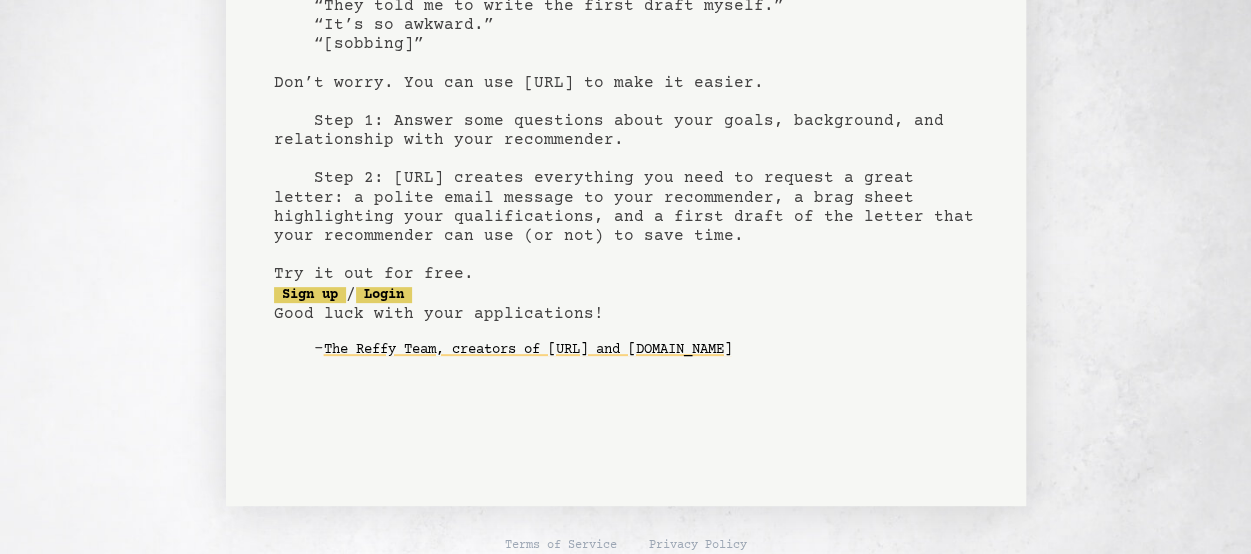 scroll, scrollTop: 246, scrollLeft: 0, axis: vertical 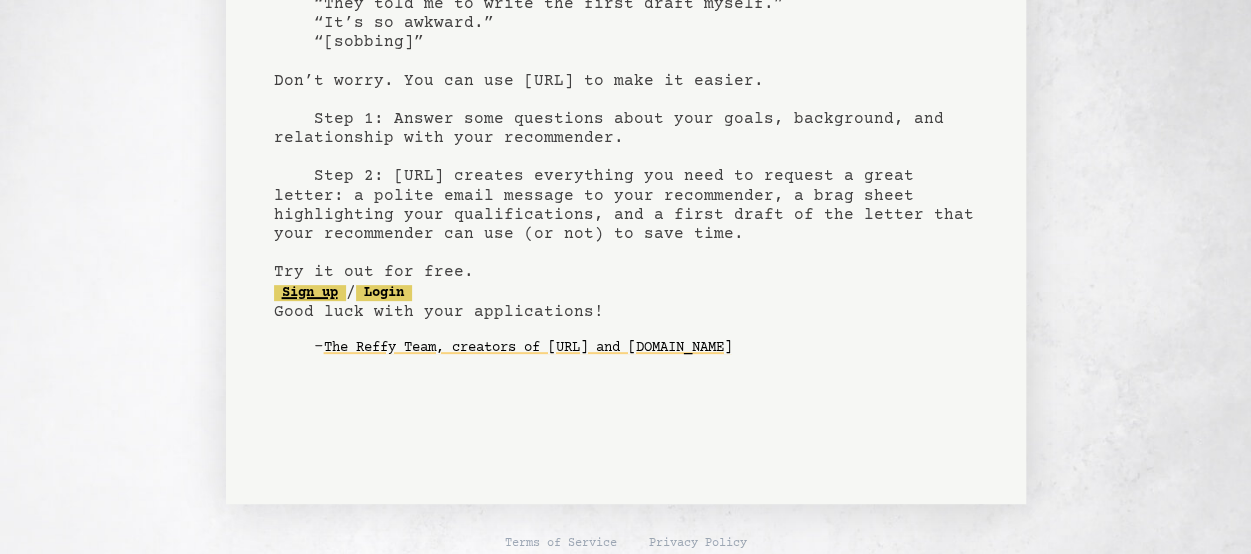 click on "Sign up" at bounding box center (310, 293) 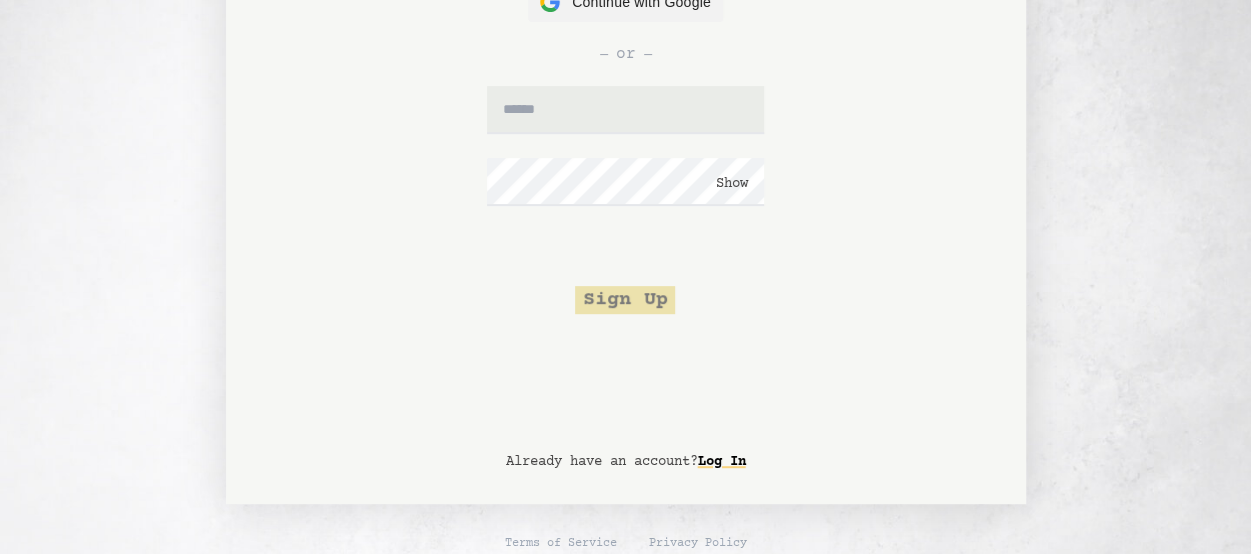 scroll, scrollTop: 0, scrollLeft: 0, axis: both 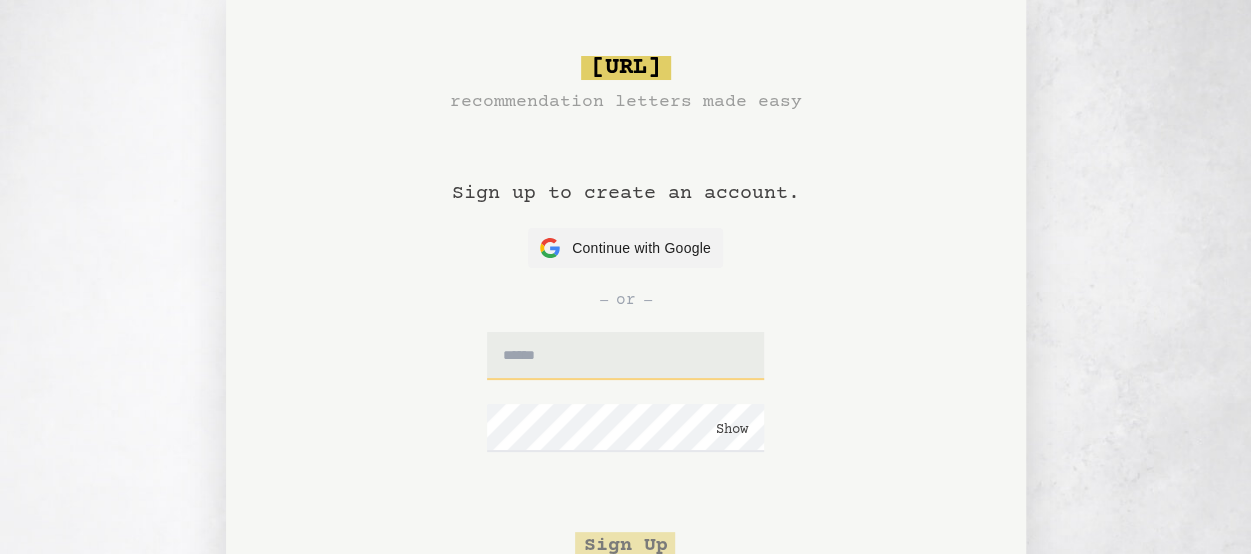 click at bounding box center (625, 356) 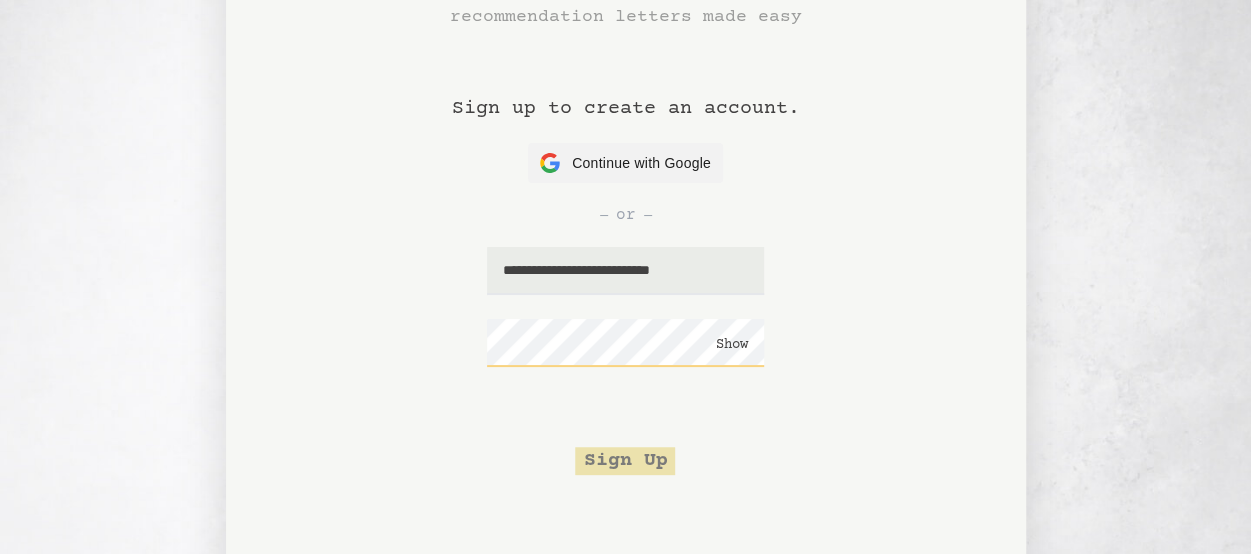 scroll, scrollTop: 81, scrollLeft: 0, axis: vertical 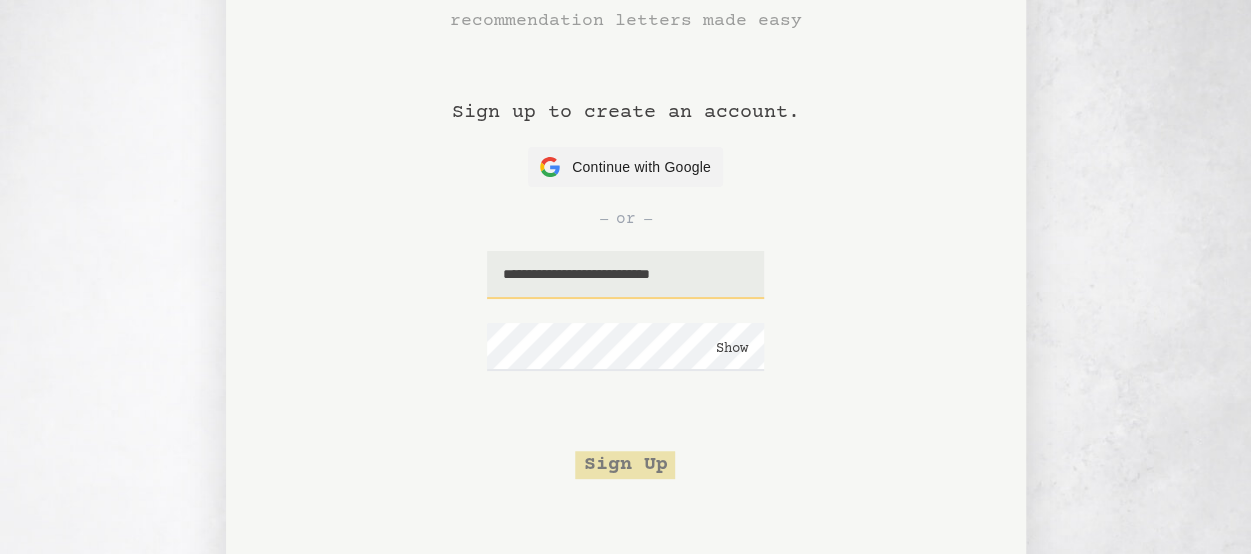 click on "**********" at bounding box center (625, 275) 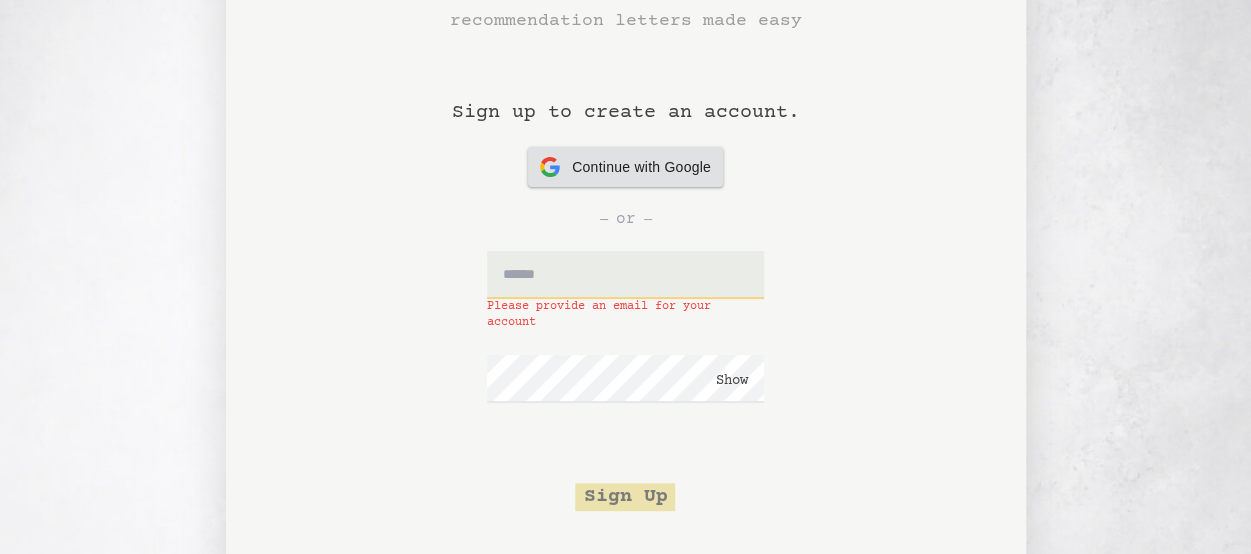 type 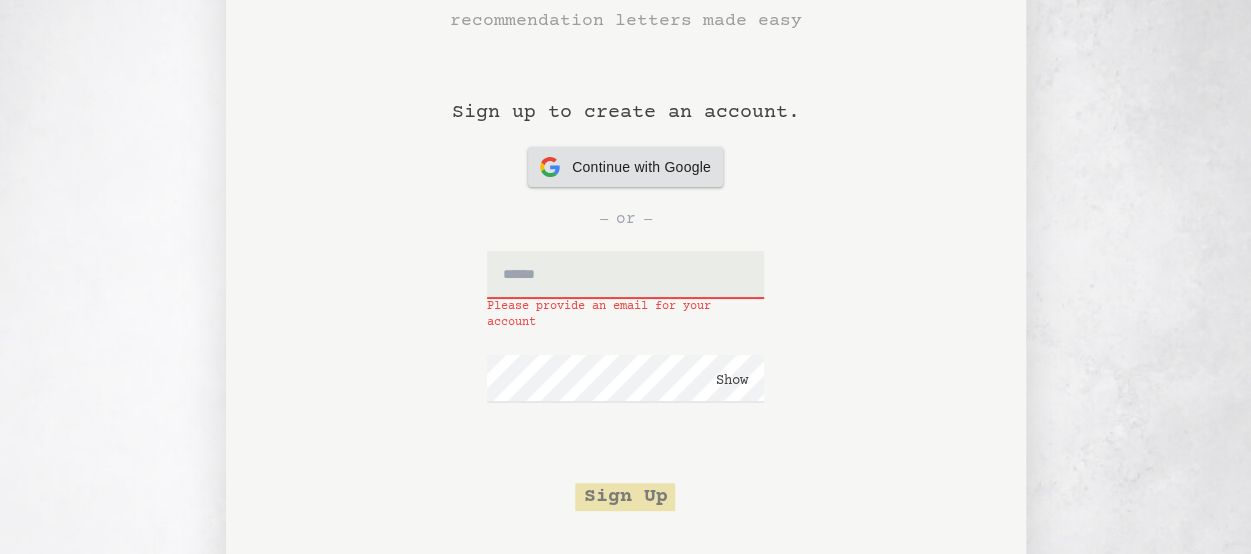 click on "Continue with Google" at bounding box center (641, 167) 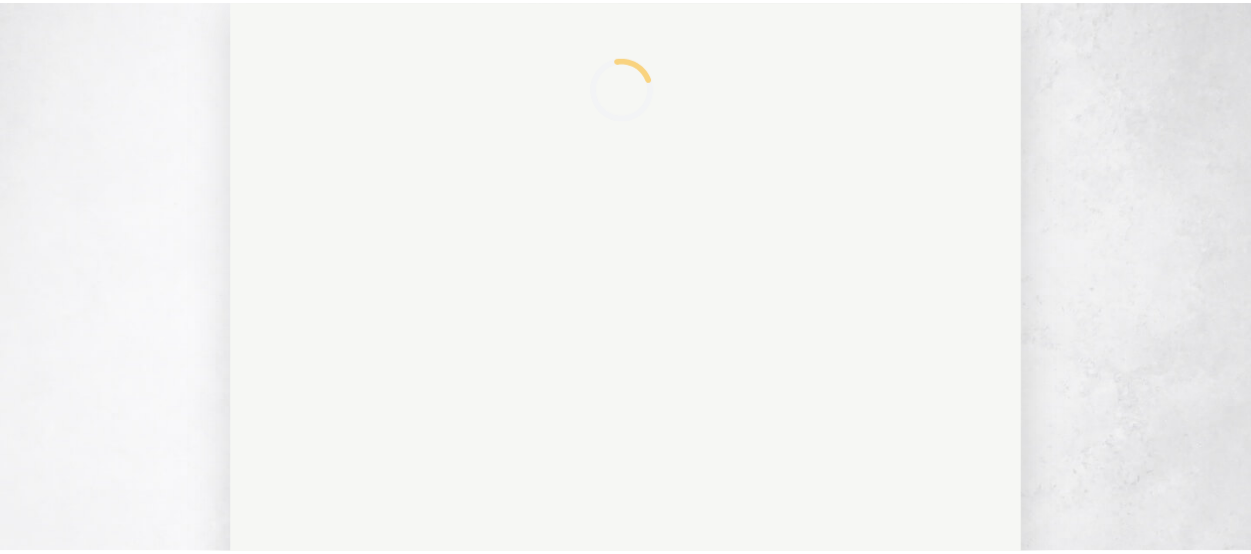 scroll, scrollTop: 0, scrollLeft: 0, axis: both 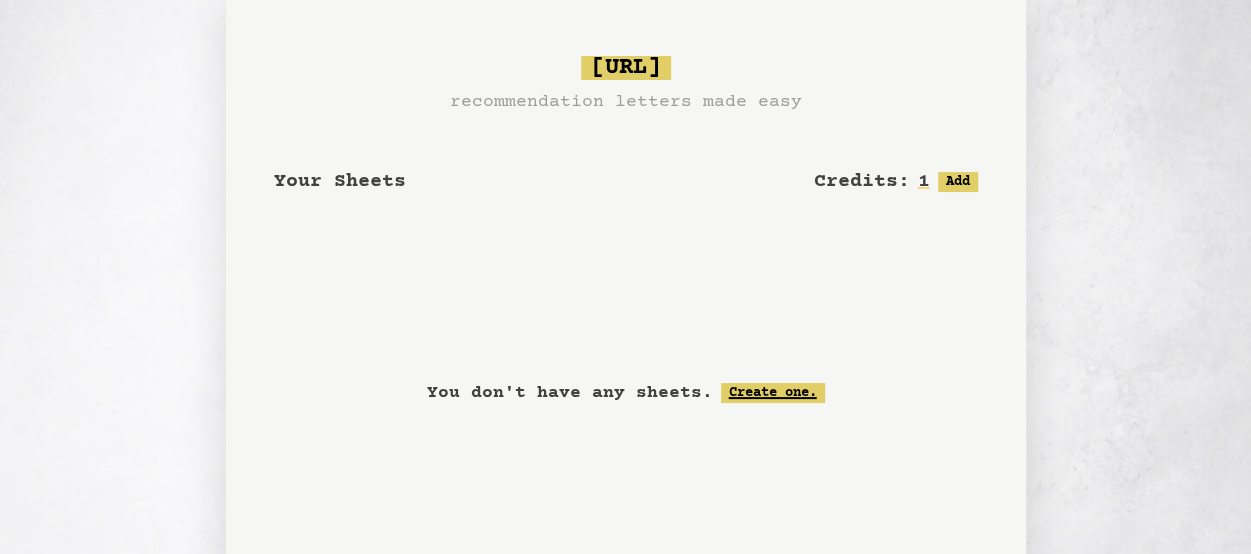 click on "Create one." at bounding box center [773, 393] 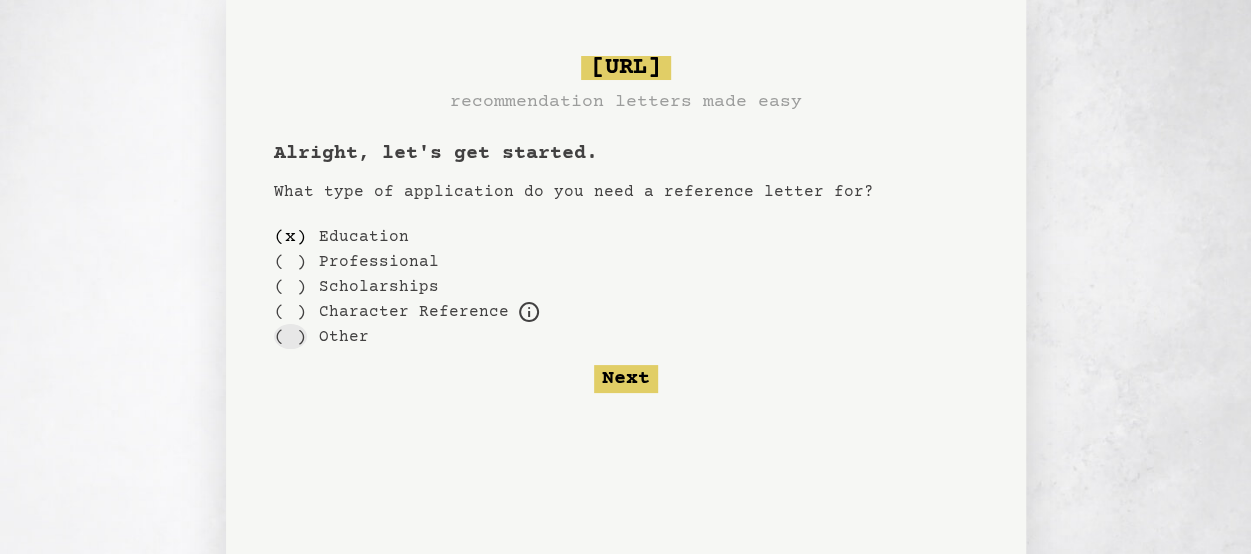 click on "(    )" at bounding box center (290, 336) 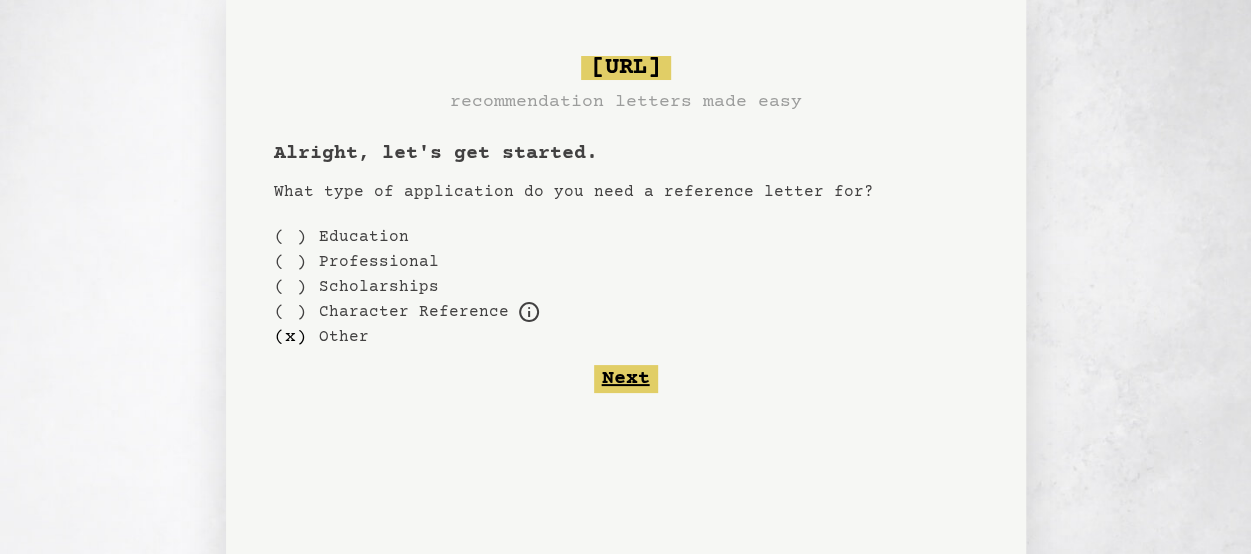 click on "Next" at bounding box center [626, 379] 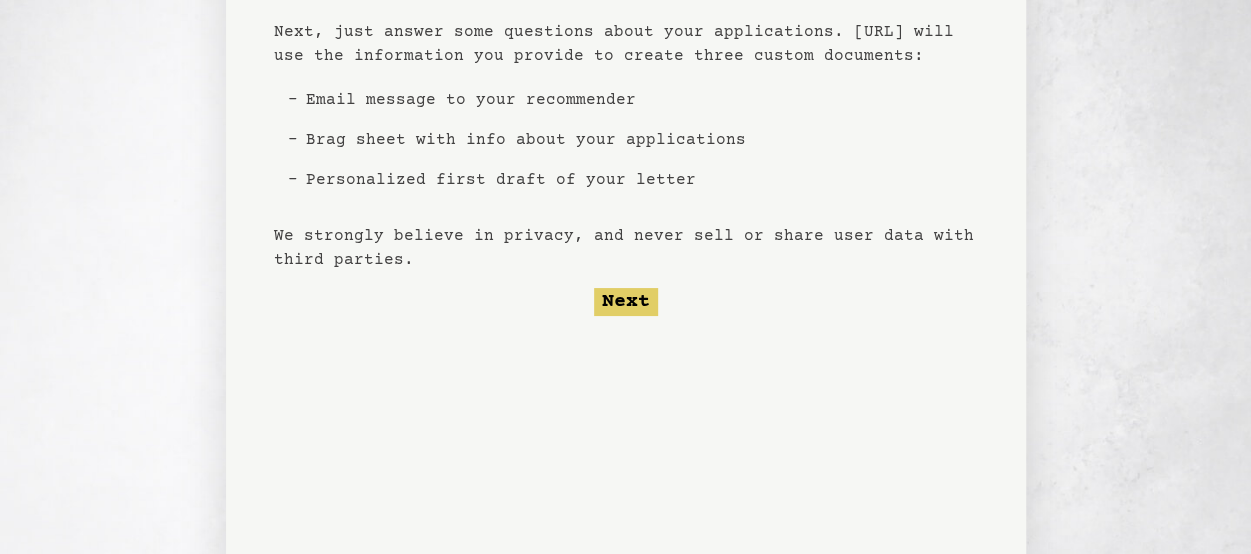scroll, scrollTop: 162, scrollLeft: 0, axis: vertical 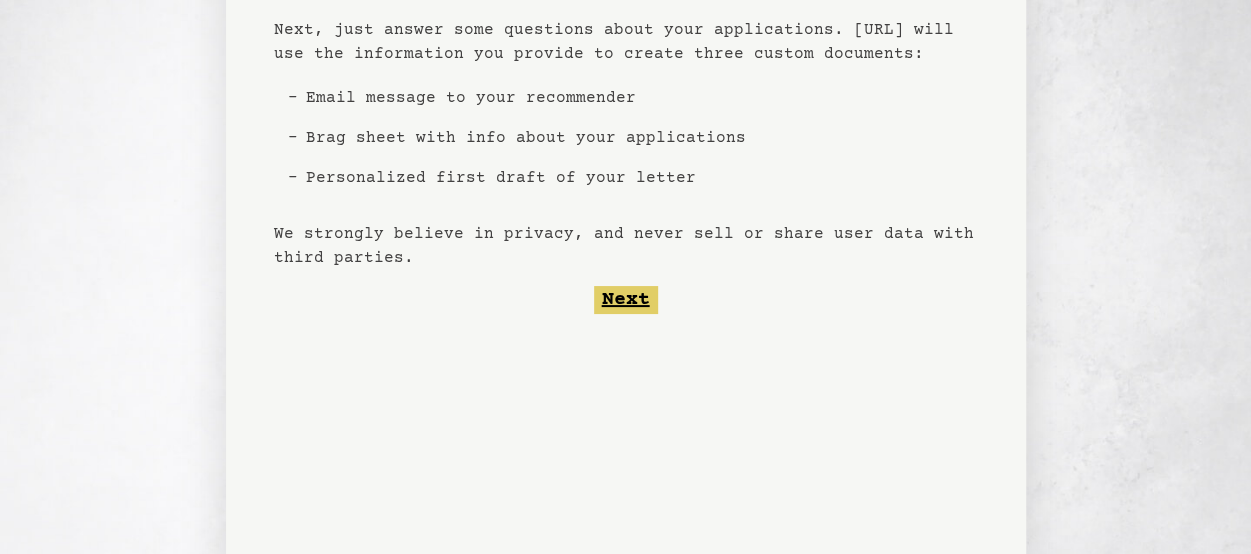 click on "Next" at bounding box center [626, 300] 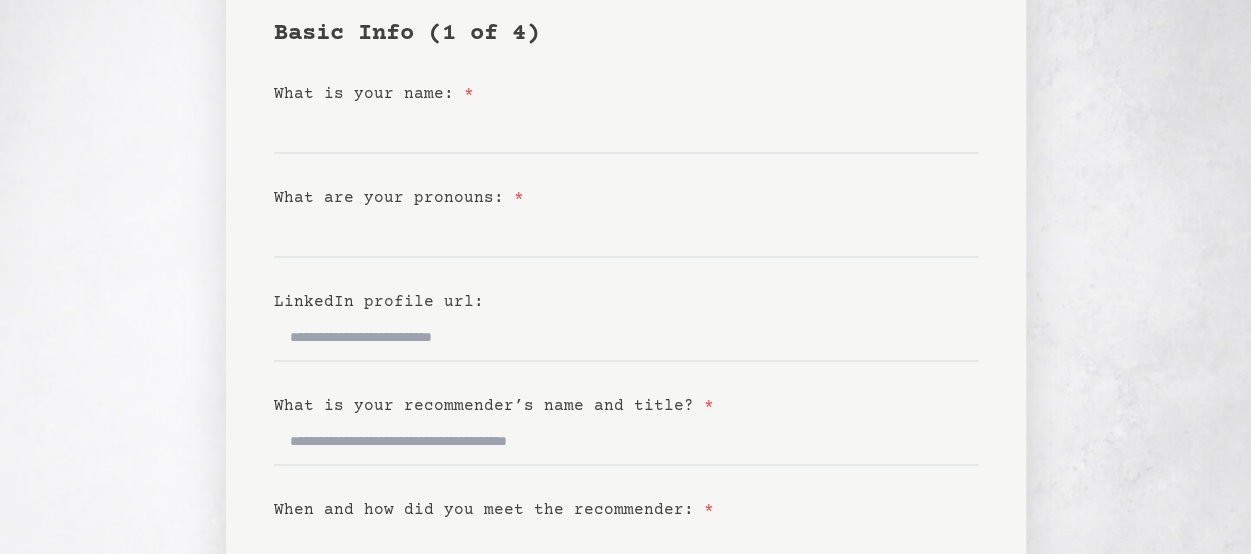 scroll, scrollTop: 0, scrollLeft: 0, axis: both 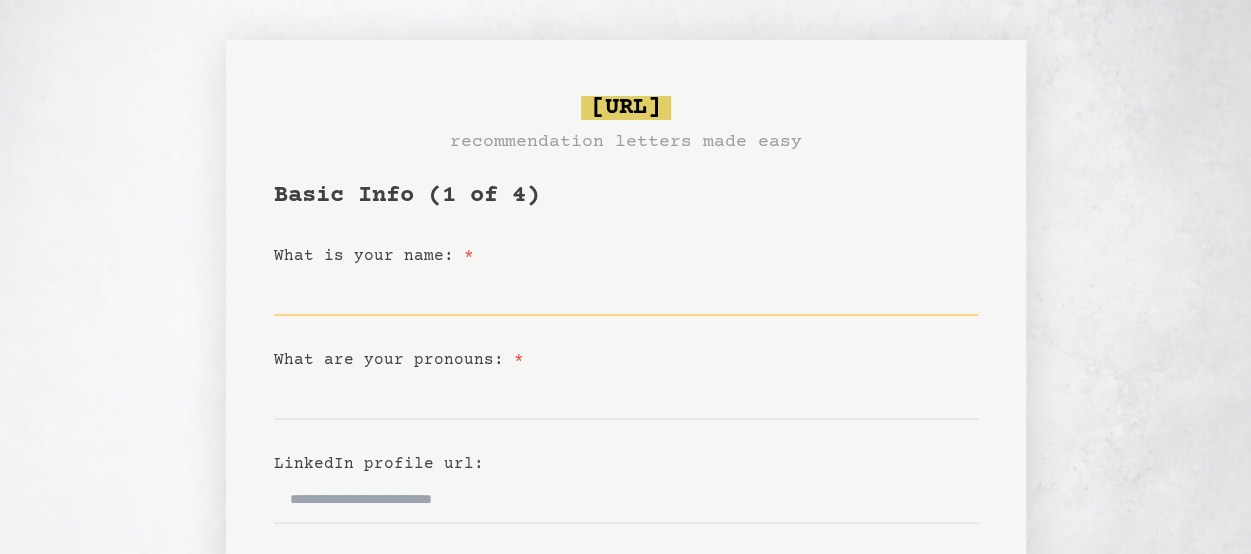 click on "What is your name:   *" at bounding box center [626, 292] 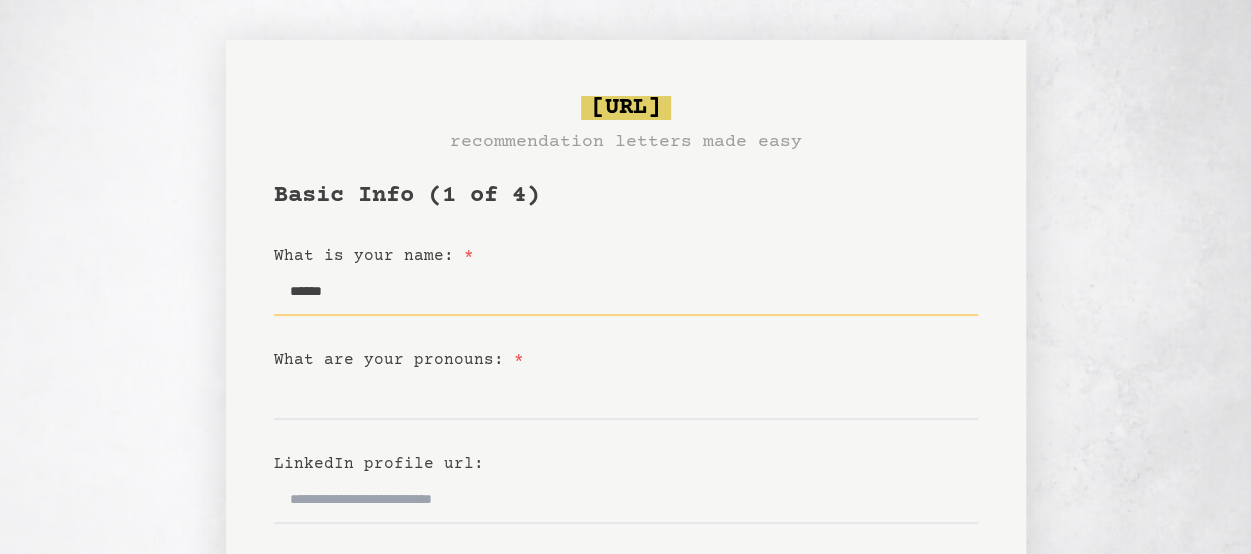 type on "******" 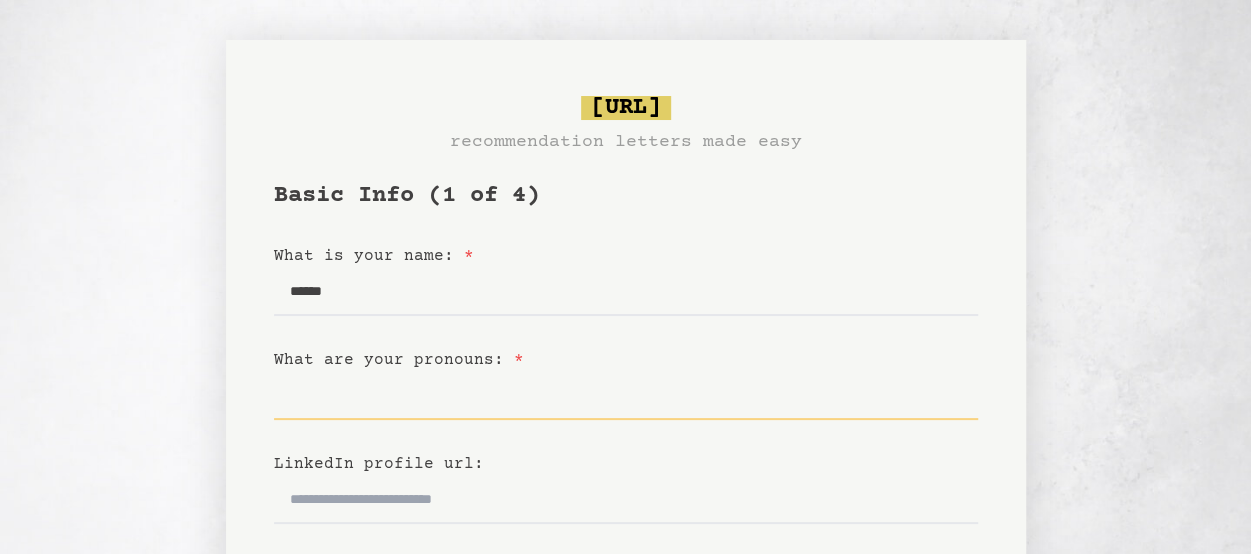 click on "What are your pronouns:   *" at bounding box center (626, 396) 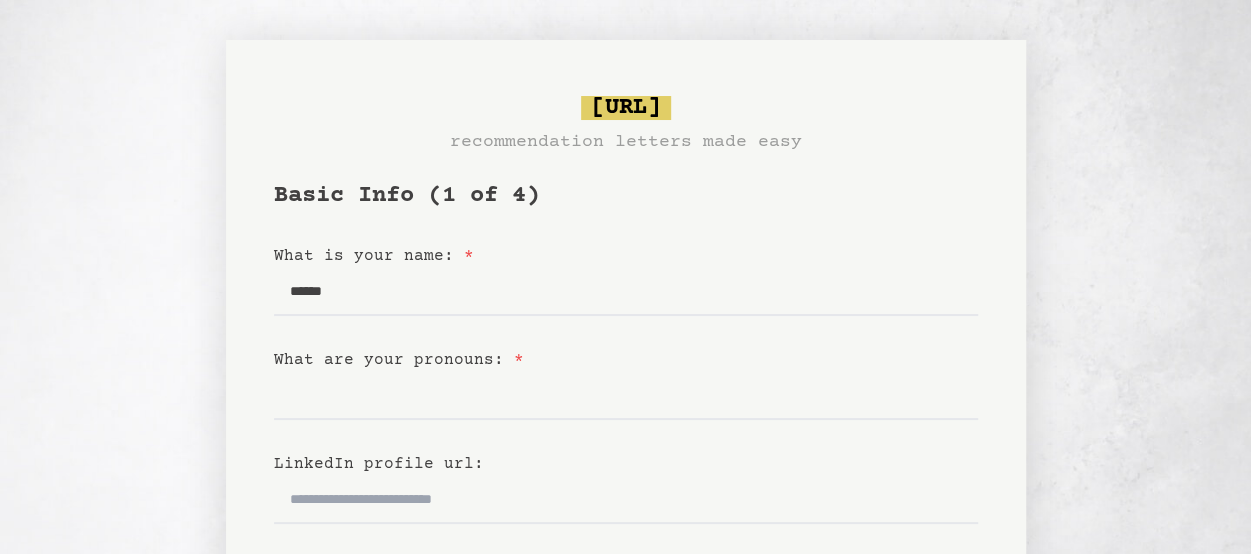 click on "*" at bounding box center [519, 360] 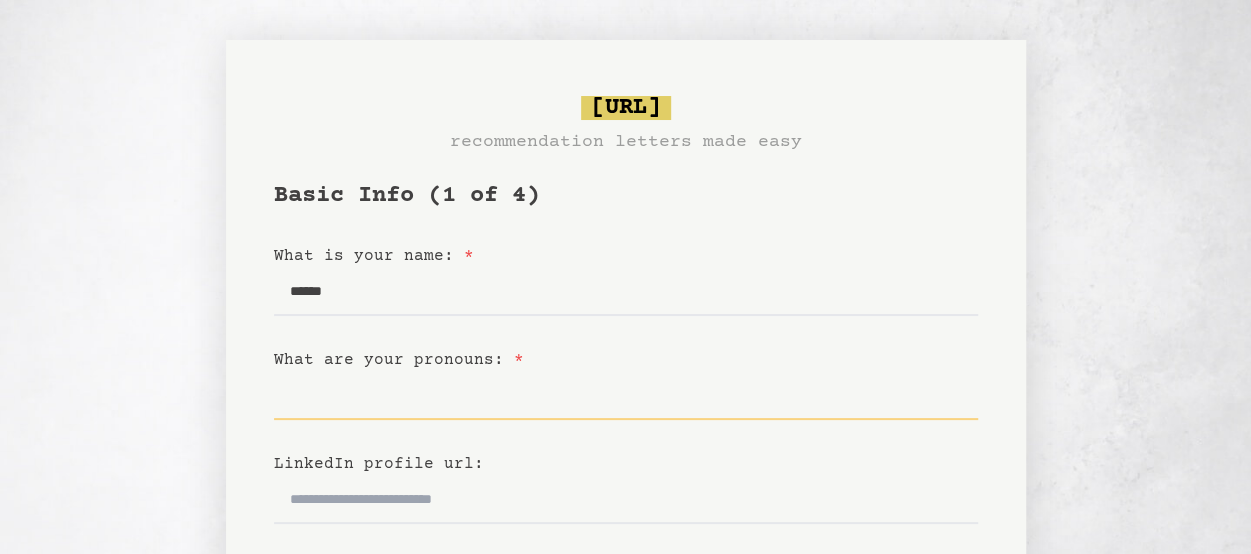 click on "What are your pronouns:   *" at bounding box center [626, 396] 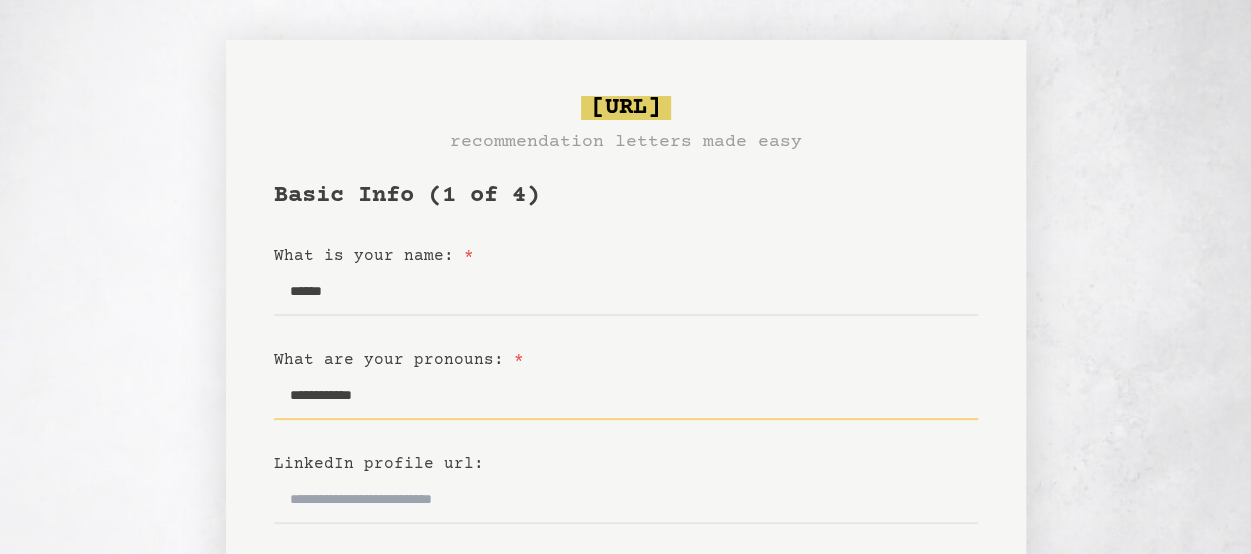 type on "**********" 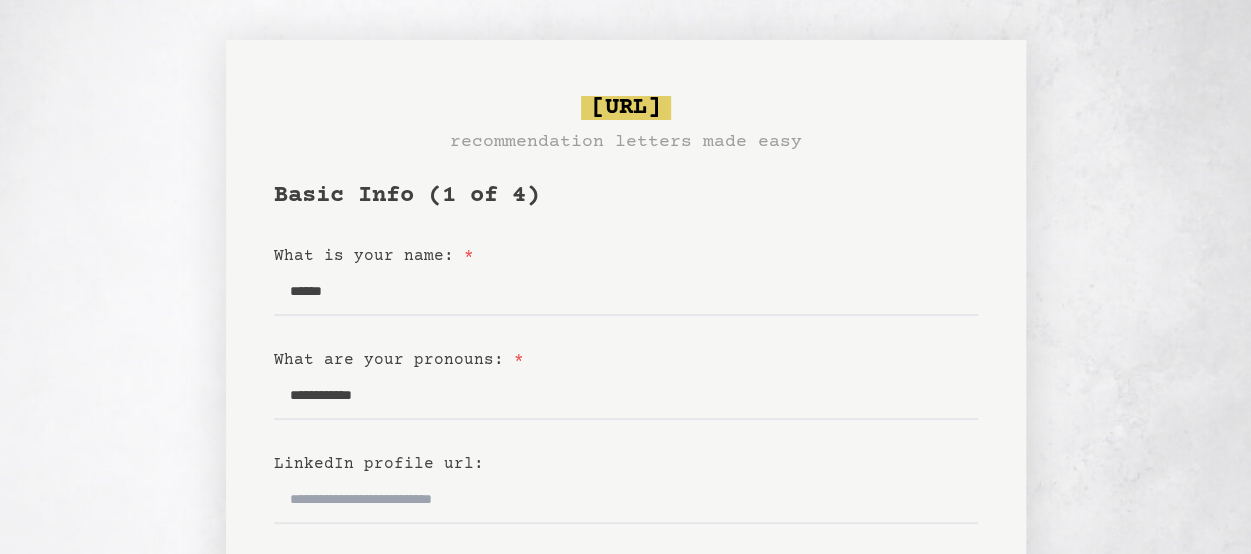 click on "**********" at bounding box center [625, 606] 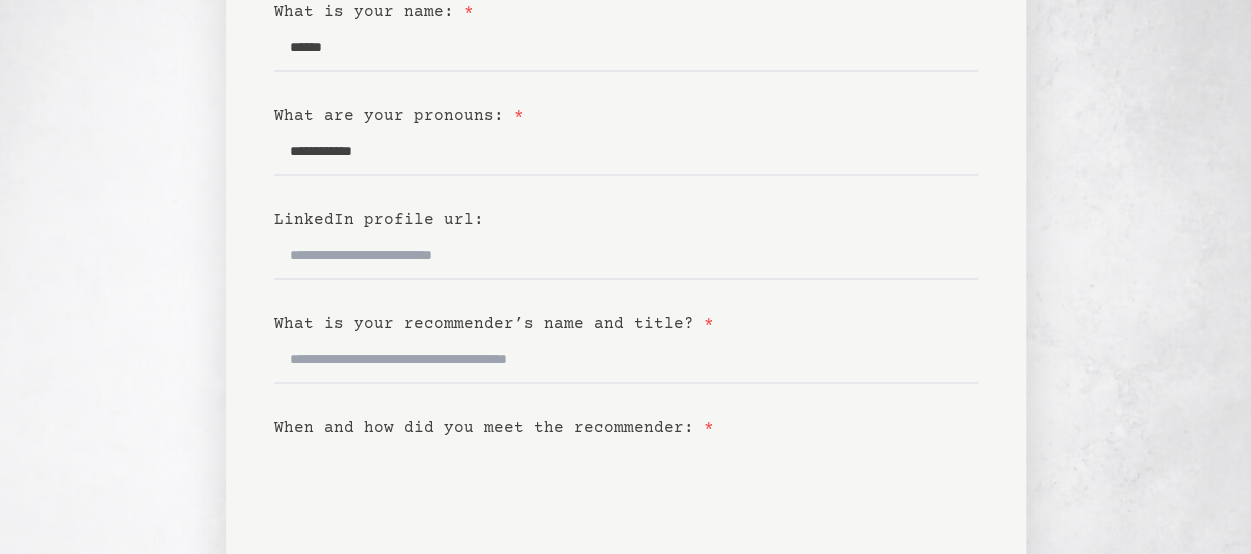 scroll, scrollTop: 260, scrollLeft: 0, axis: vertical 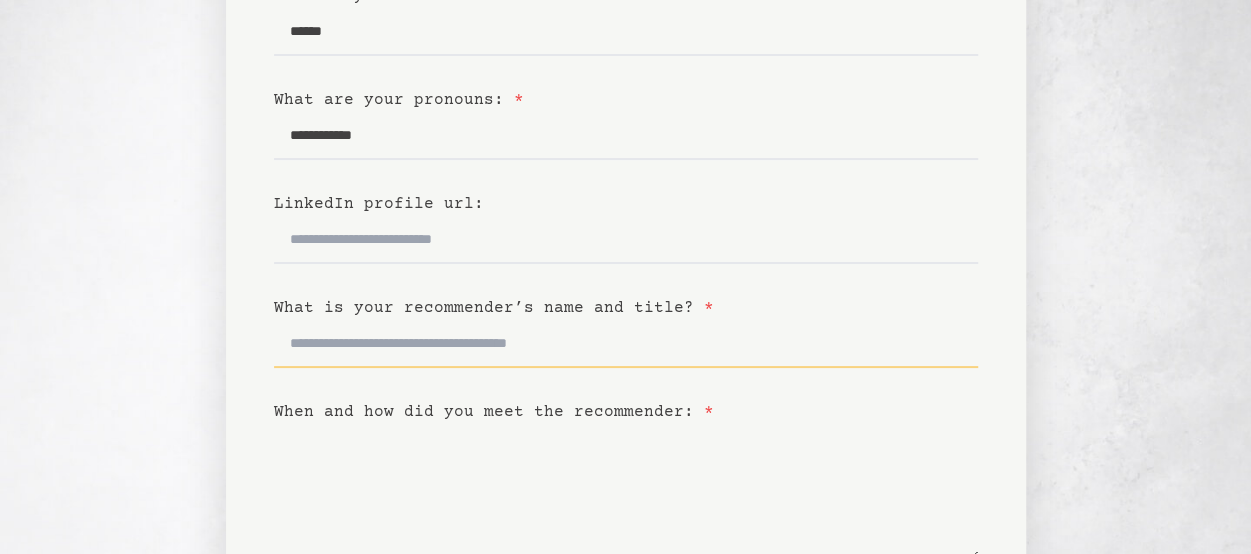 click on "What is your recommender’s name and title?   *" at bounding box center [626, 344] 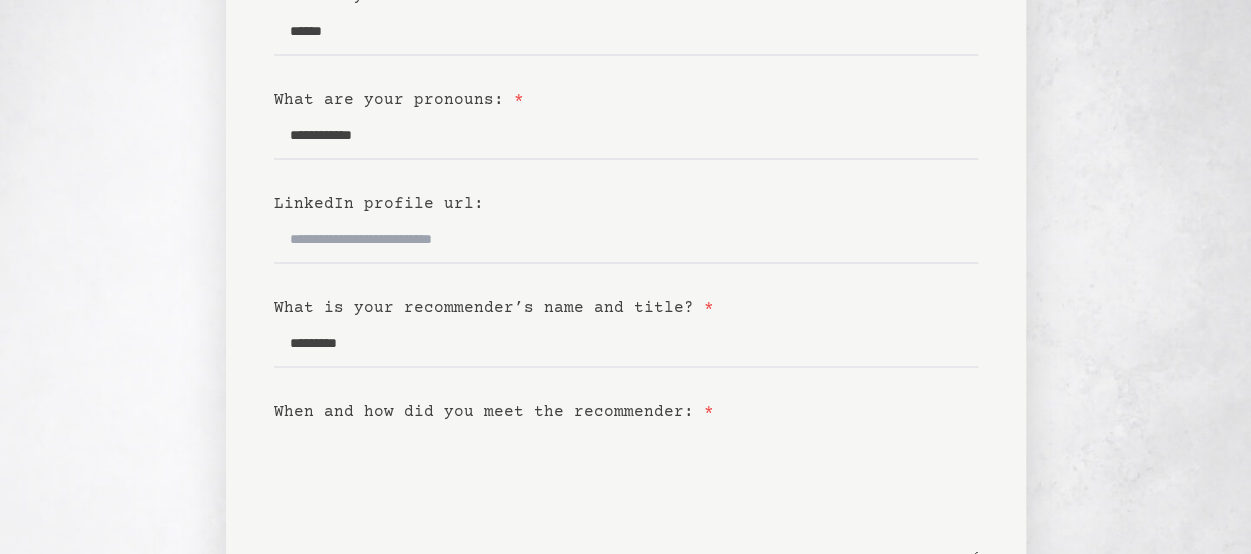 click on "**********" at bounding box center [626, 346] 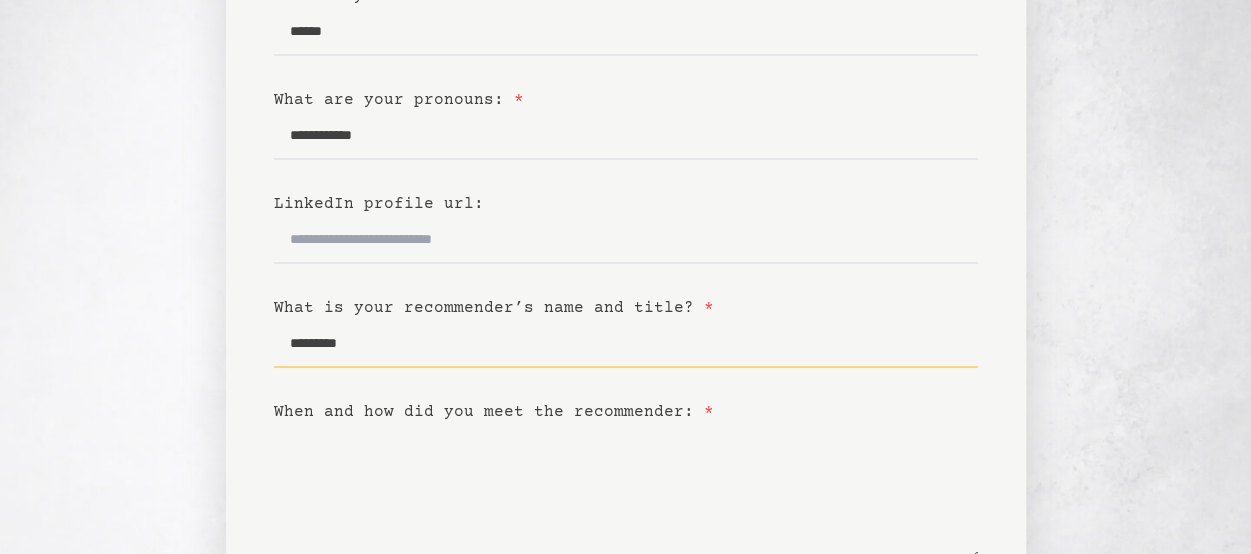 click on "*********" at bounding box center [626, 344] 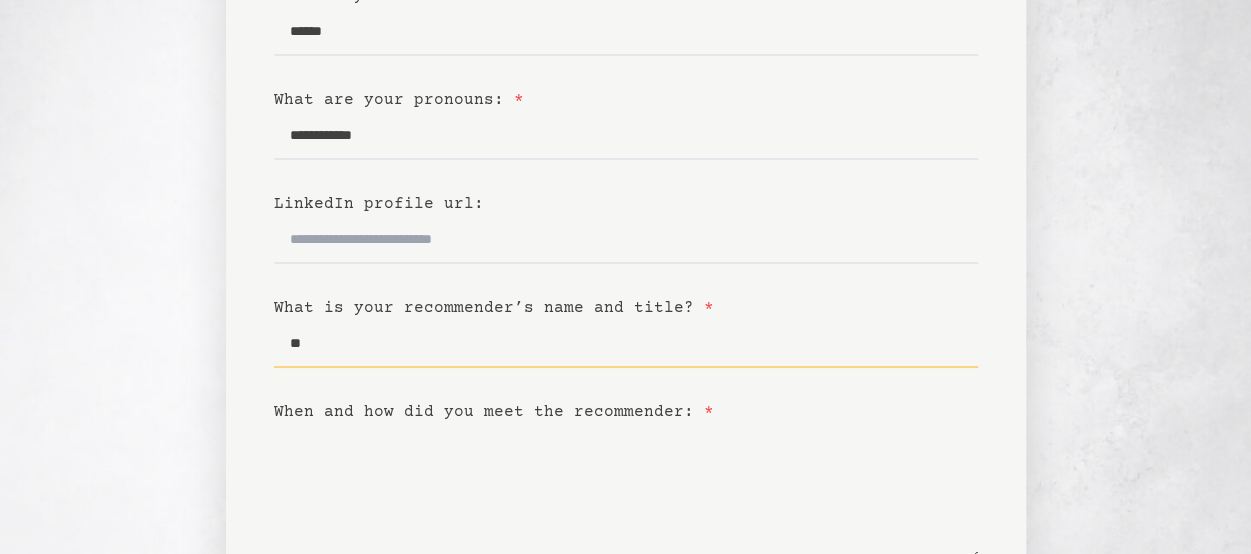type on "*" 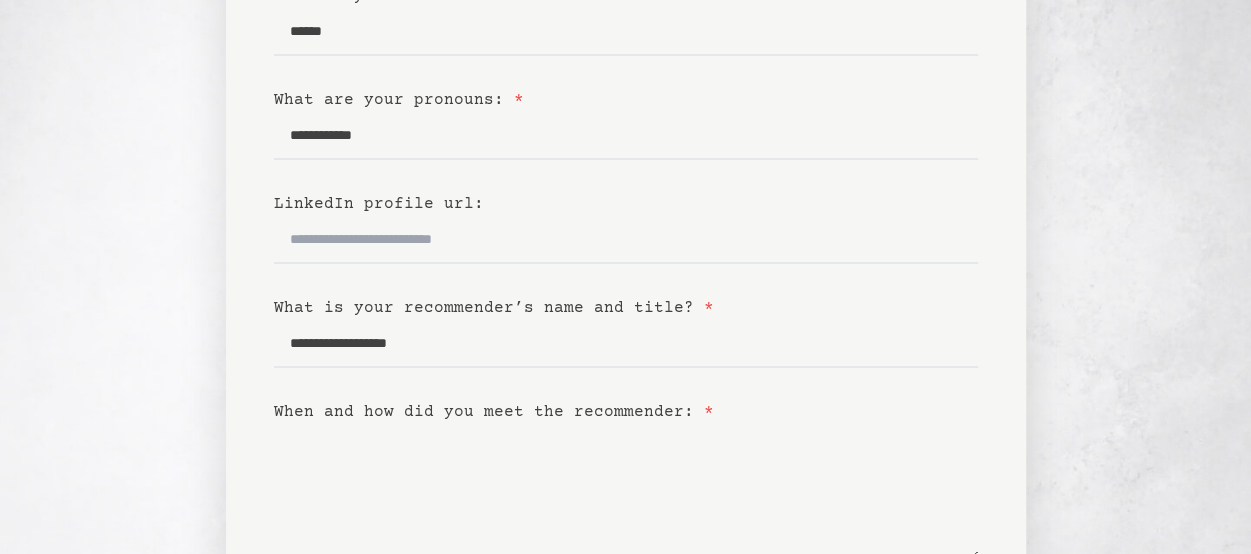 click on "**********" at bounding box center (625, 346) 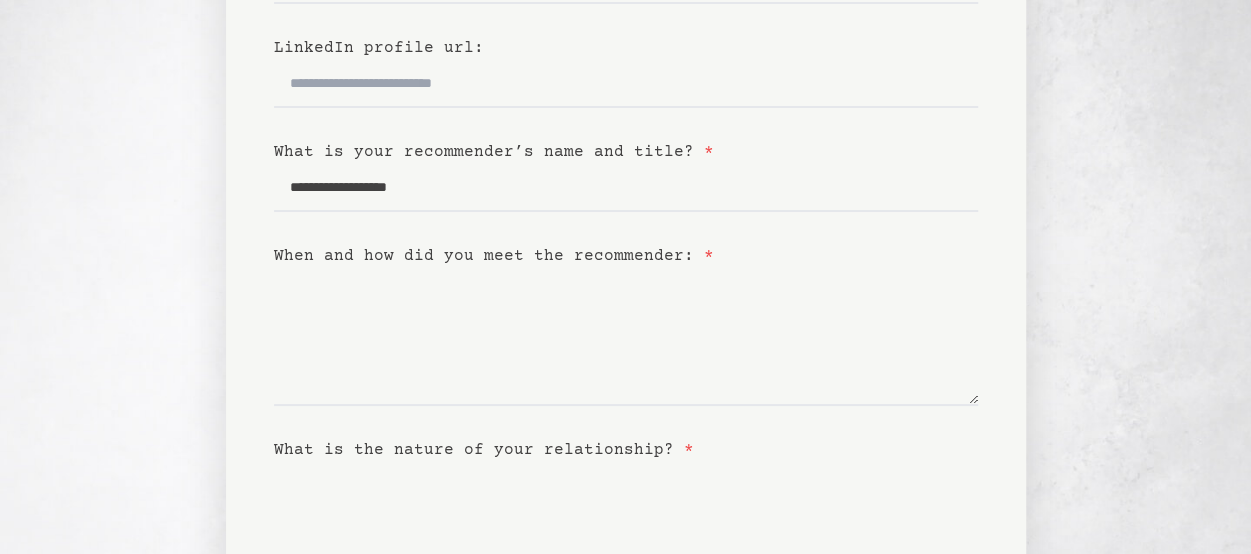 scroll, scrollTop: 418, scrollLeft: 0, axis: vertical 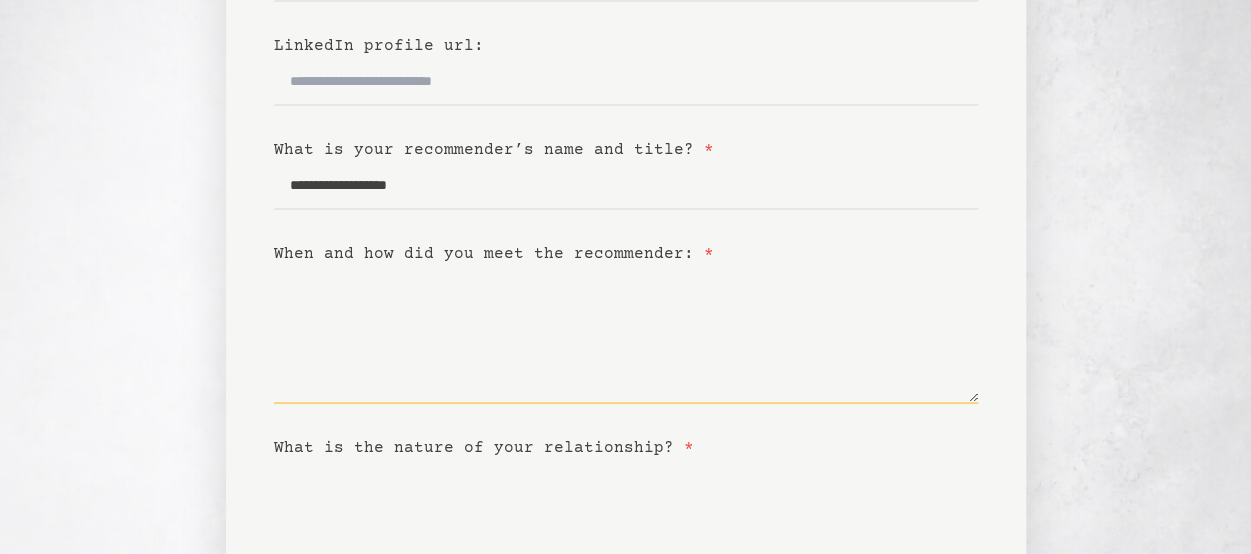 click on "When and how did you meet the recommender:   *" at bounding box center (626, 335) 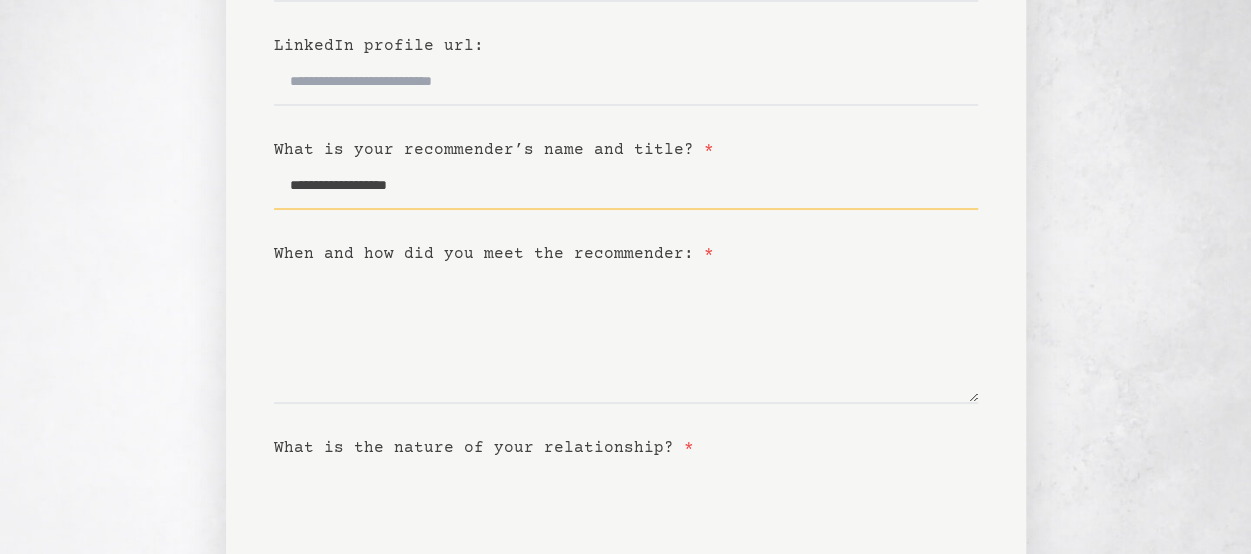 click on "**********" at bounding box center (626, 186) 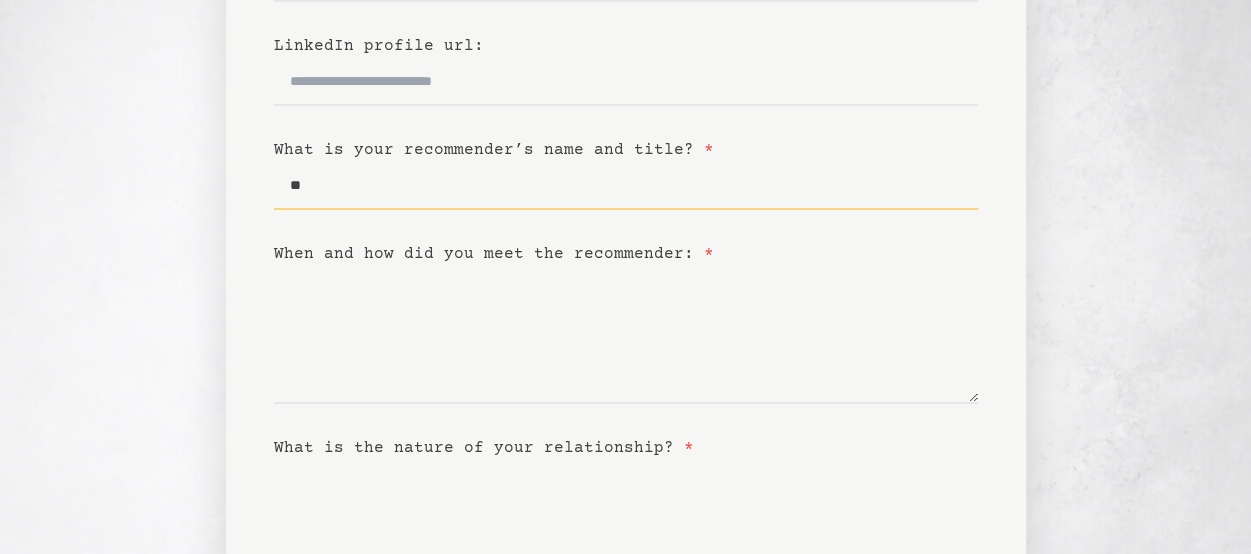 type on "*" 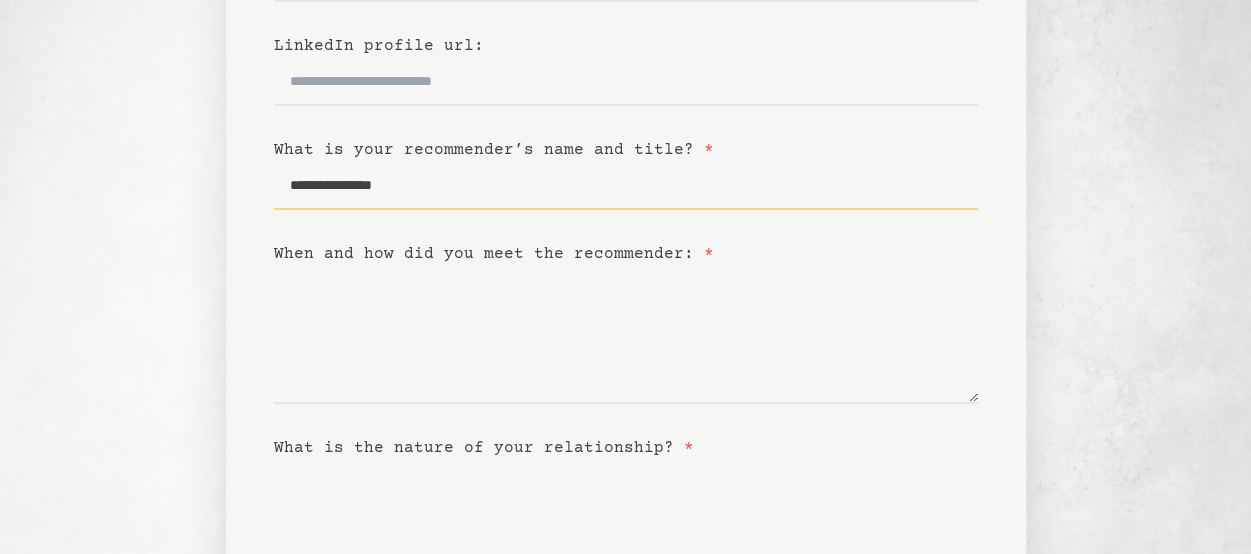 type on "**********" 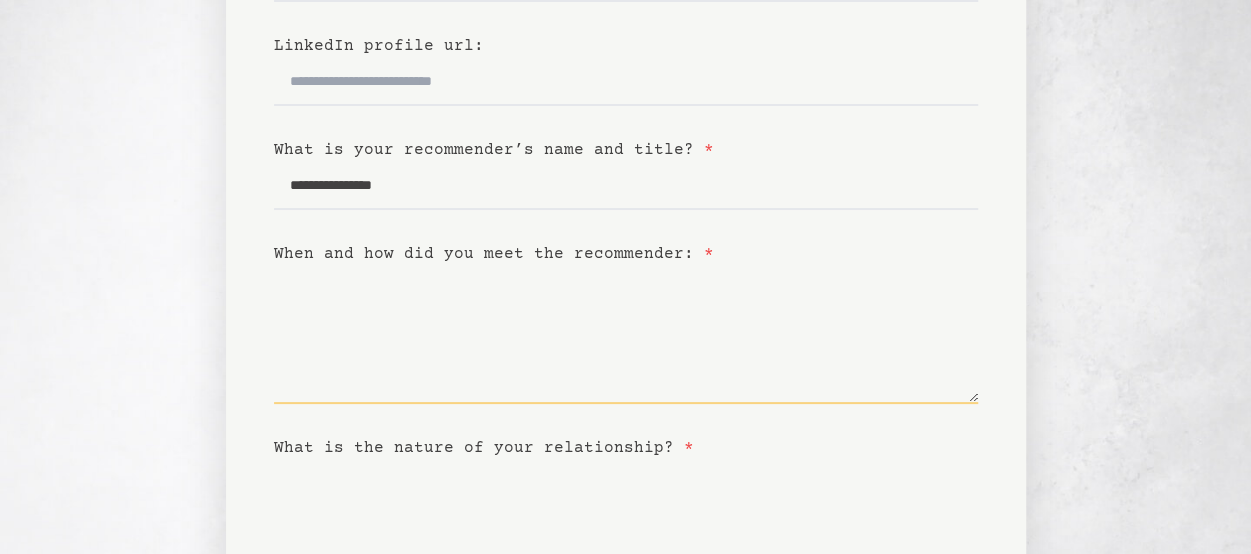 click on "When and how did you meet the recommender:   *" at bounding box center (626, 335) 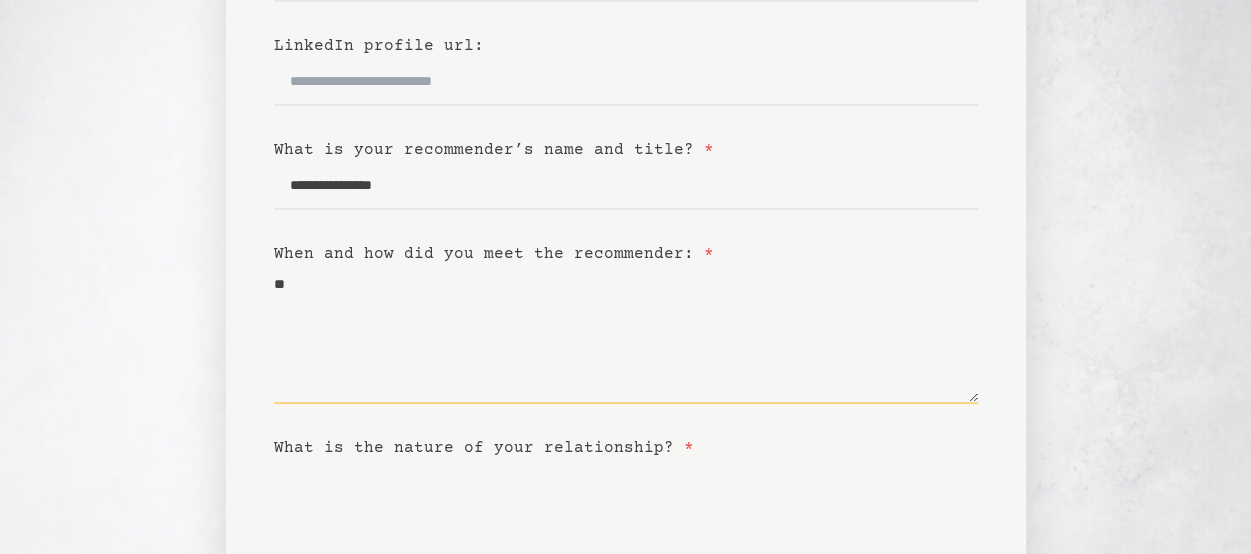 type on "*" 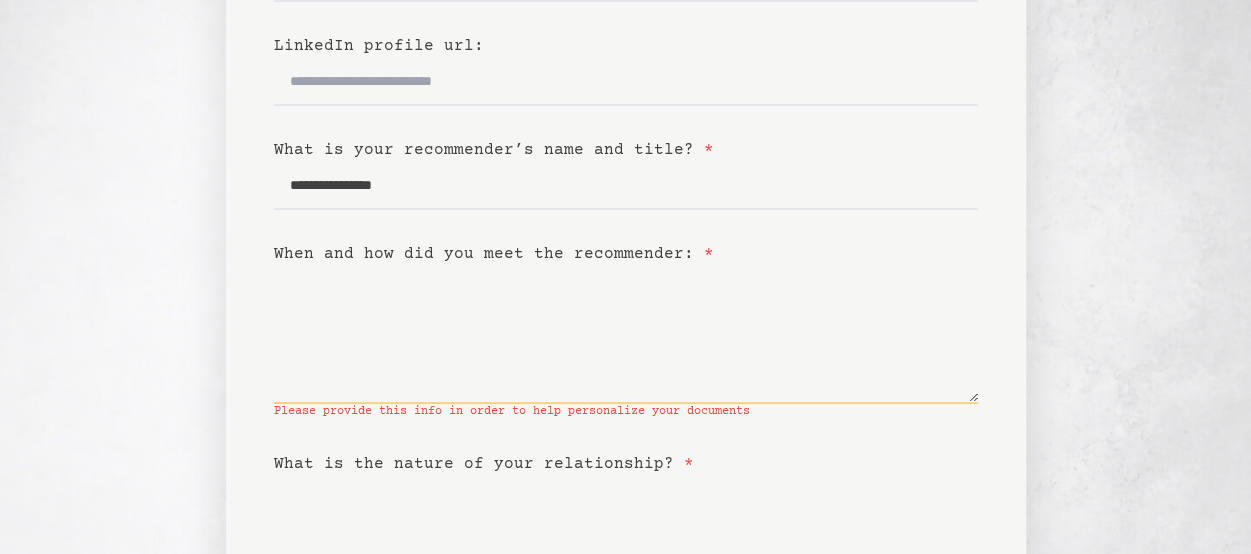 type on "*" 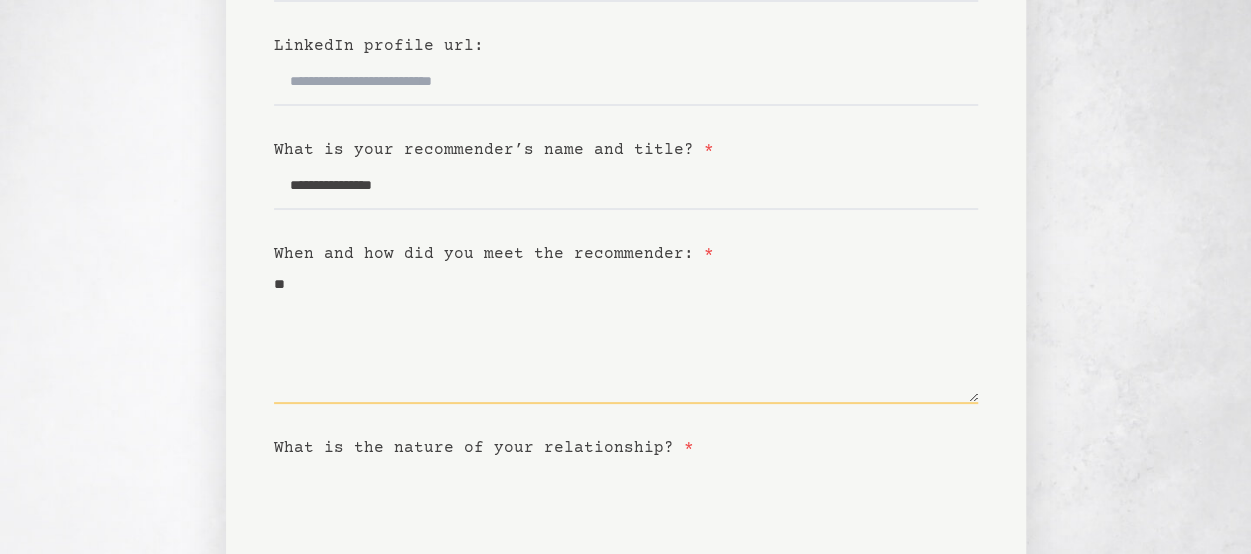 type on "*" 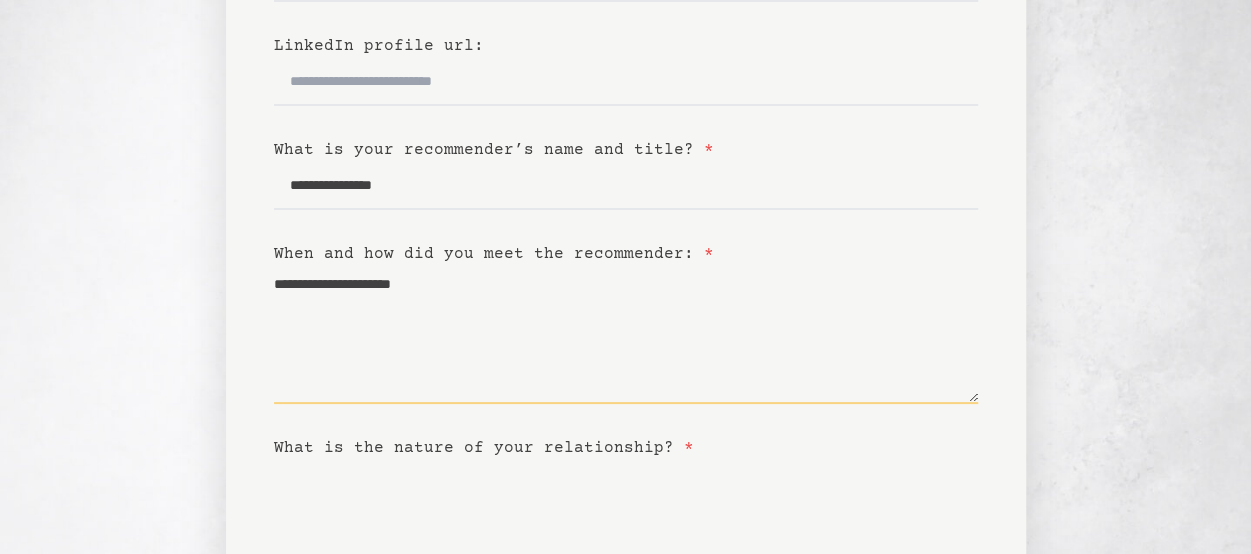 type on "**********" 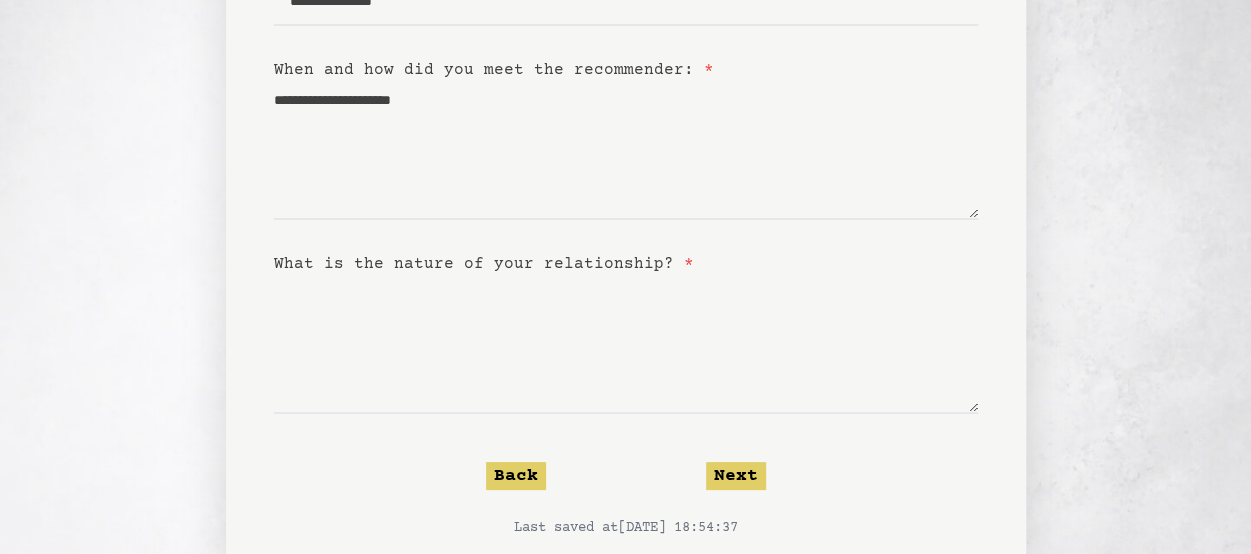 scroll, scrollTop: 606, scrollLeft: 0, axis: vertical 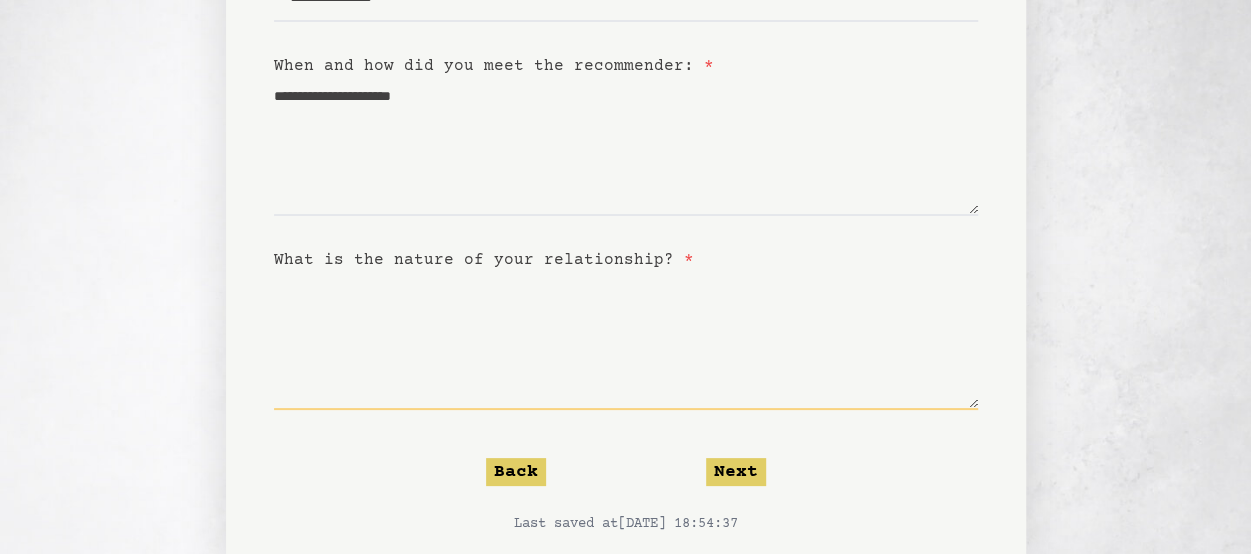 click on "What is the nature of your relationship?   *" at bounding box center [626, 341] 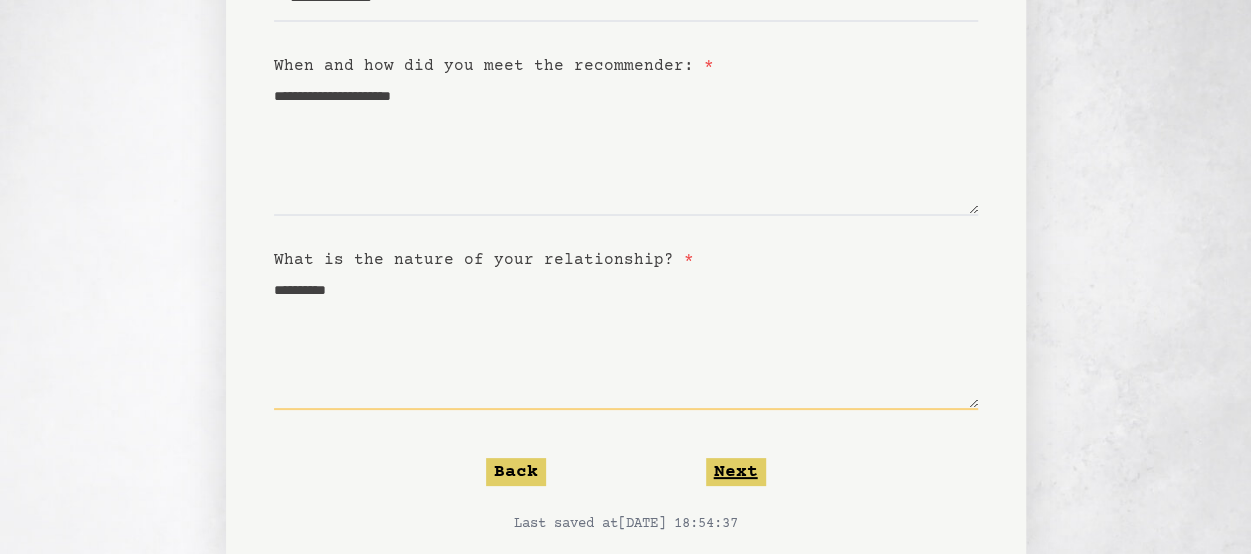 type on "**********" 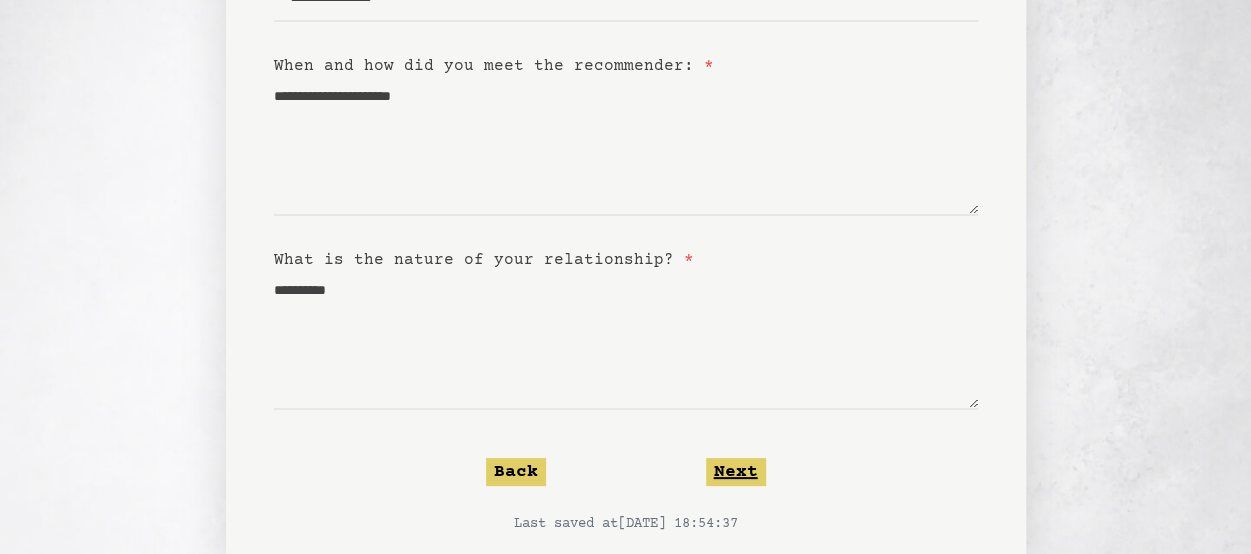 click on "Next" 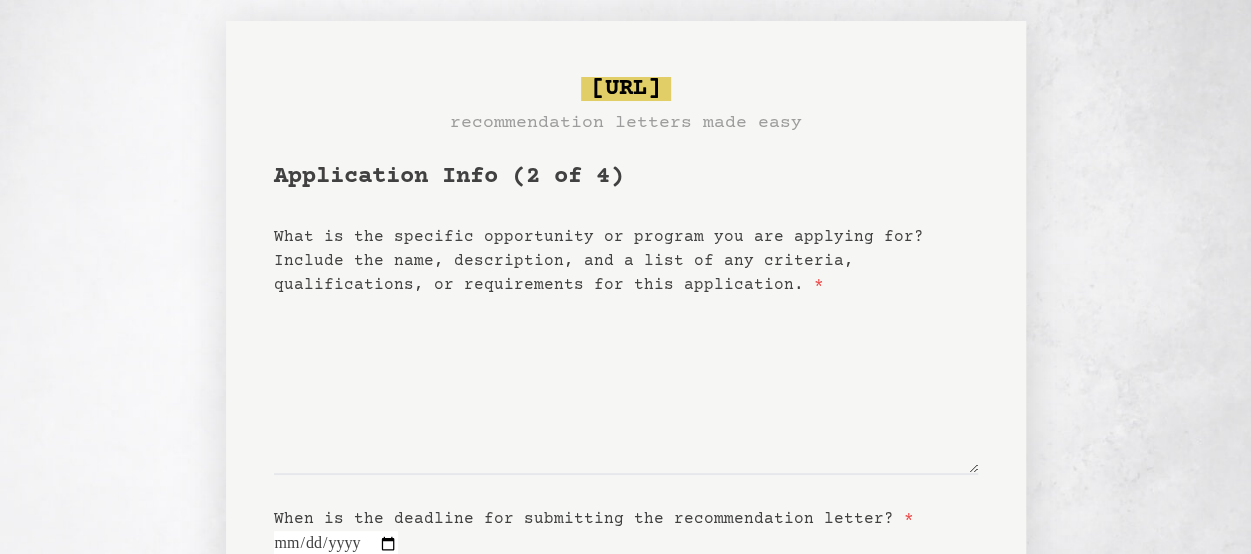 scroll, scrollTop: 0, scrollLeft: 0, axis: both 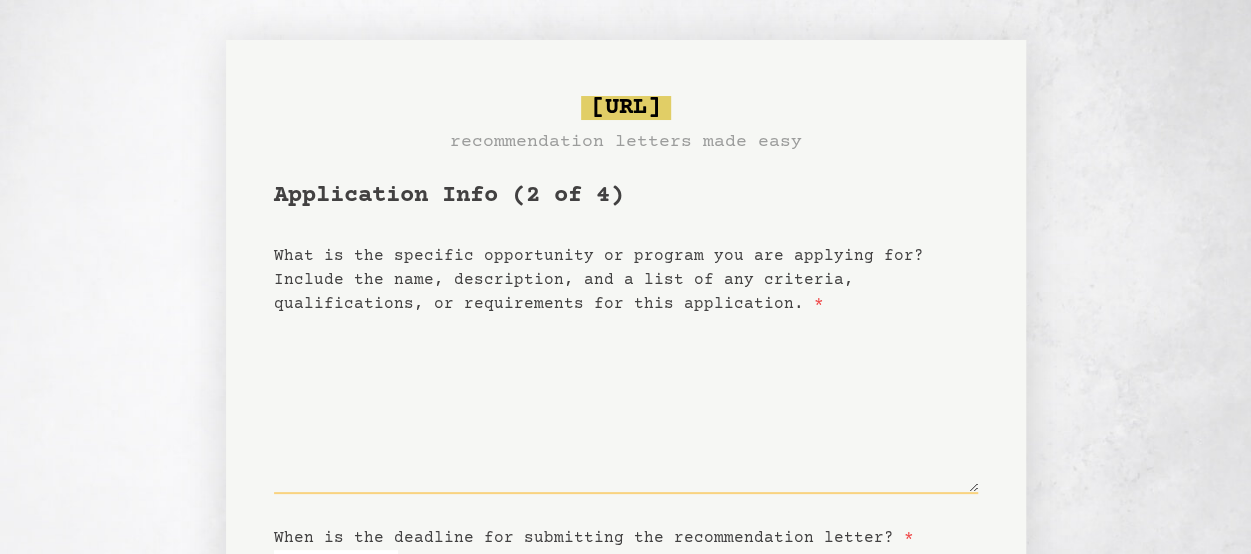 click on "What is the specific opportunity or program you are applying
for? Include the name, description, and a list of any criteria,
qualifications, or requirements for this application.   *" at bounding box center [626, 405] 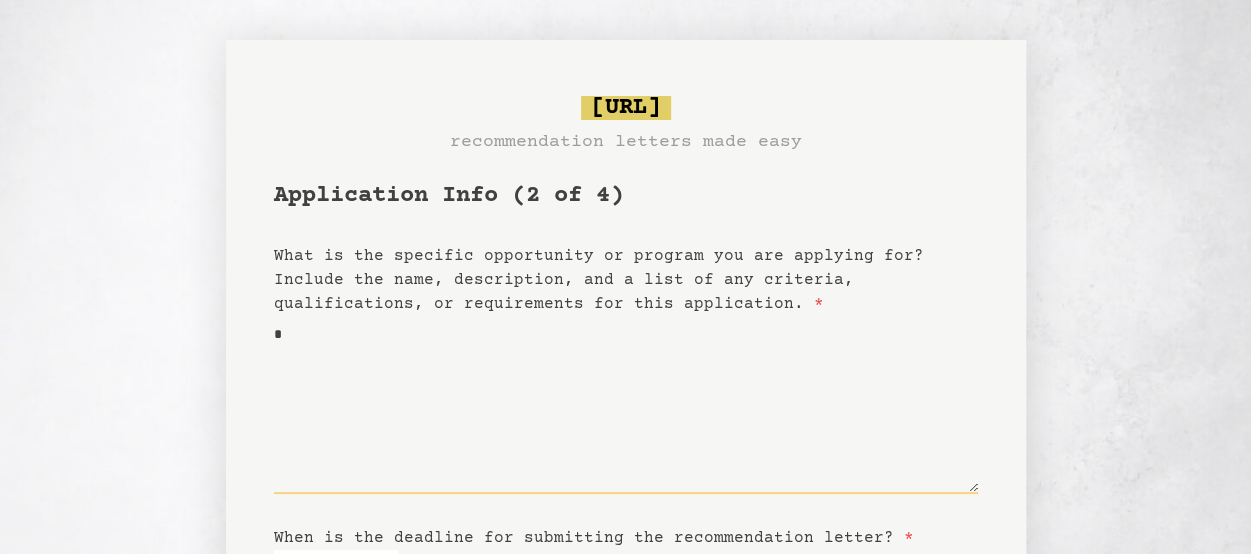 type on "**" 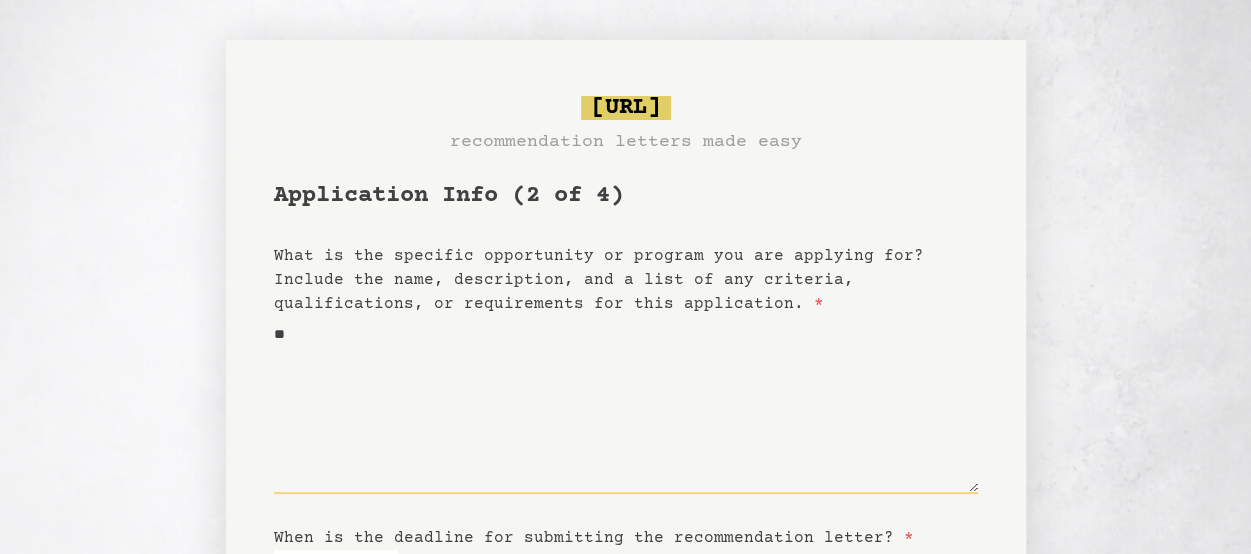 type on "***" 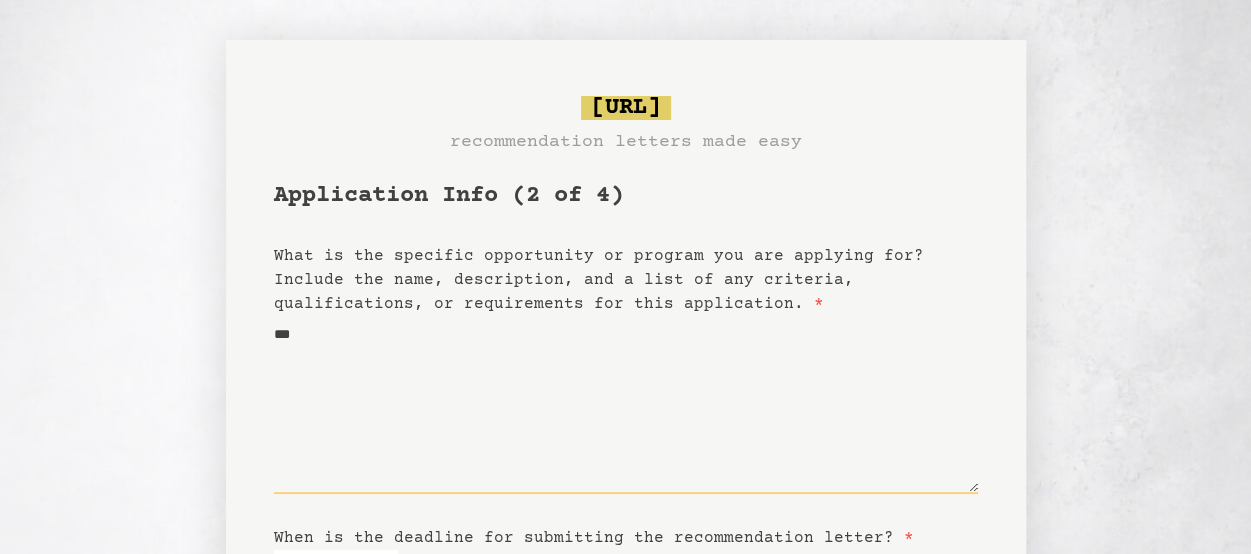 type on "****" 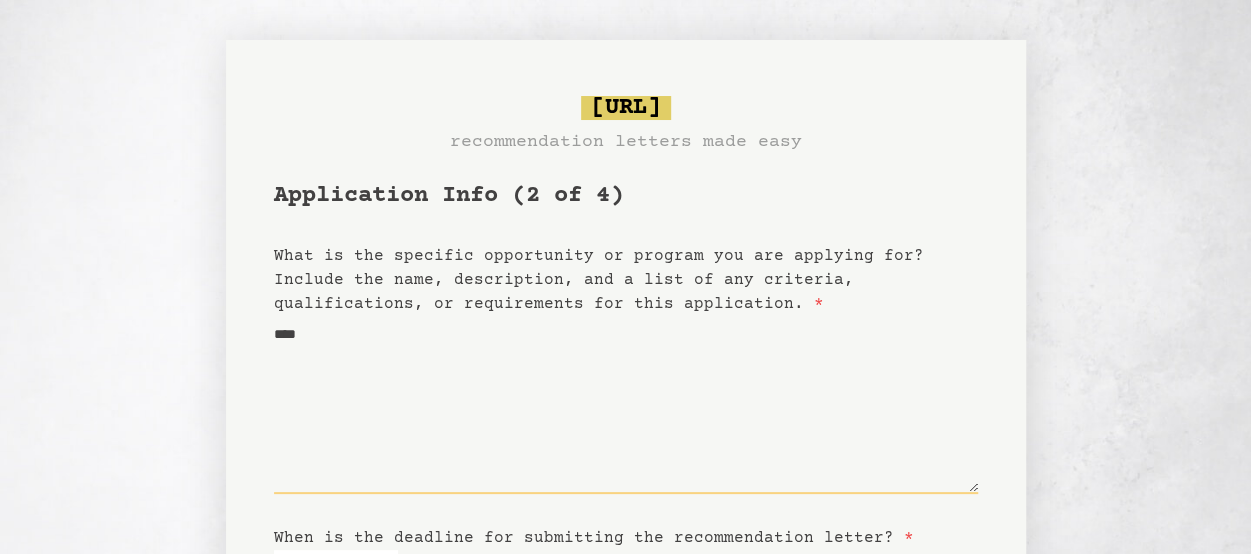 type on "*****" 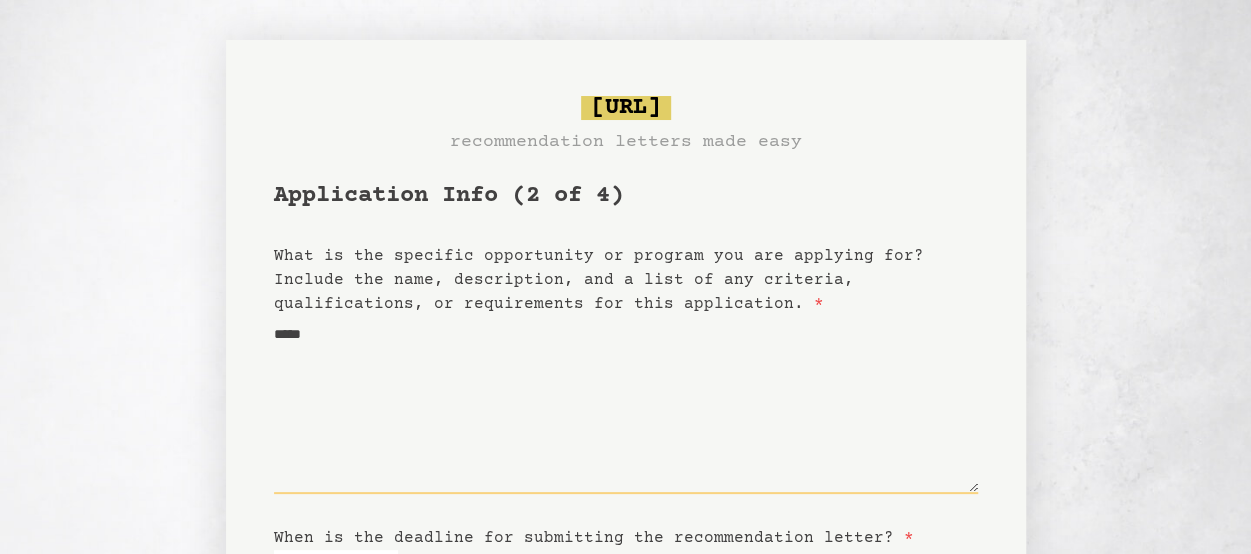 type on "****" 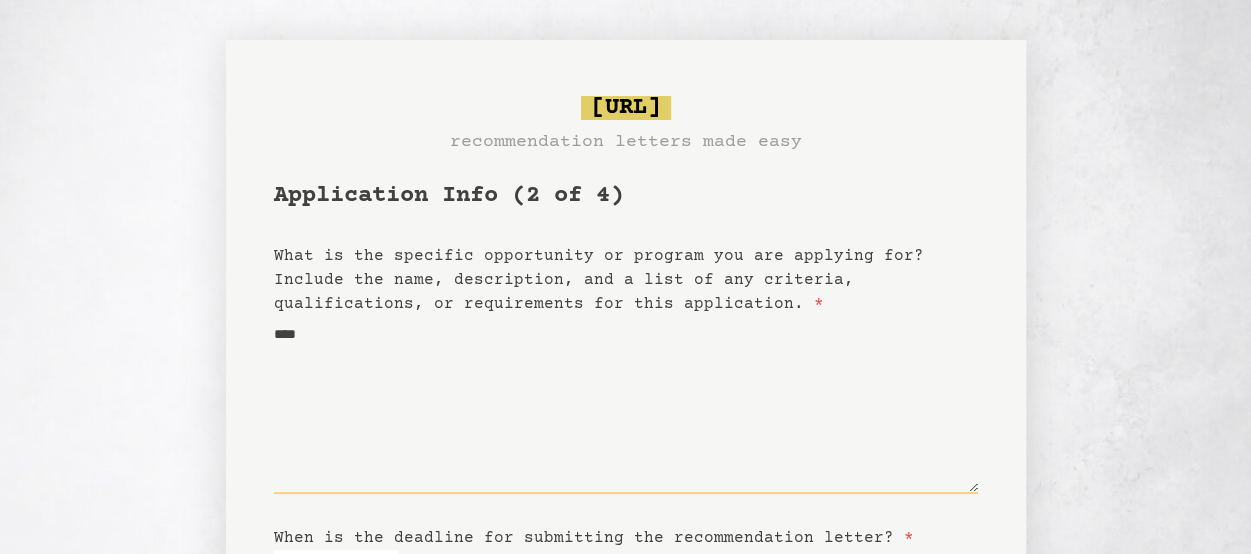 type on "***" 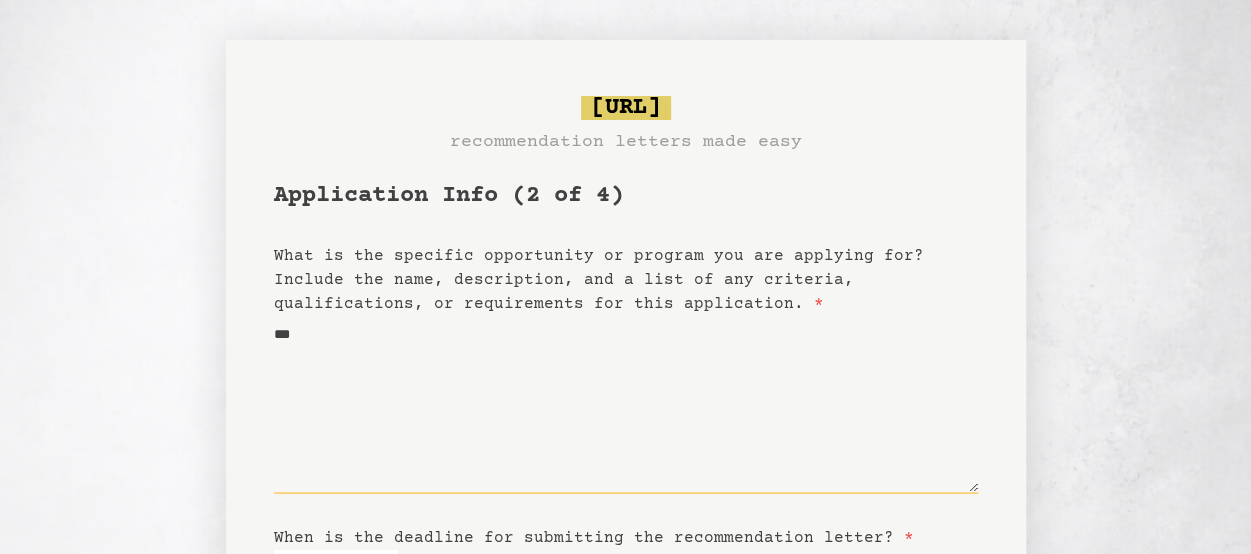 type on "**" 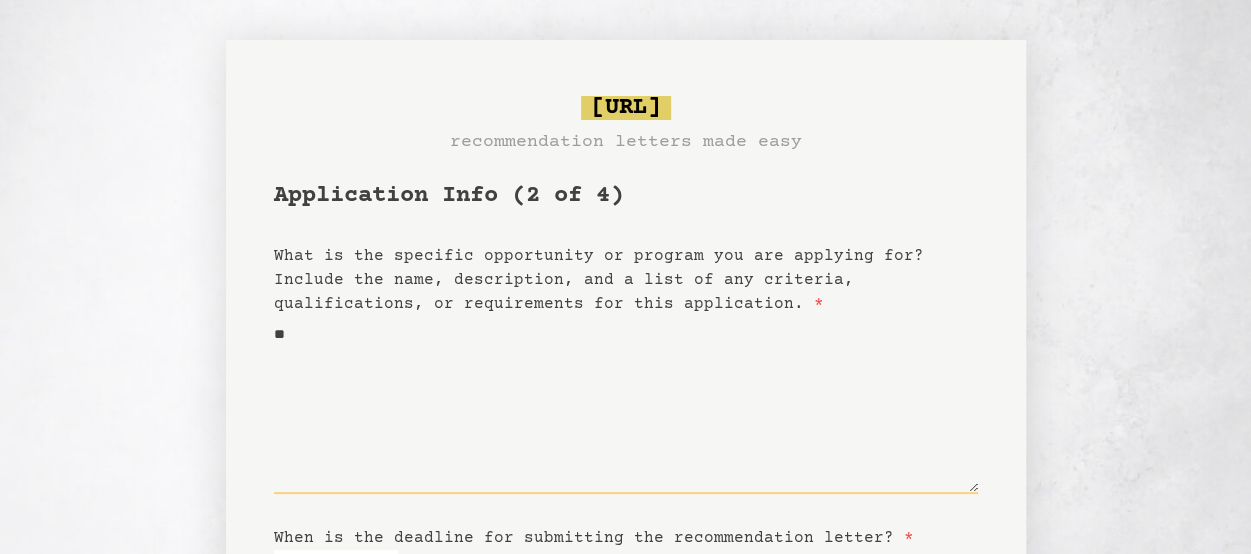 type on "*" 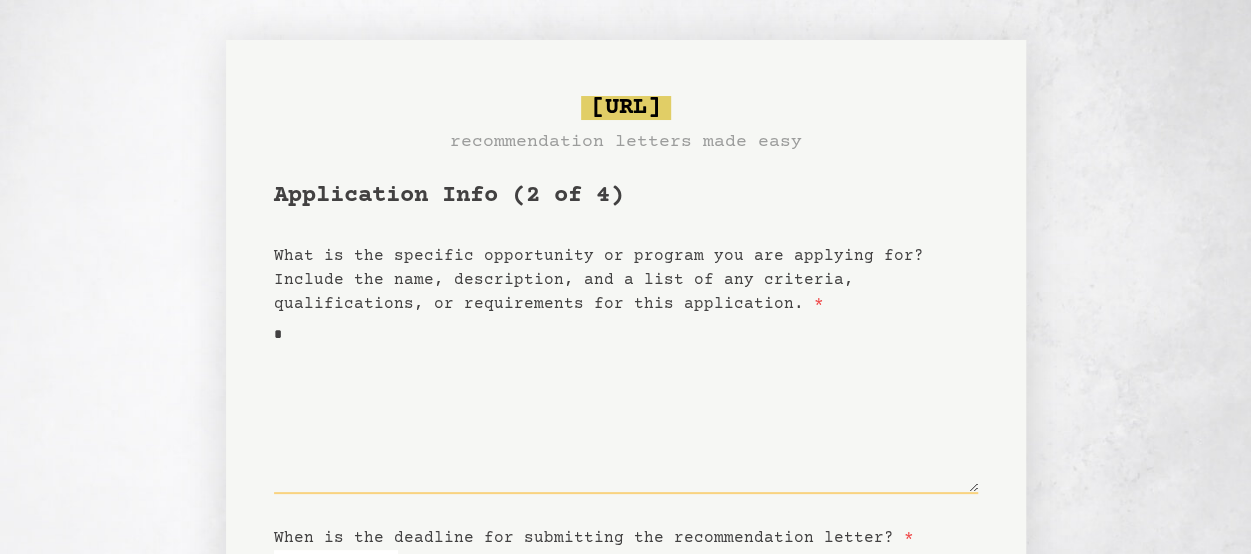 type 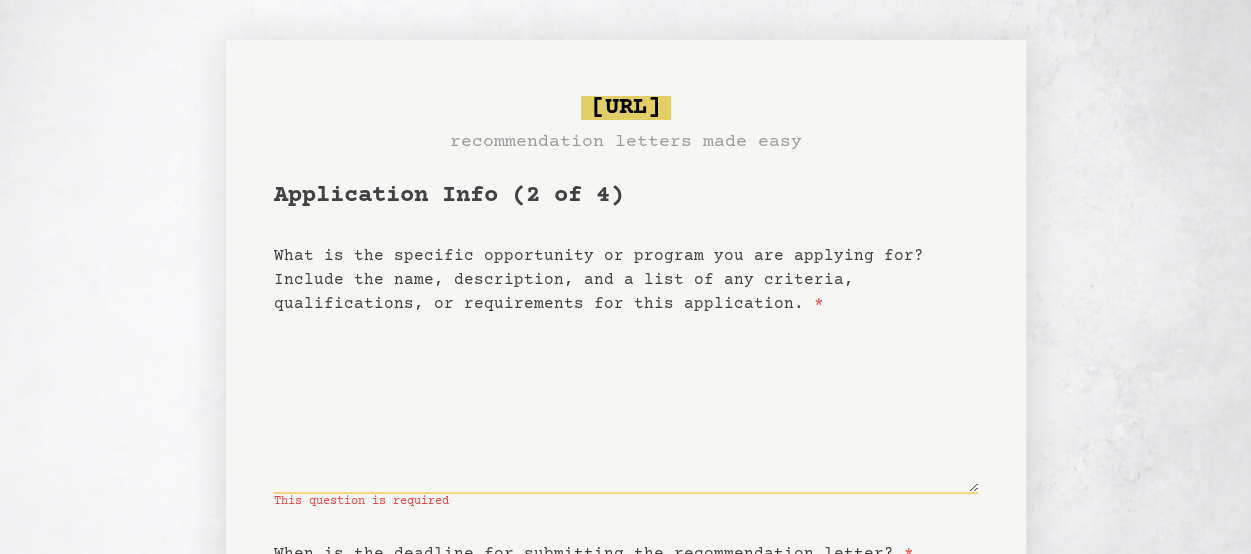 type on "*" 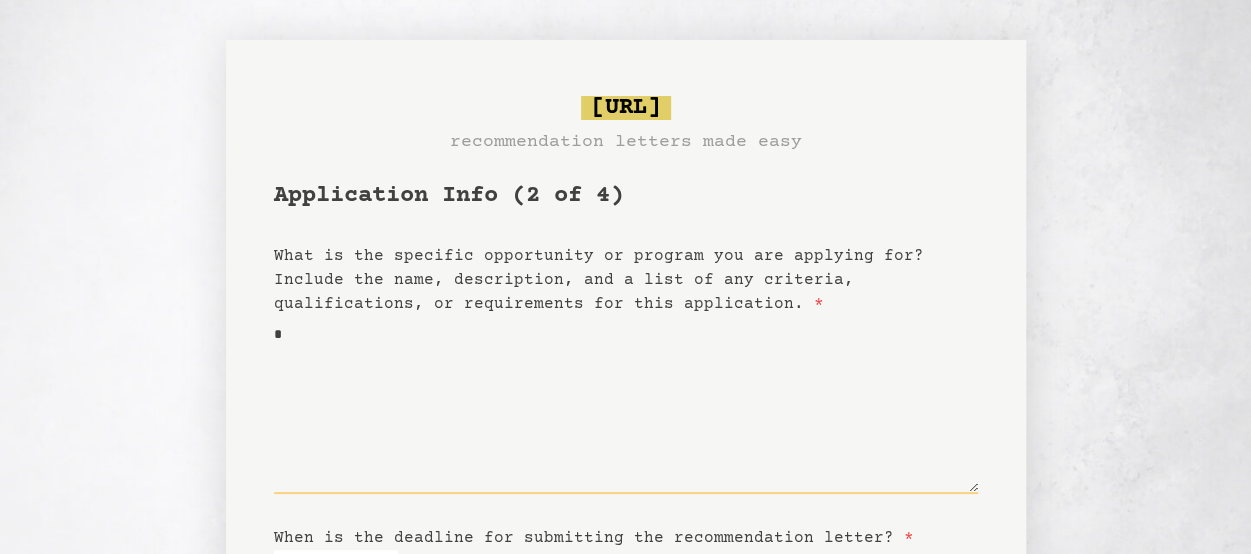 type on "**" 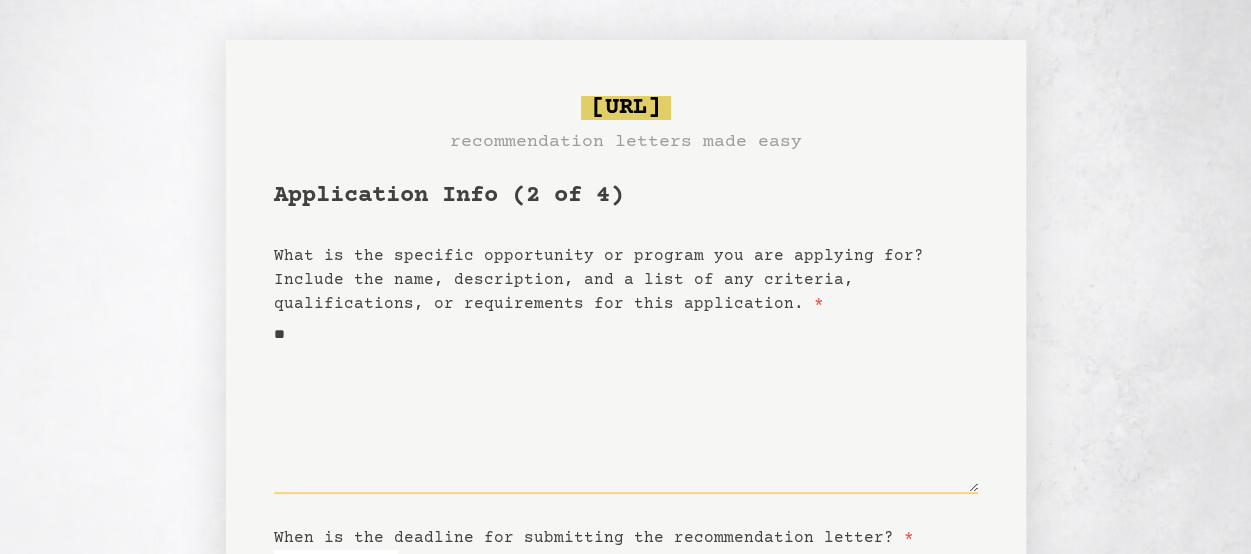 type on "***" 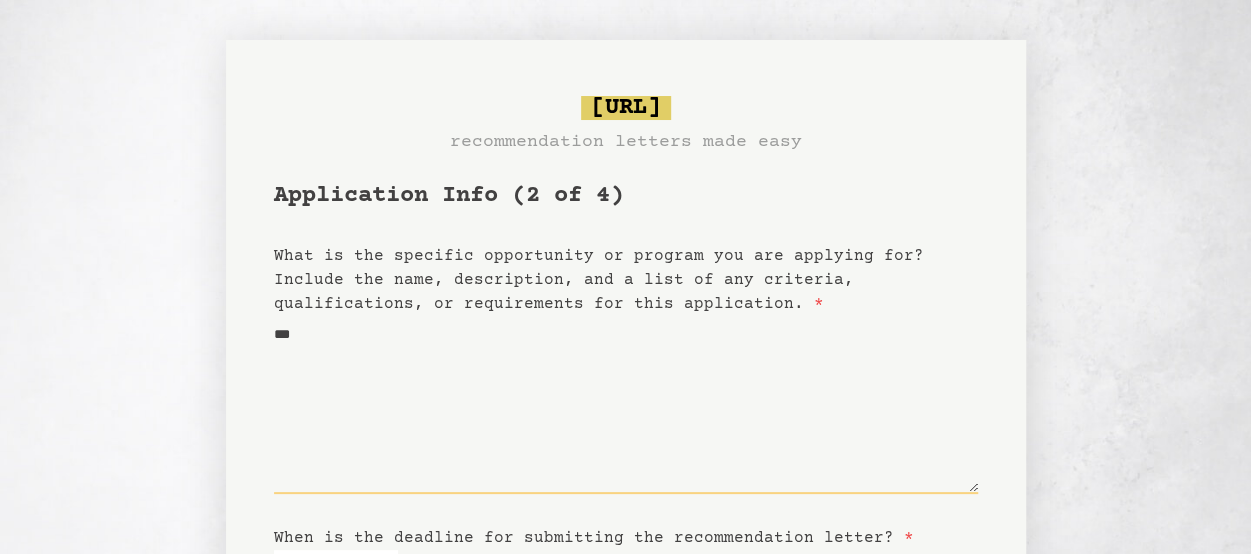 type on "****" 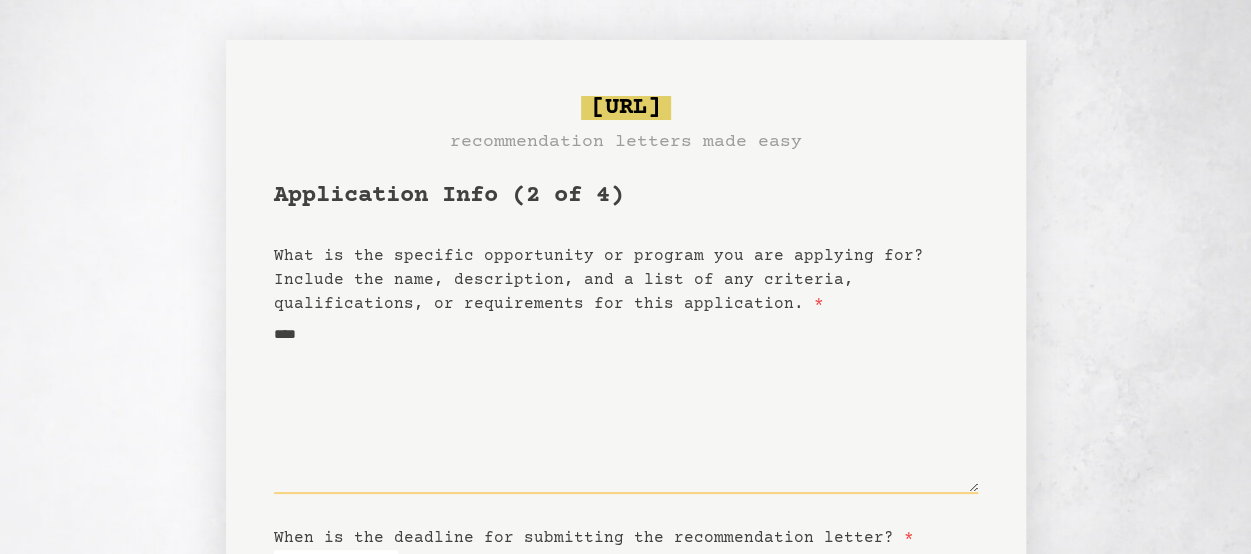 type on "*****" 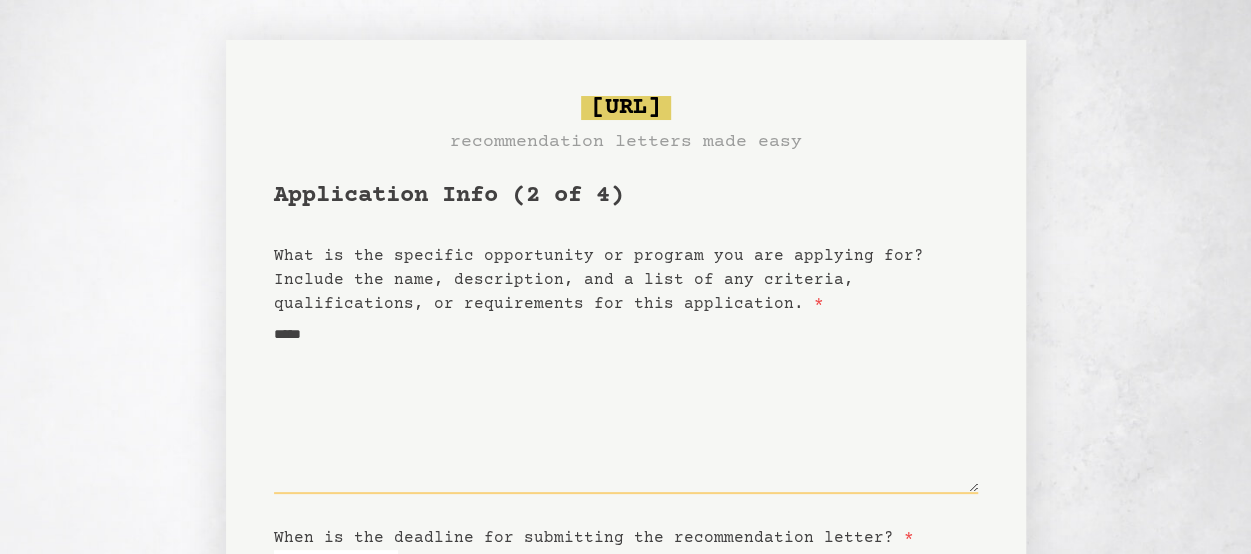 type on "******" 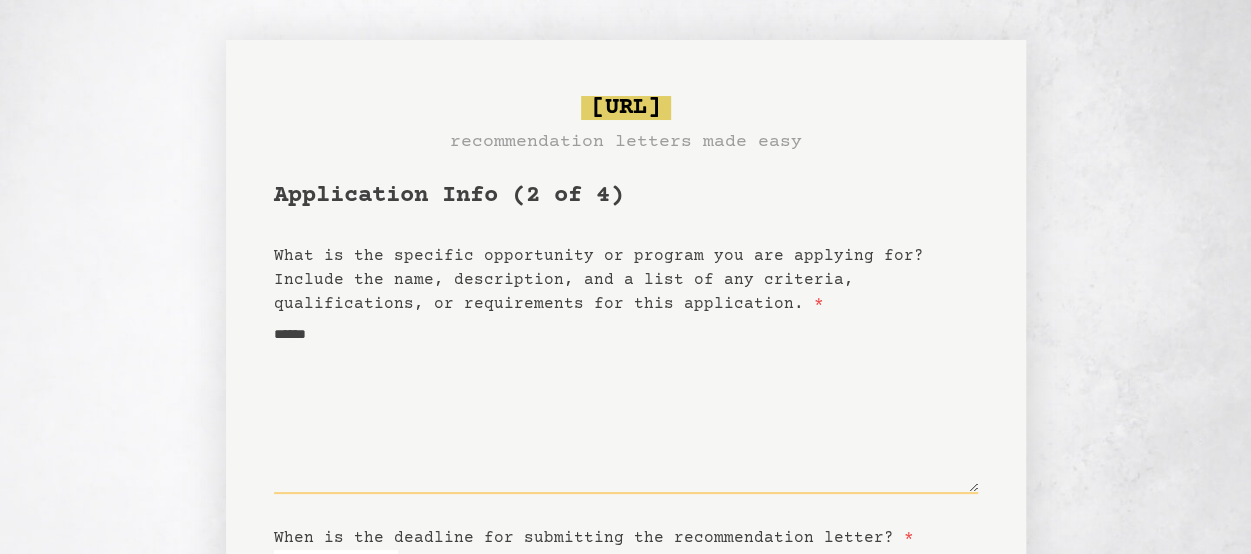 type on "*******" 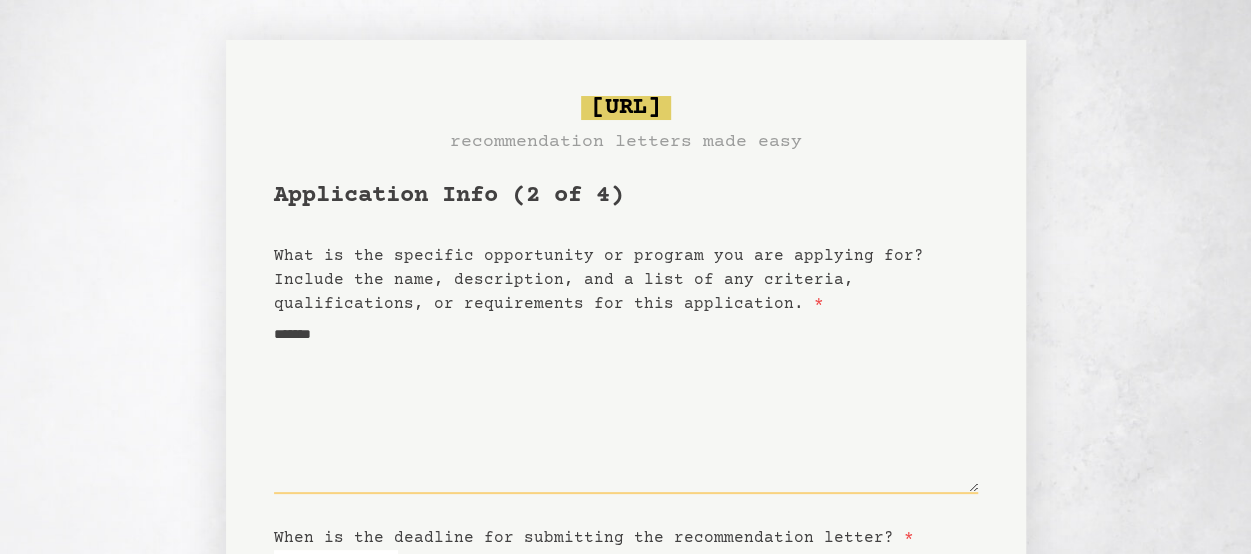 type on "*******" 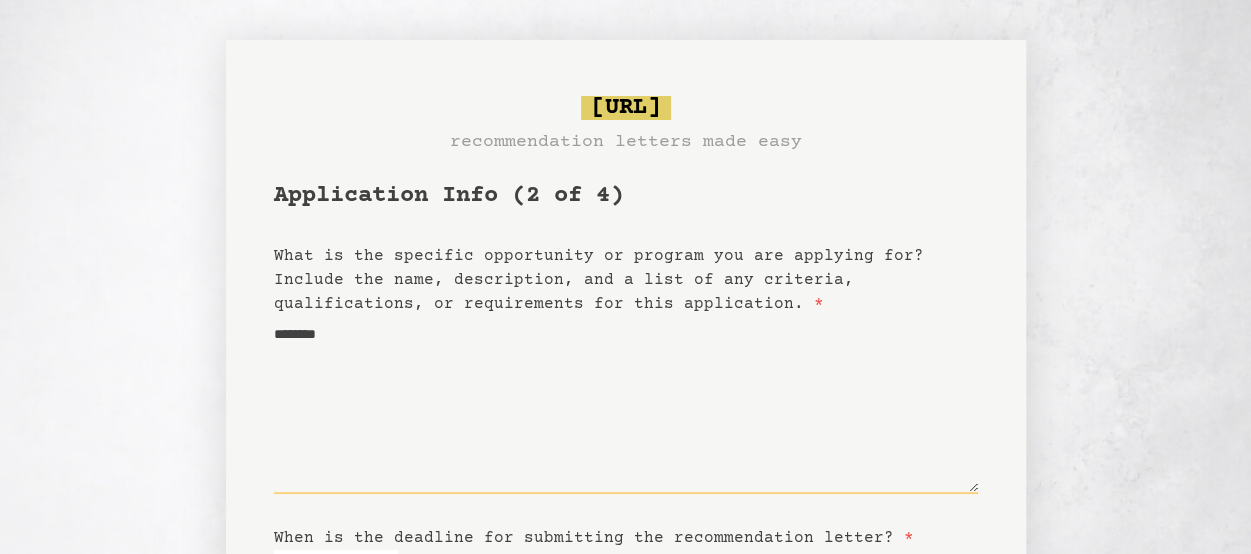 type on "*********" 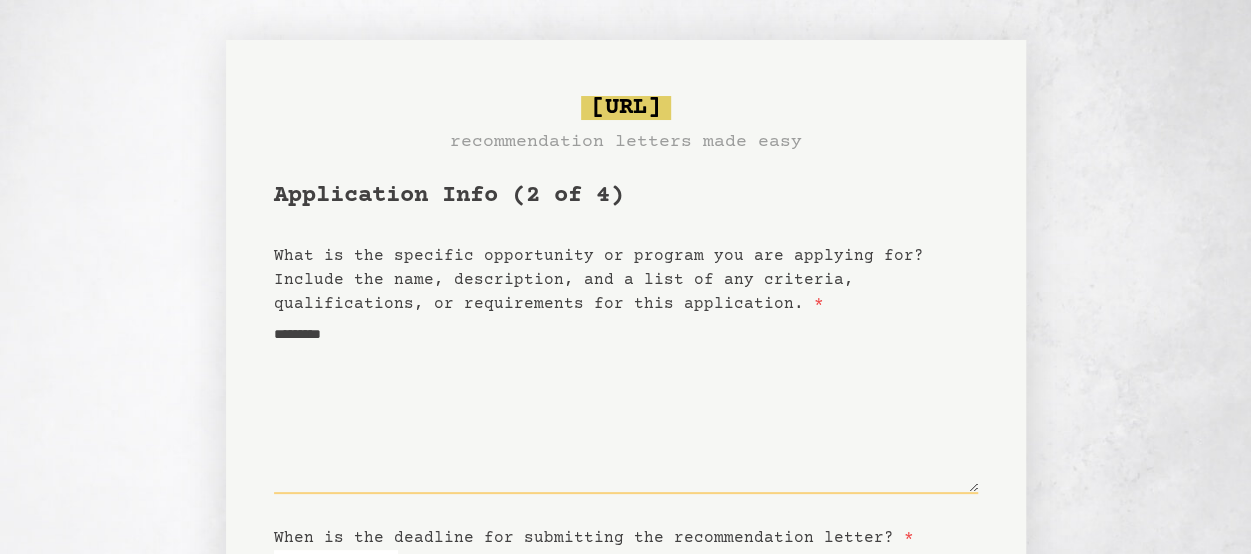 type on "**********" 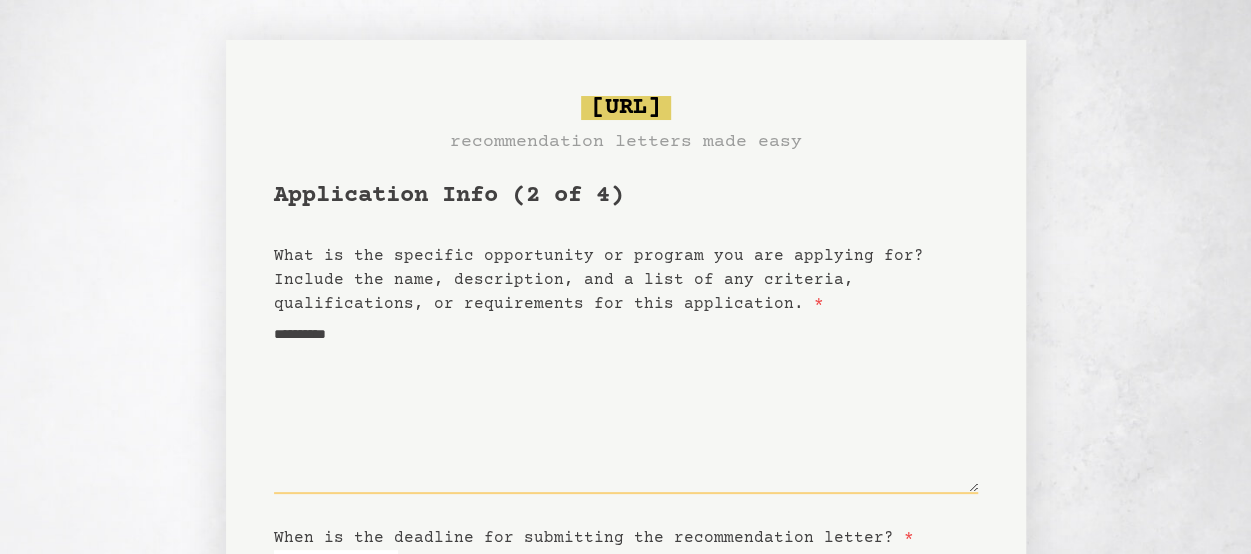 type on "**********" 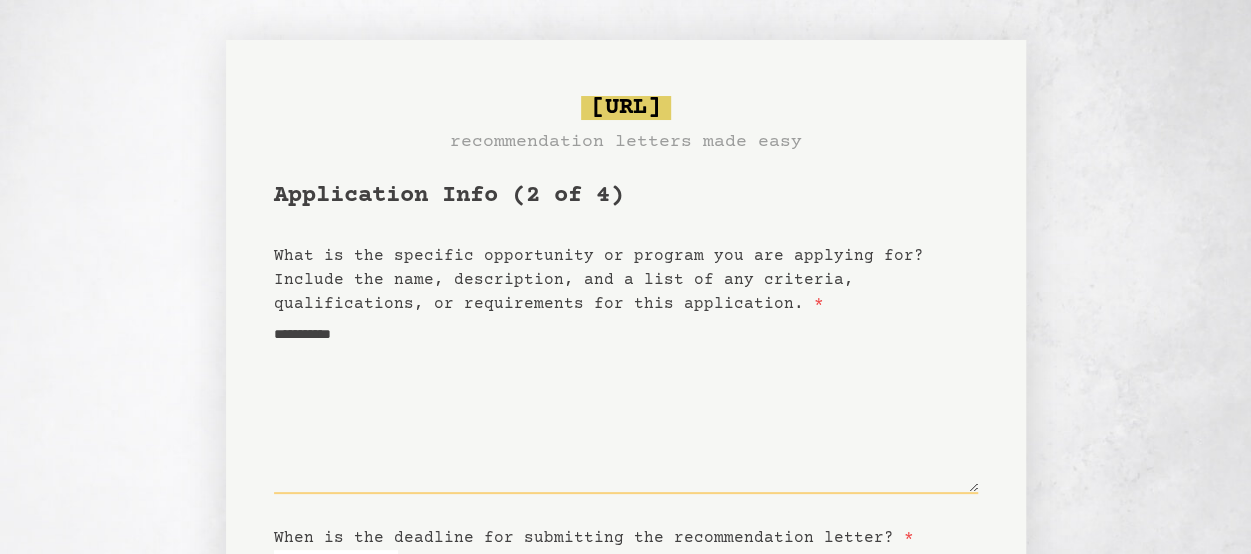 type 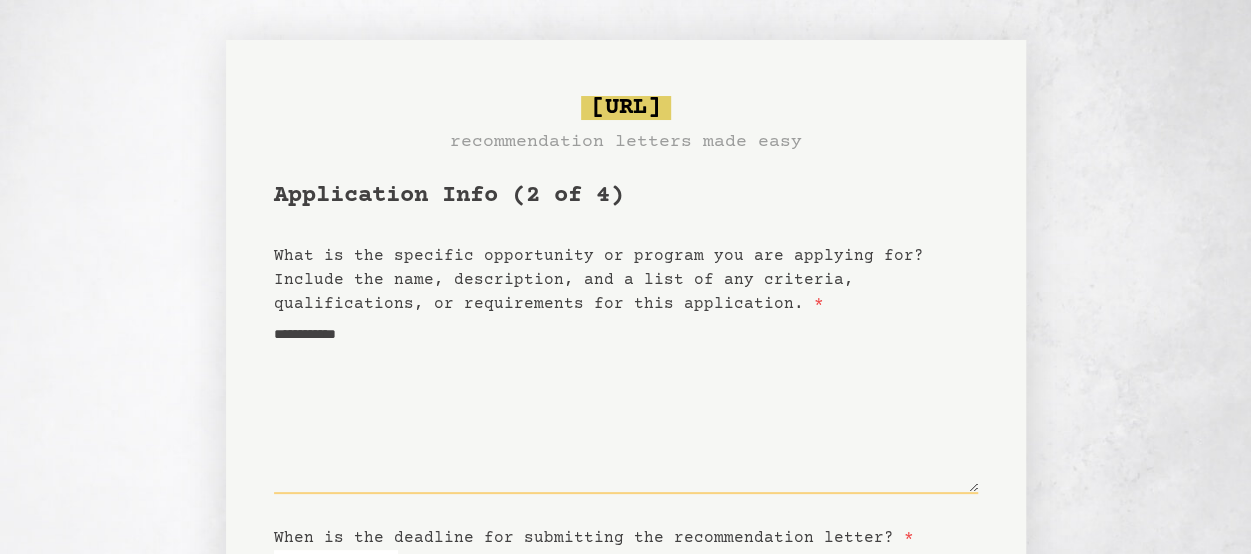 type on "**********" 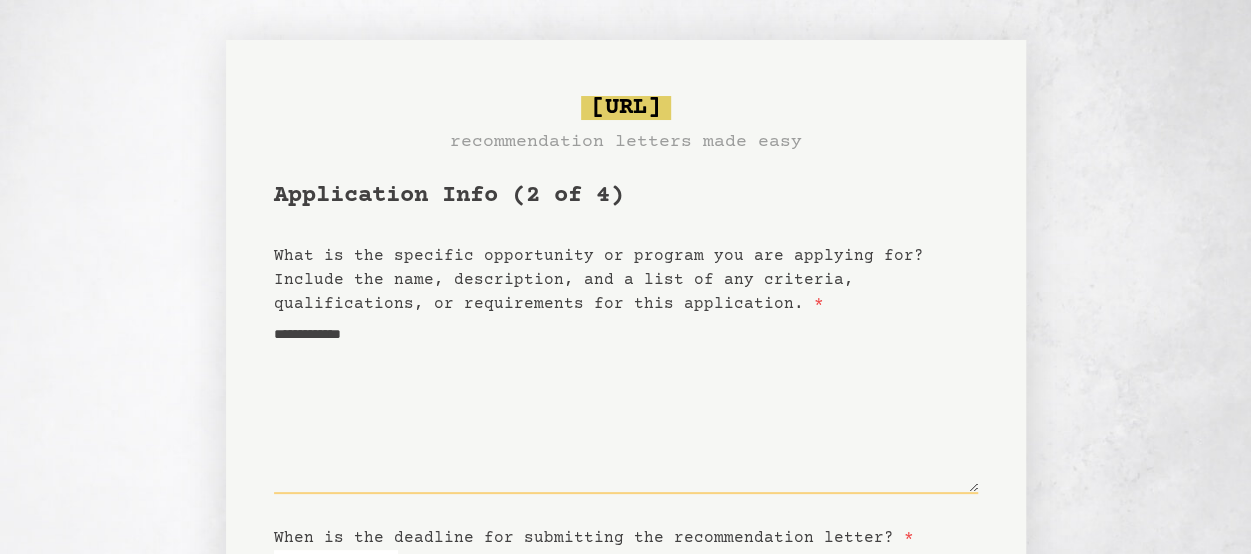 type on "**********" 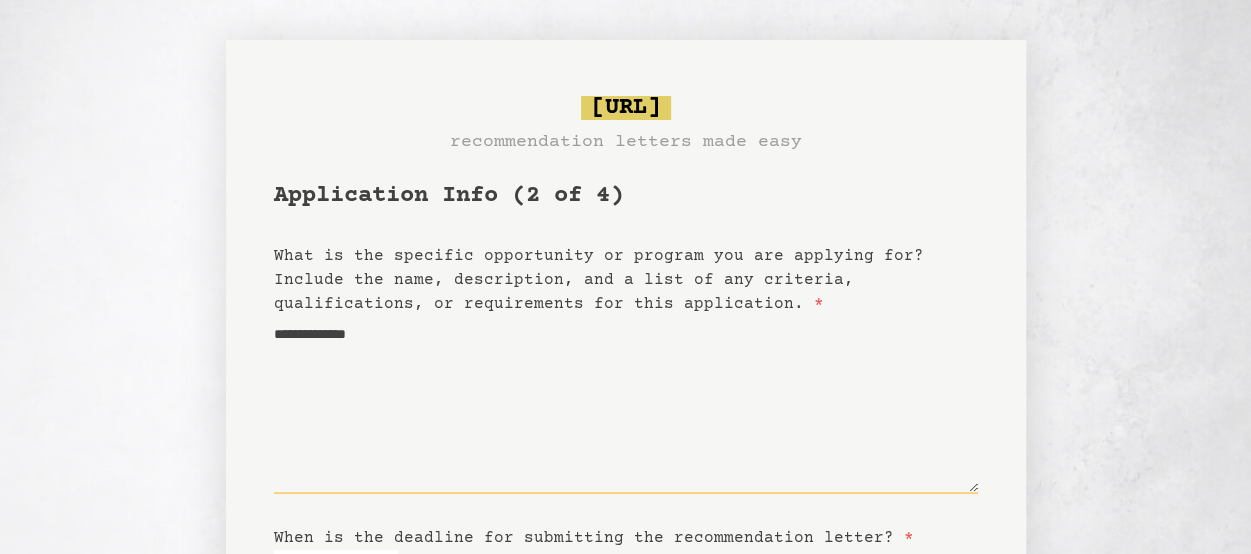 type on "**********" 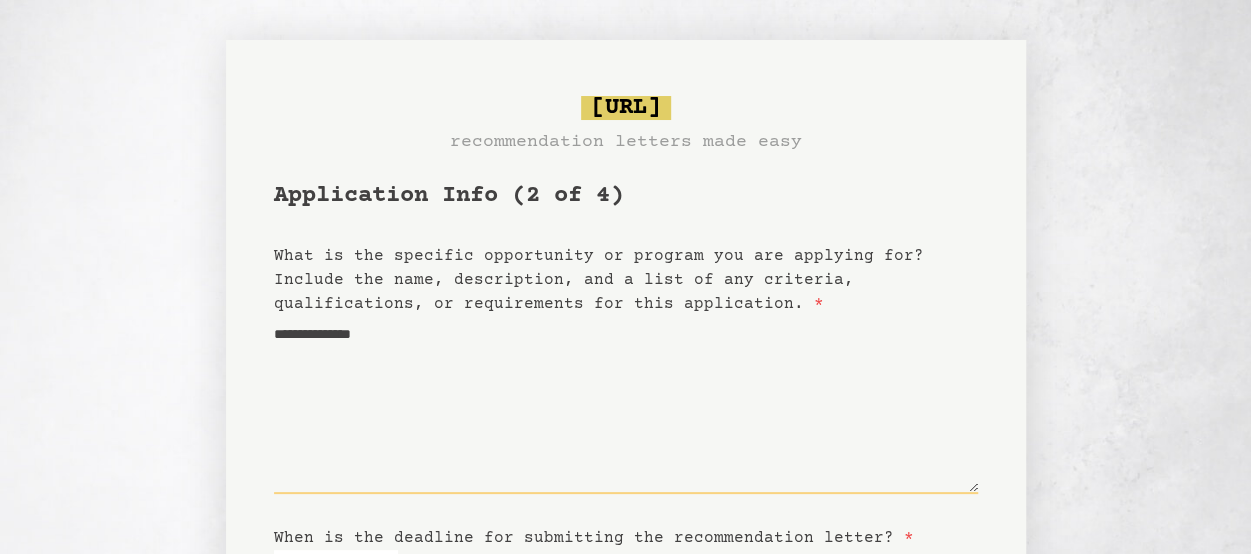 type on "**********" 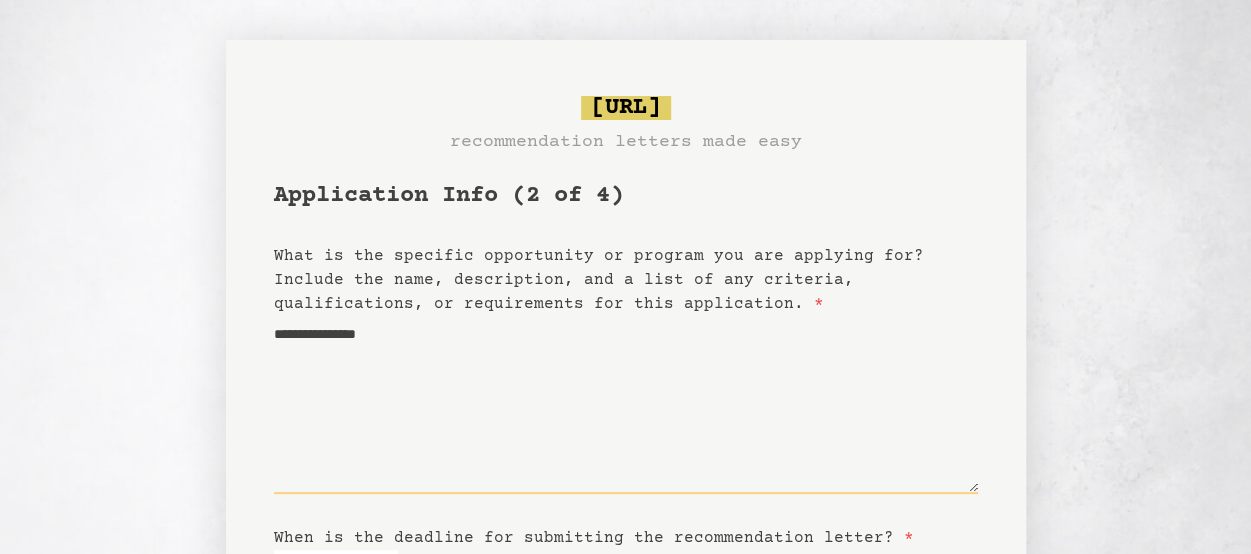 type on "**********" 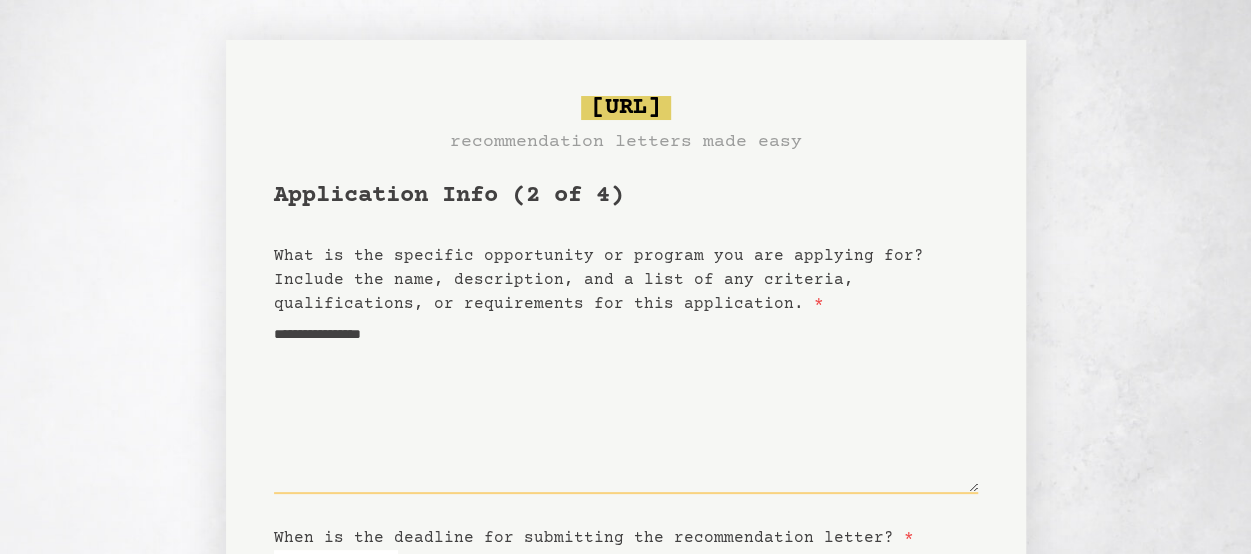 type on "**********" 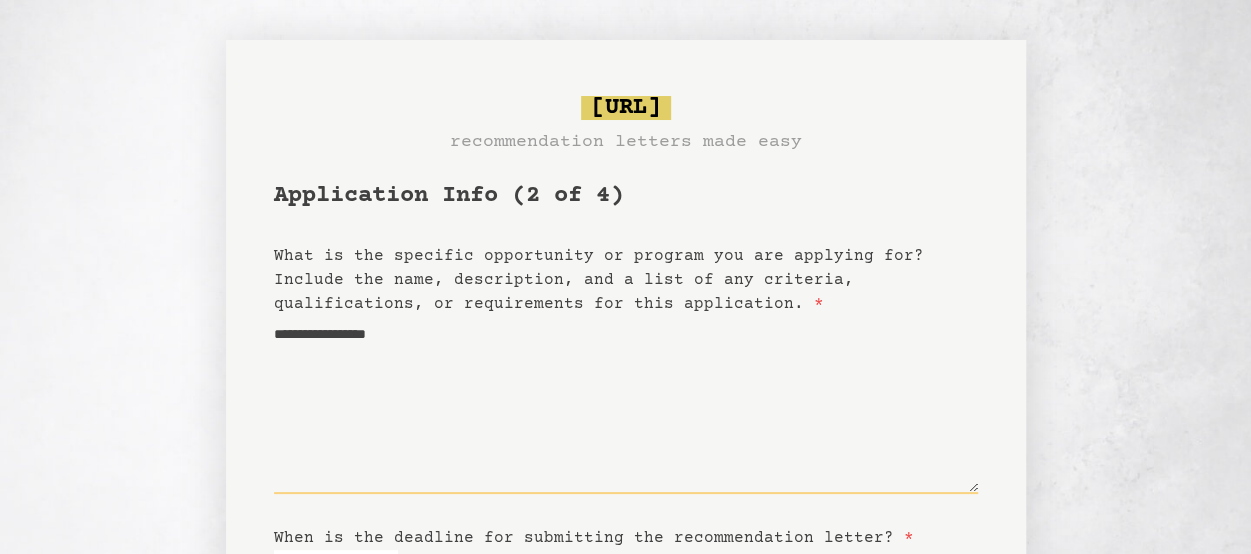 type on "**********" 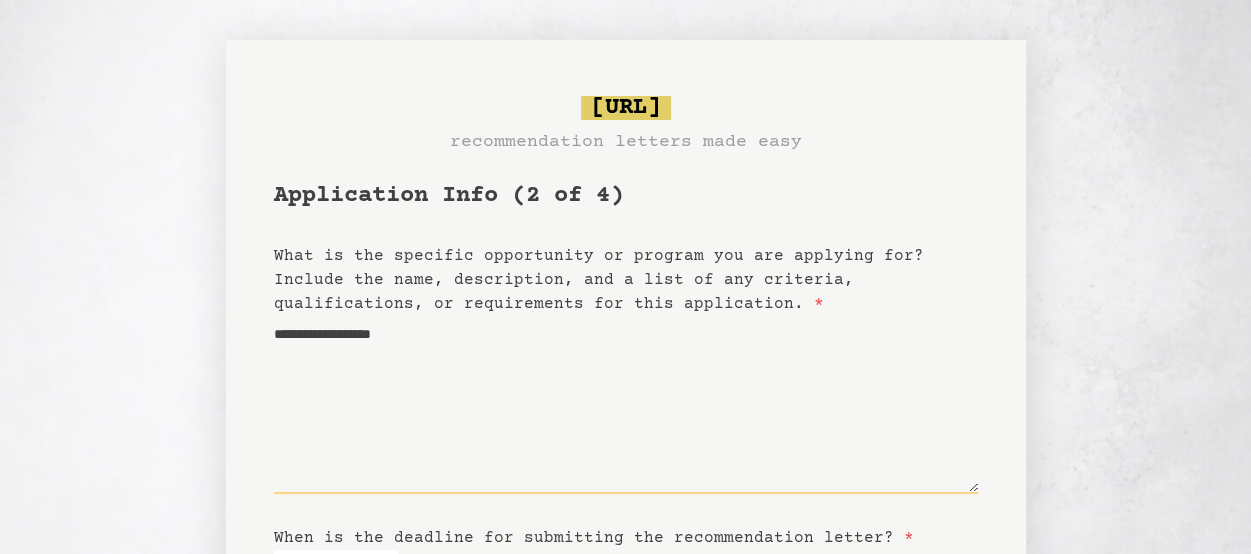 type on "**********" 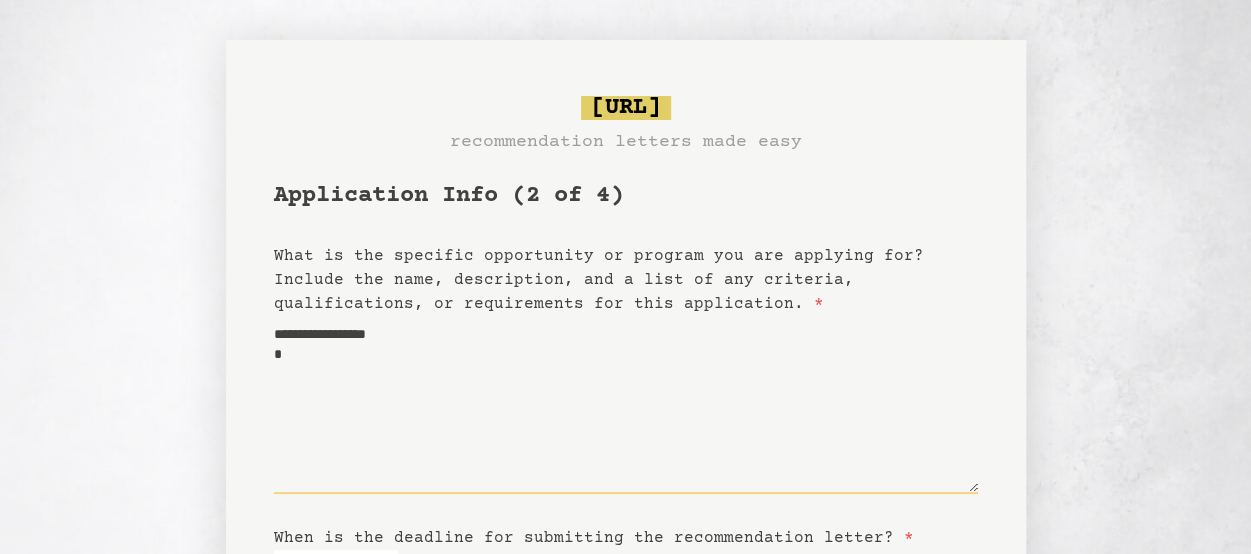 type on "**********" 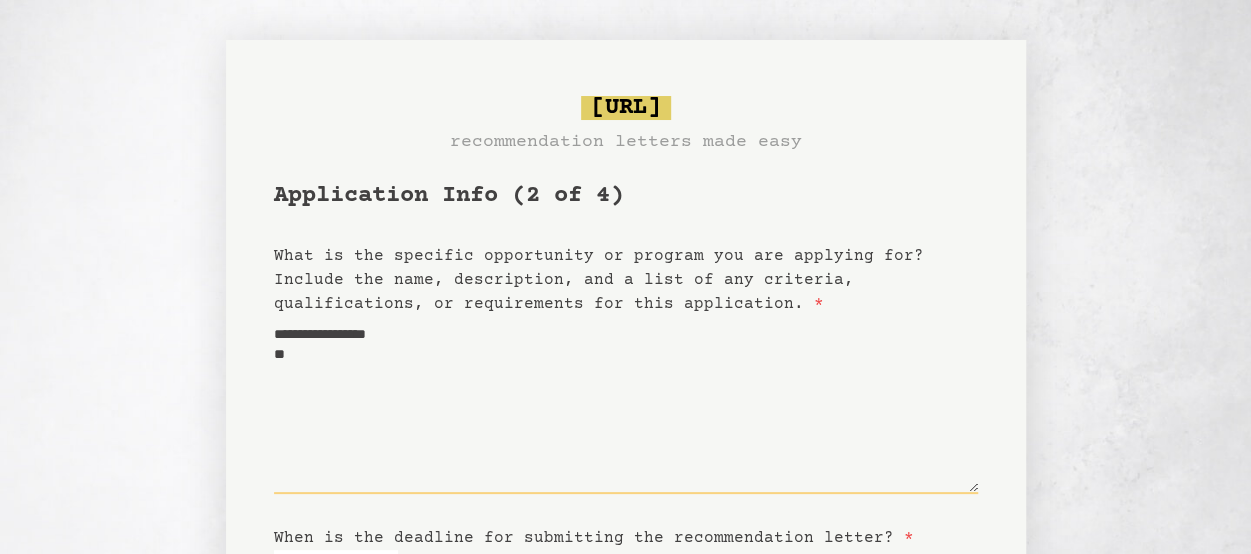 type on "**********" 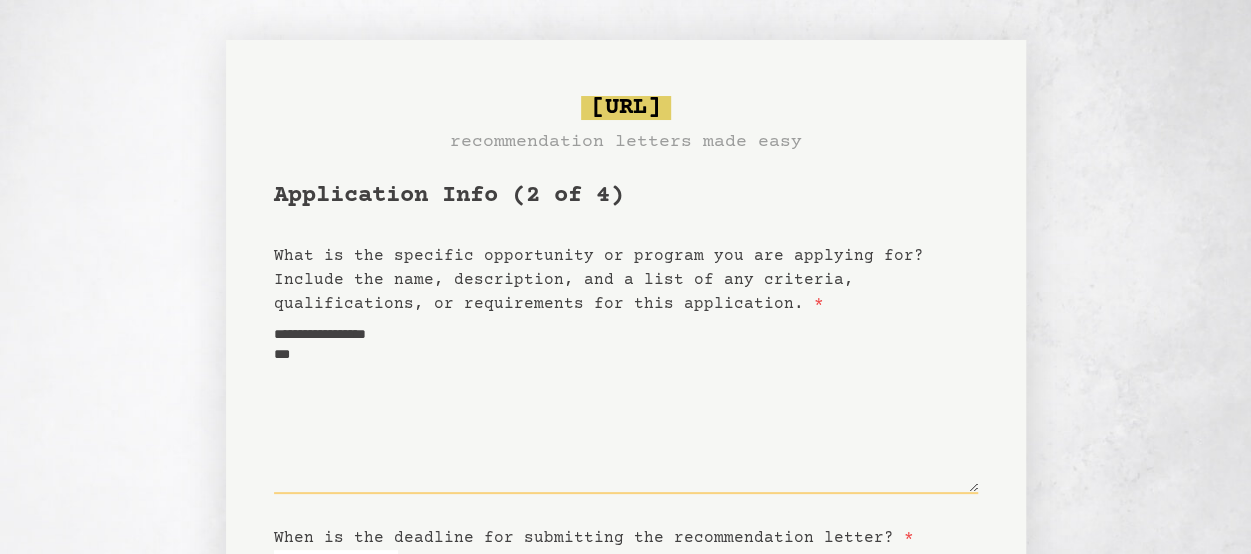 type on "**********" 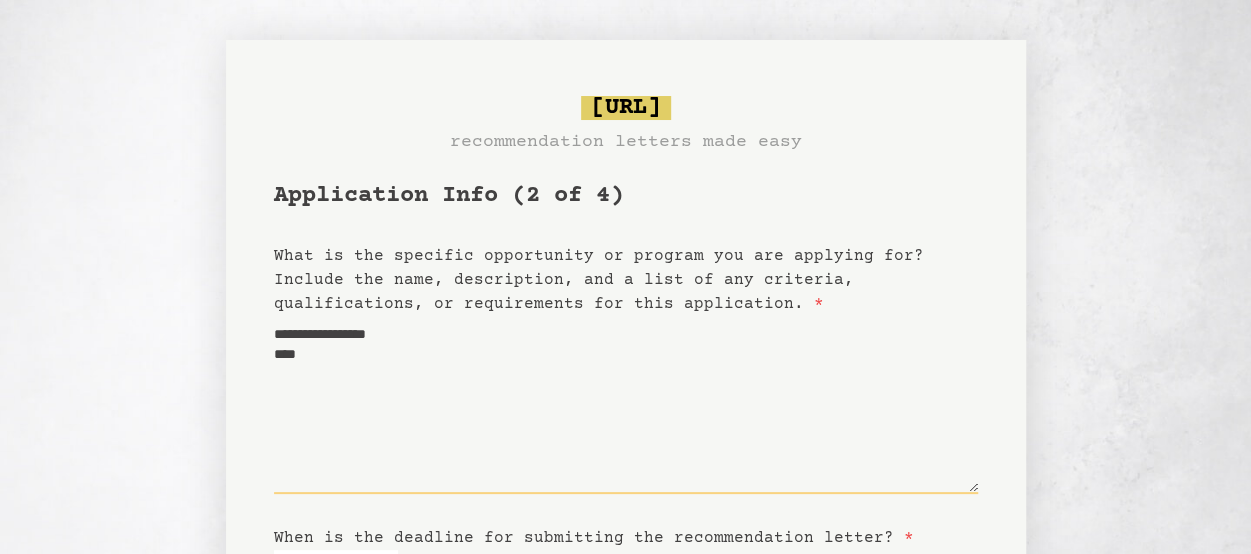 type on "**********" 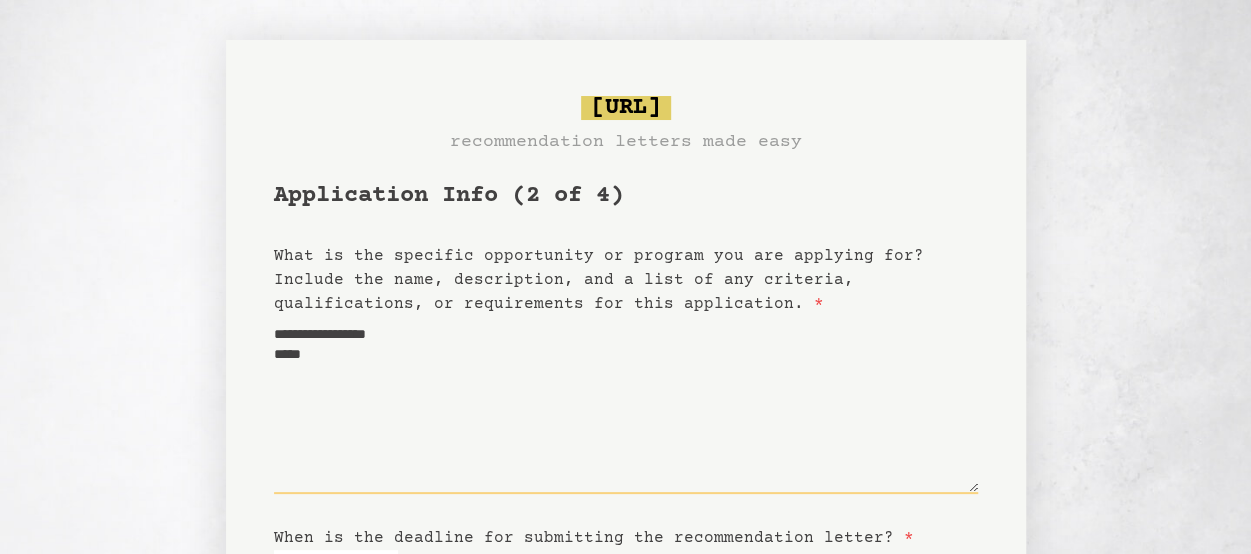 type on "**********" 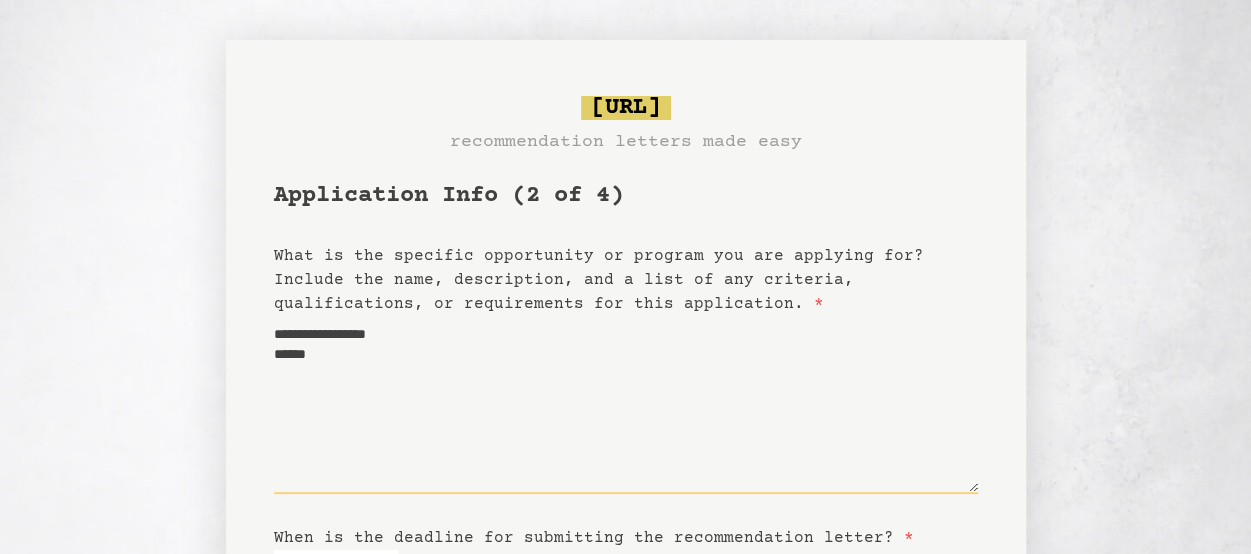 type 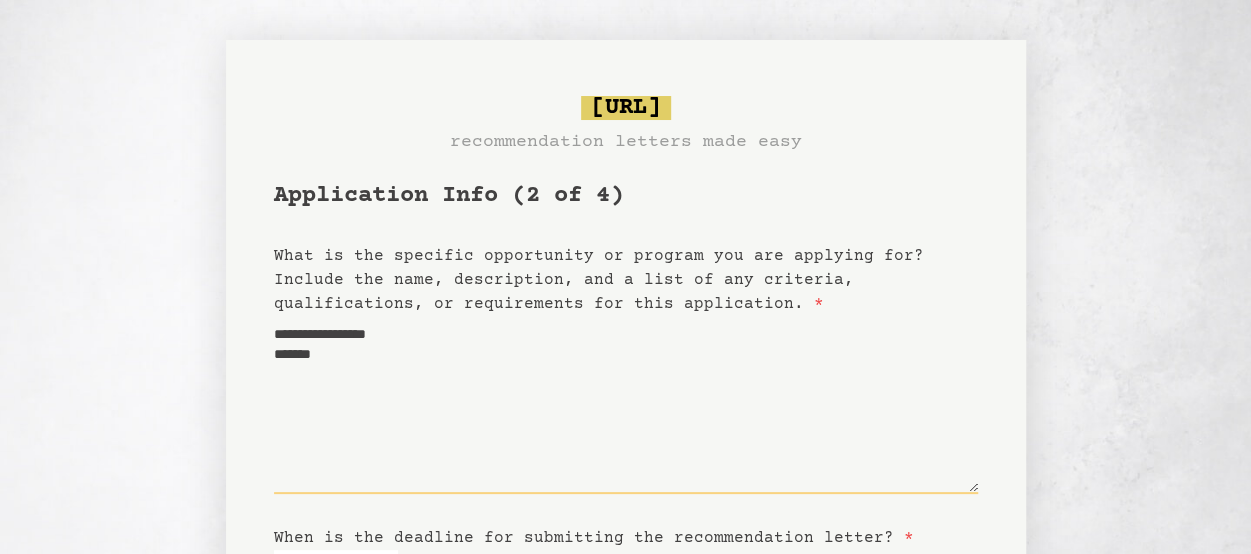 type on "**********" 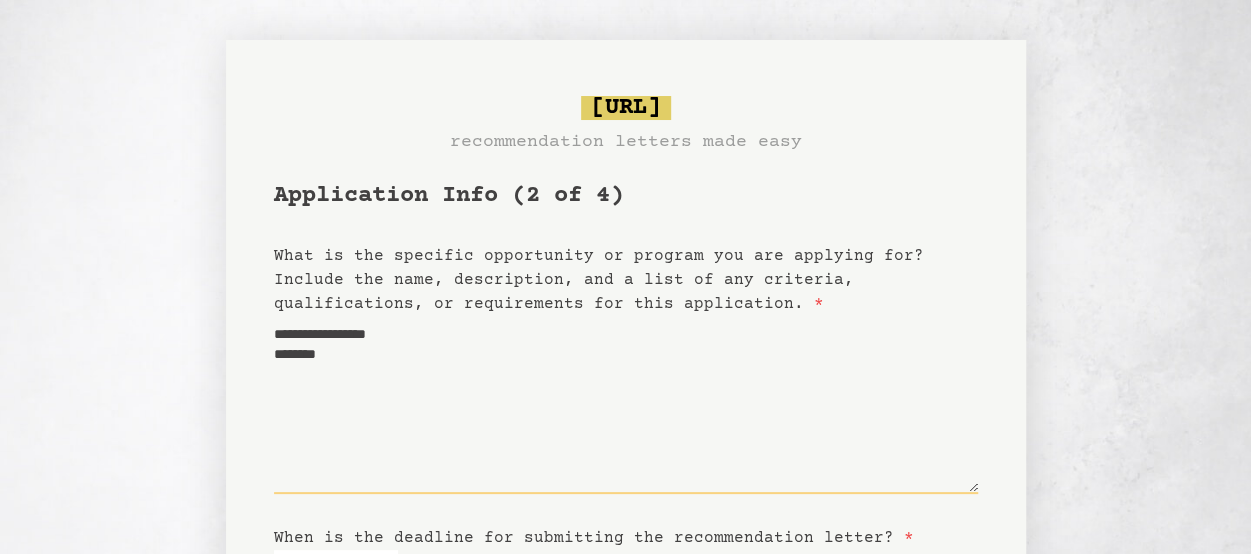 type on "**********" 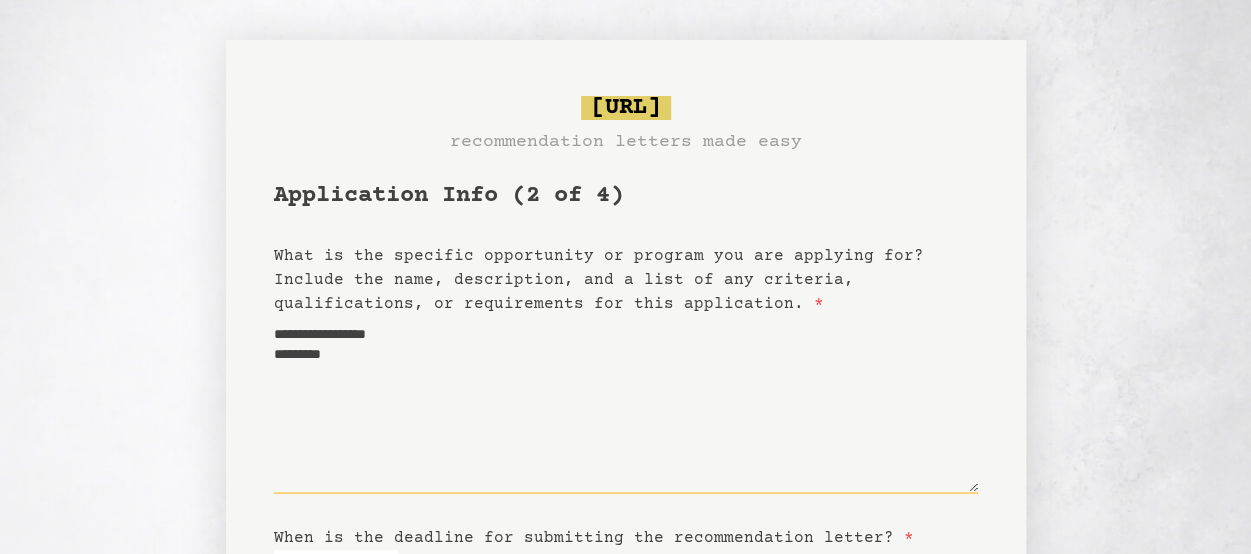 type on "**********" 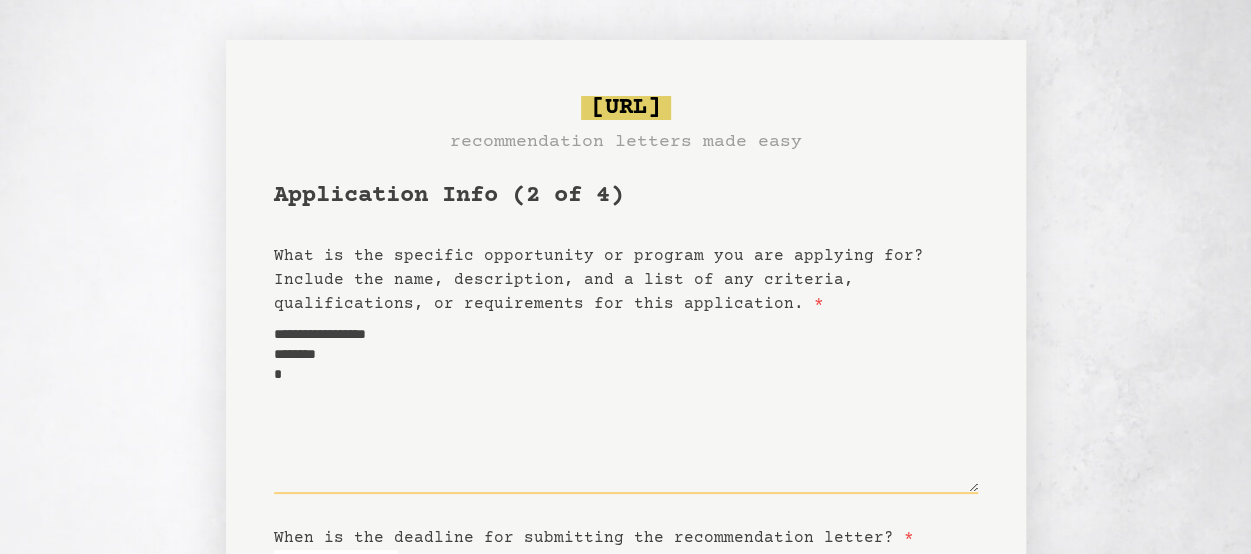 type on "**********" 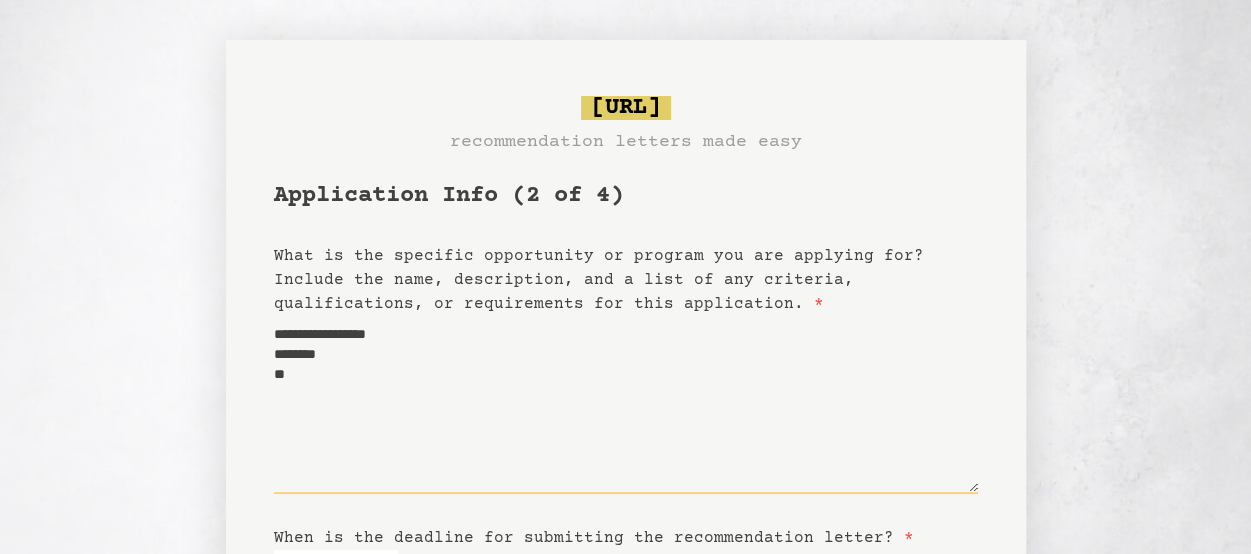 type on "**********" 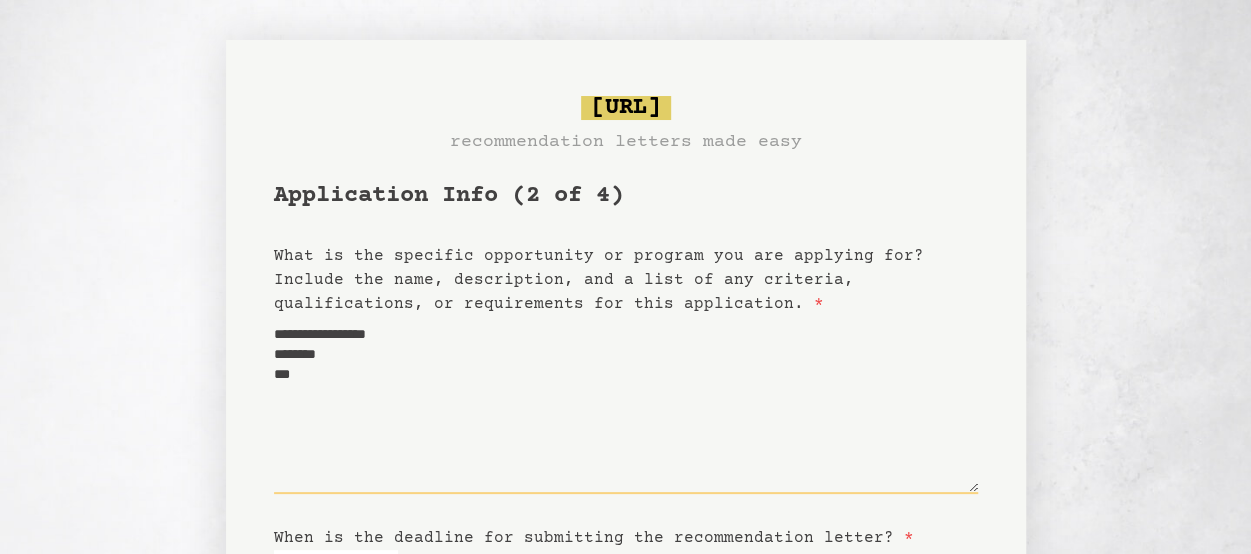 type on "**********" 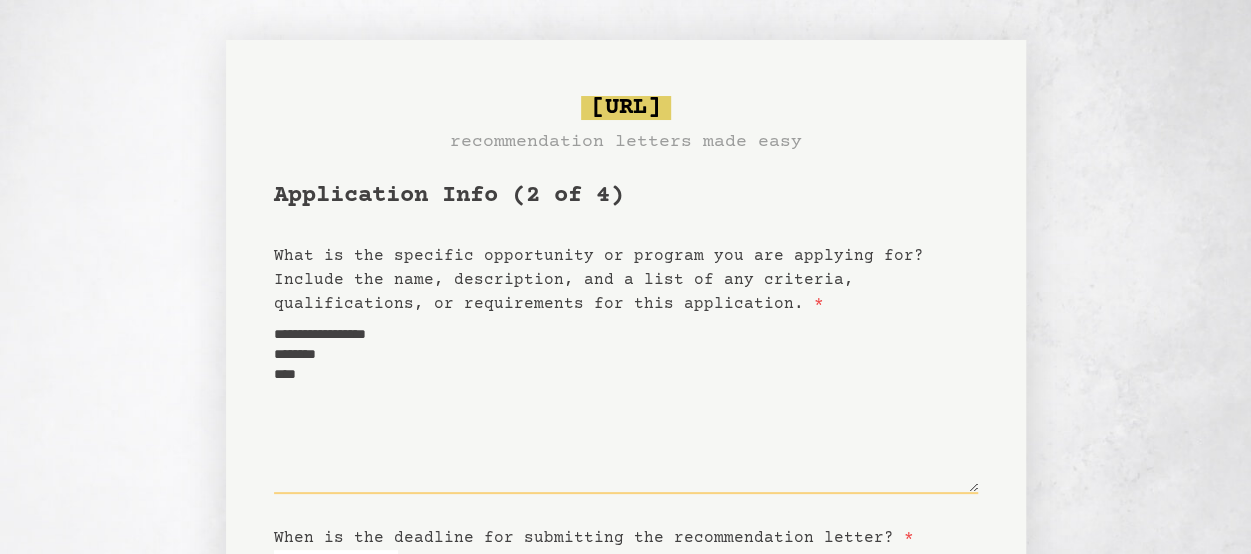 type on "**********" 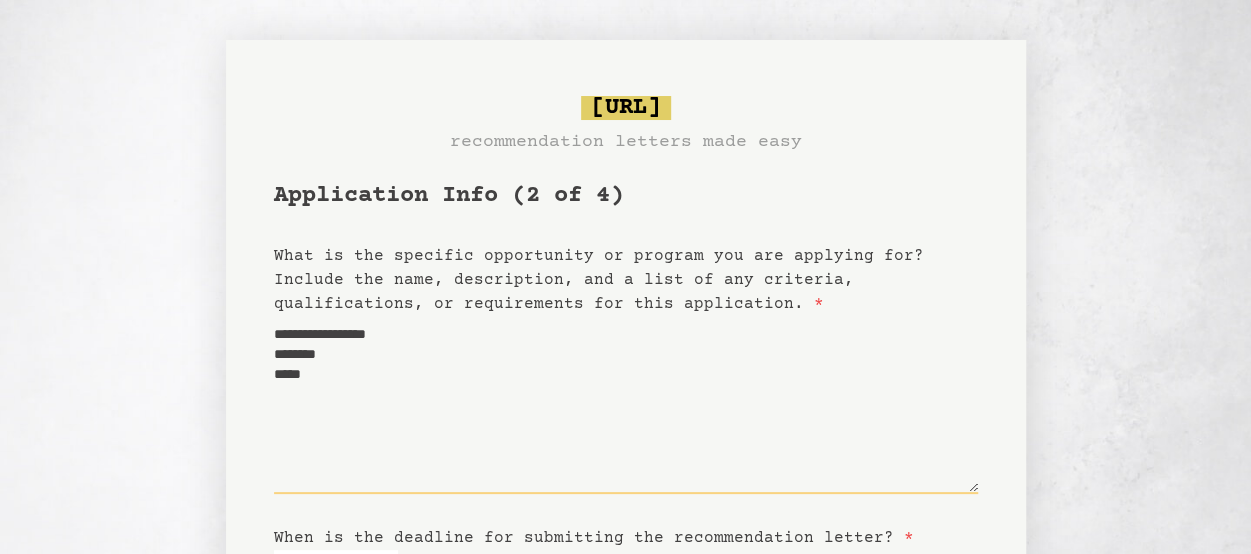 type on "**********" 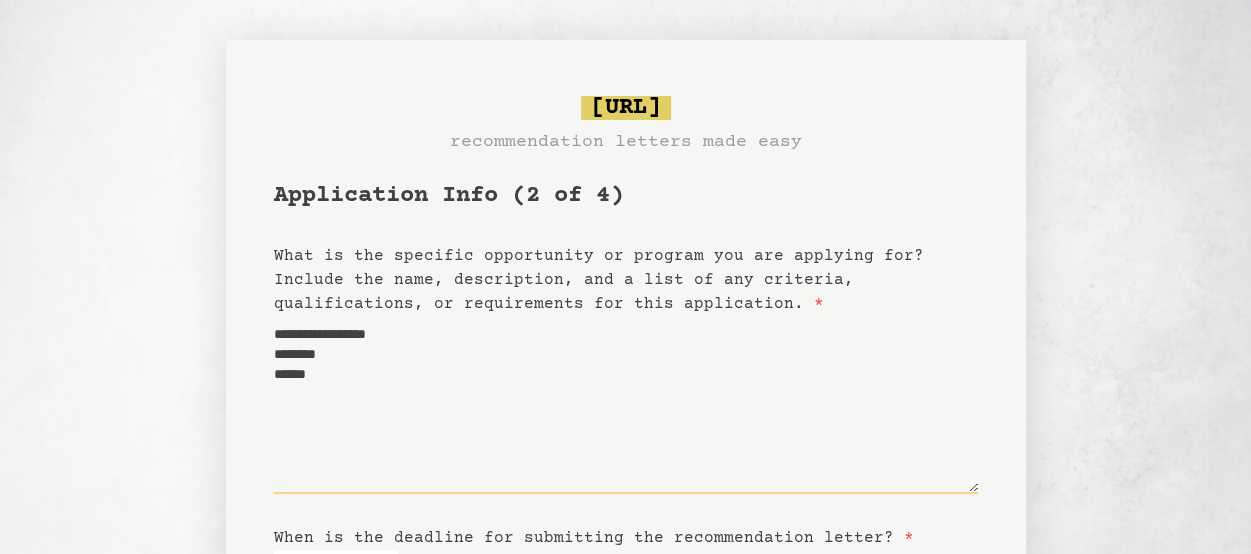 type on "**********" 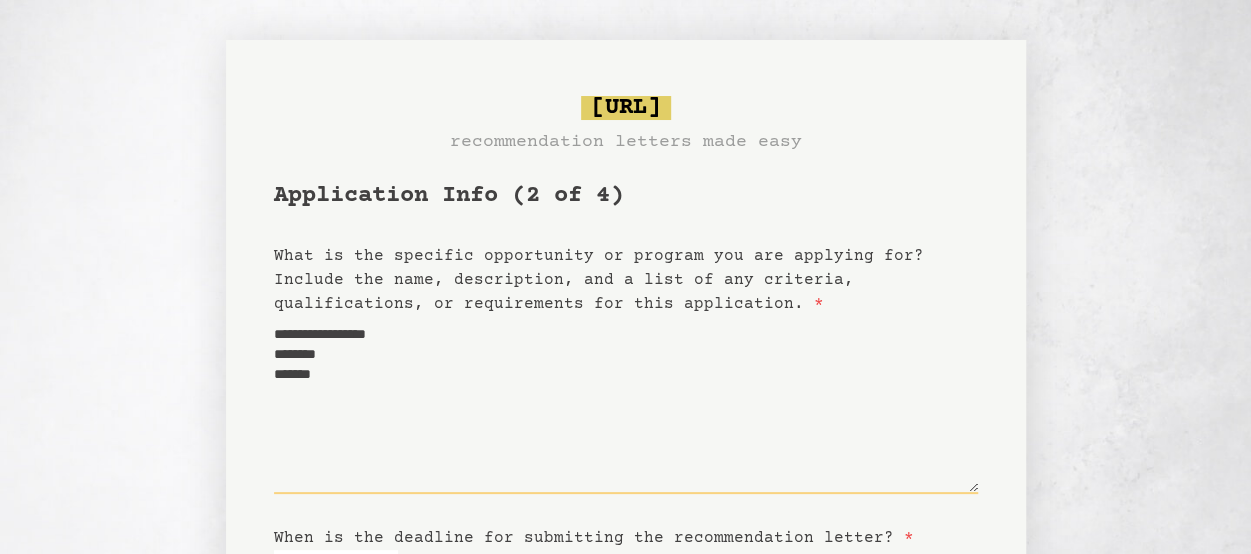 type on "**********" 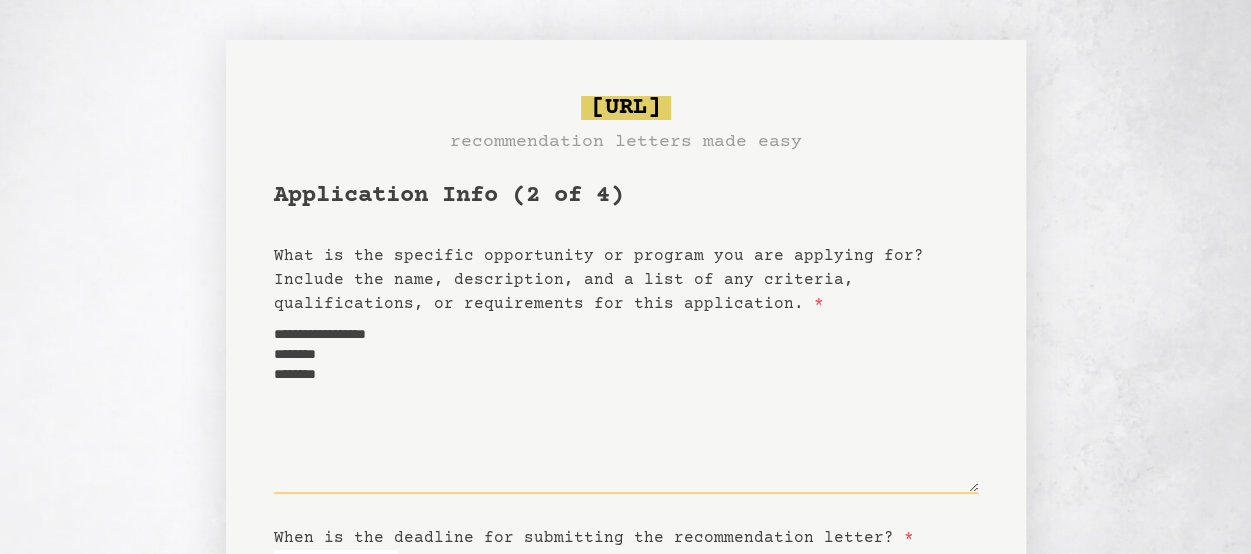 type on "**********" 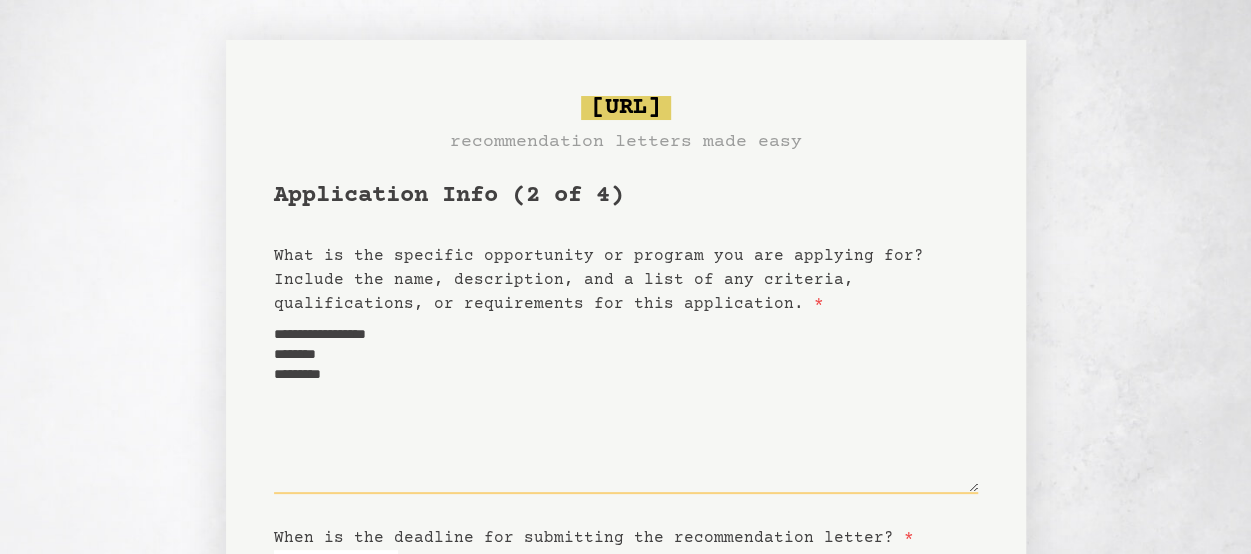 type on "**********" 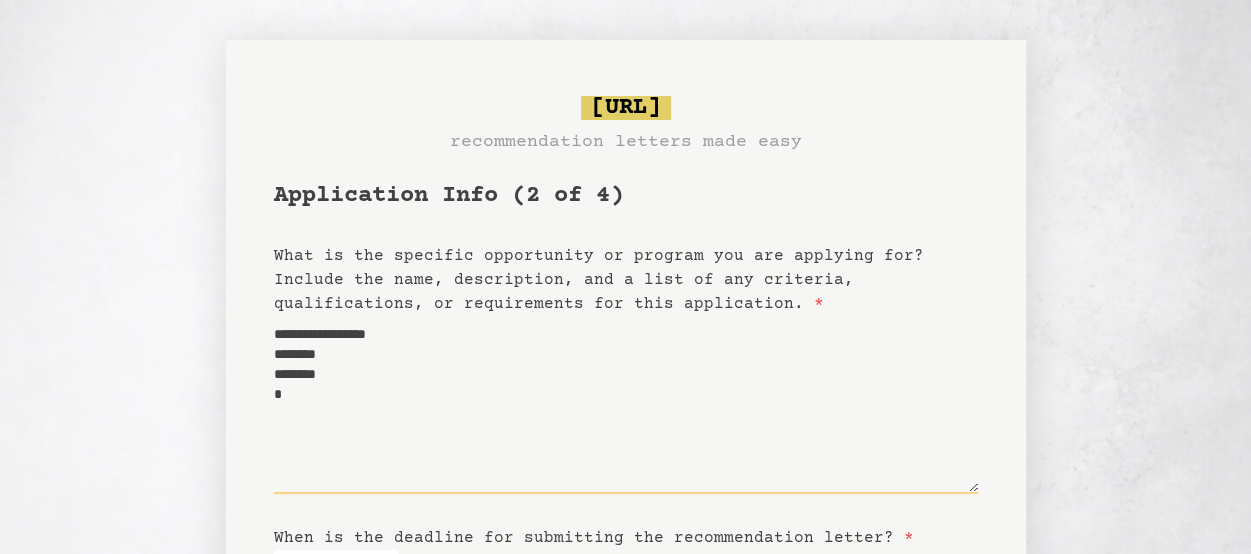 type on "**********" 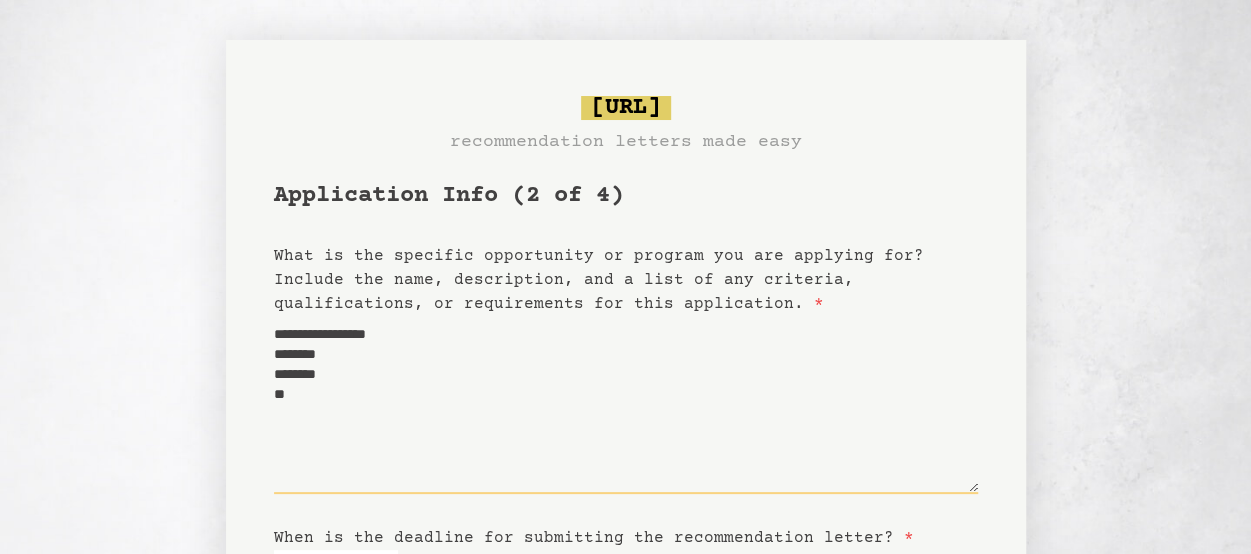 type on "**********" 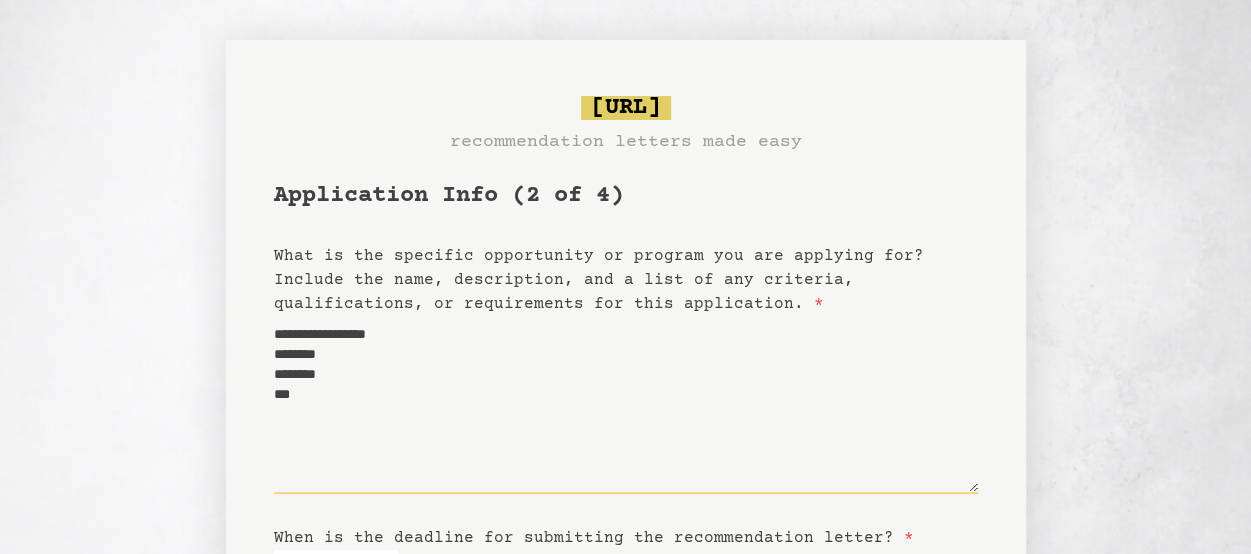 type on "**********" 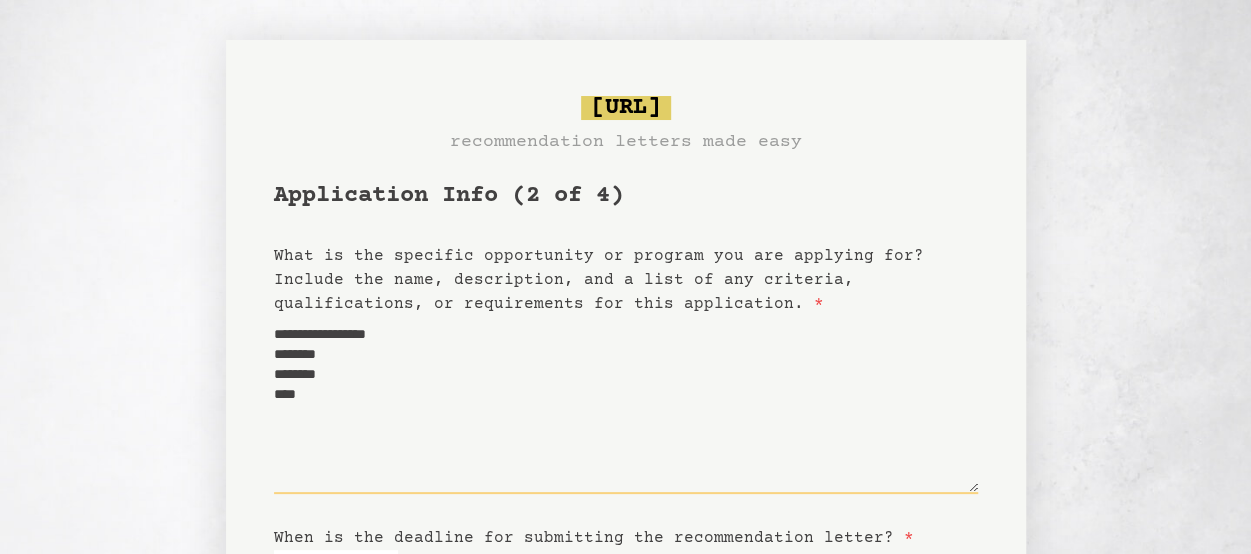type on "**********" 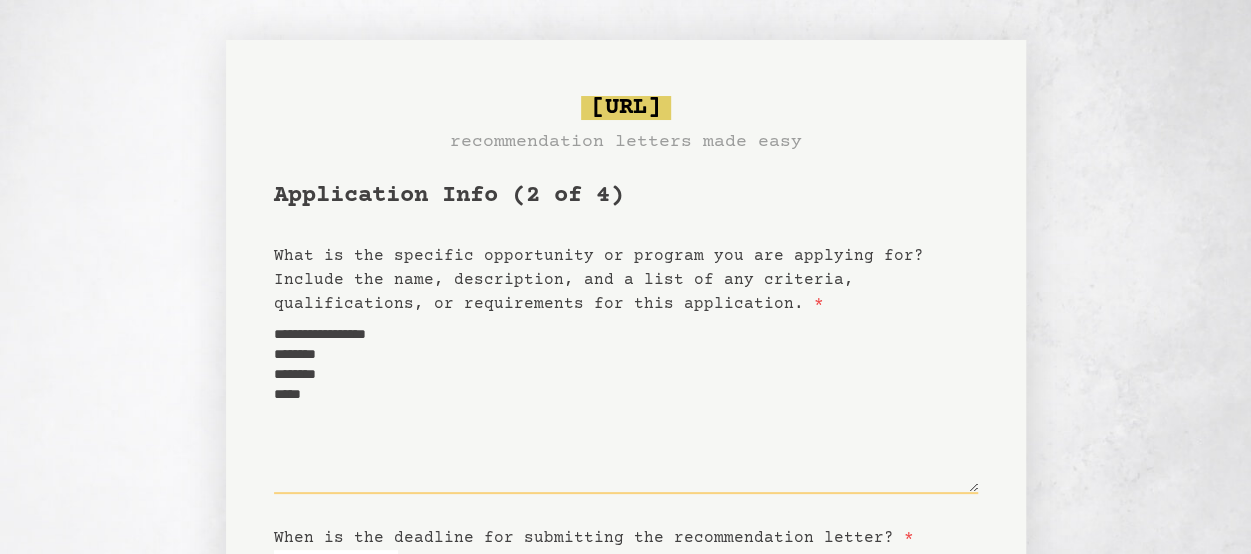 type on "**********" 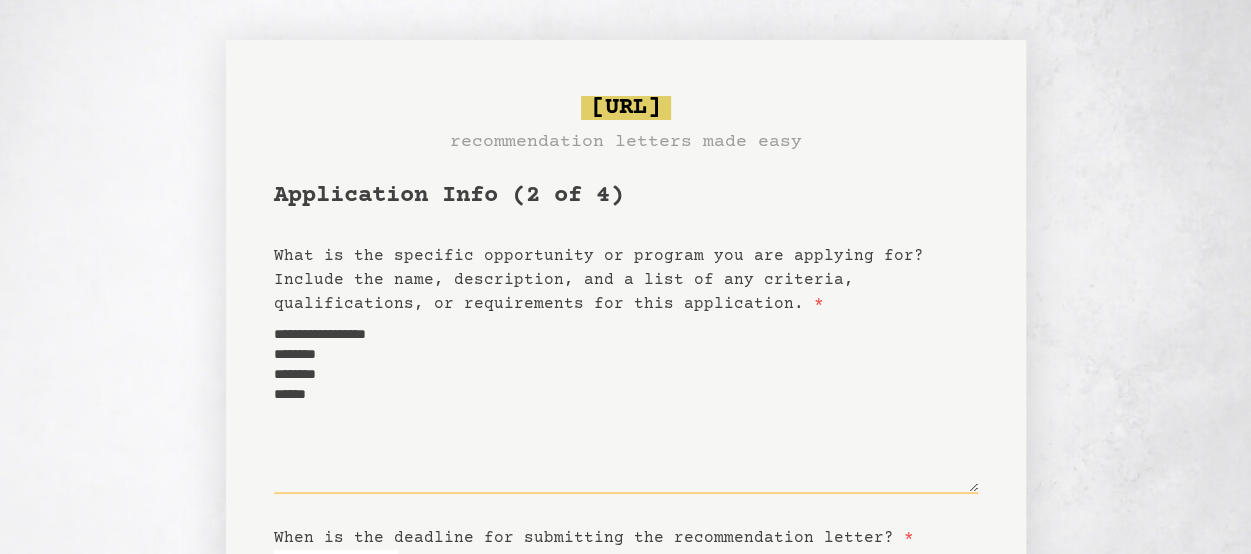 type on "**********" 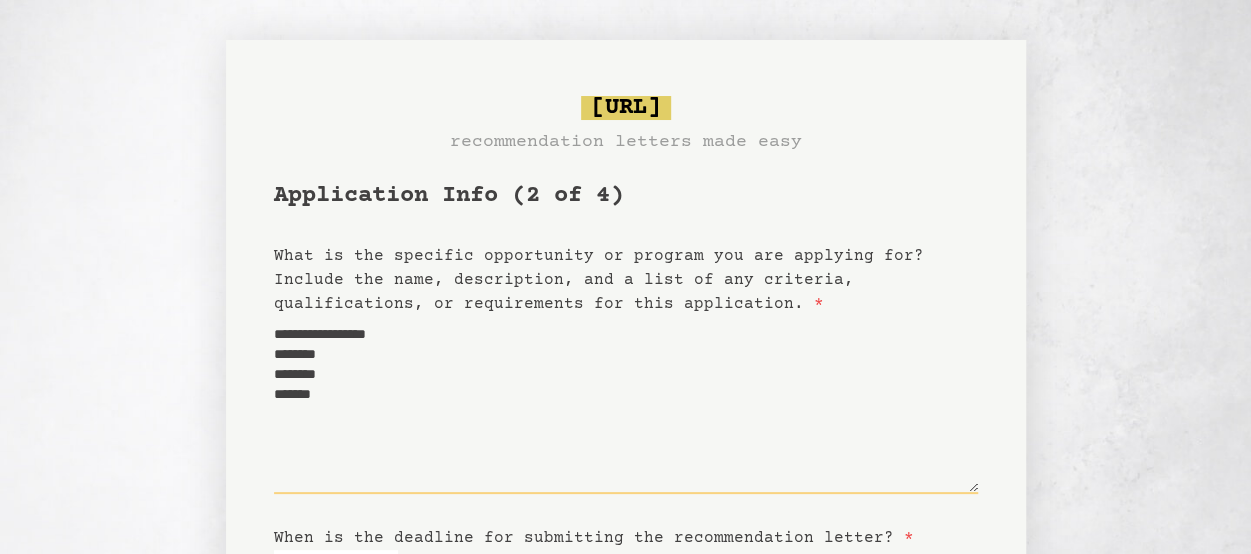 type on "**********" 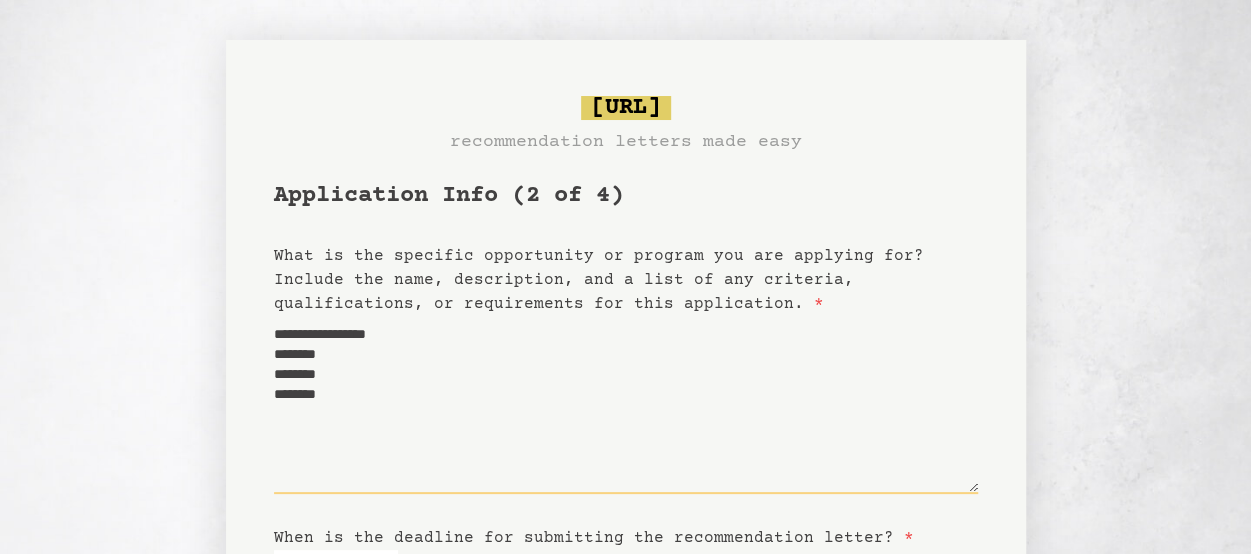 type on "**********" 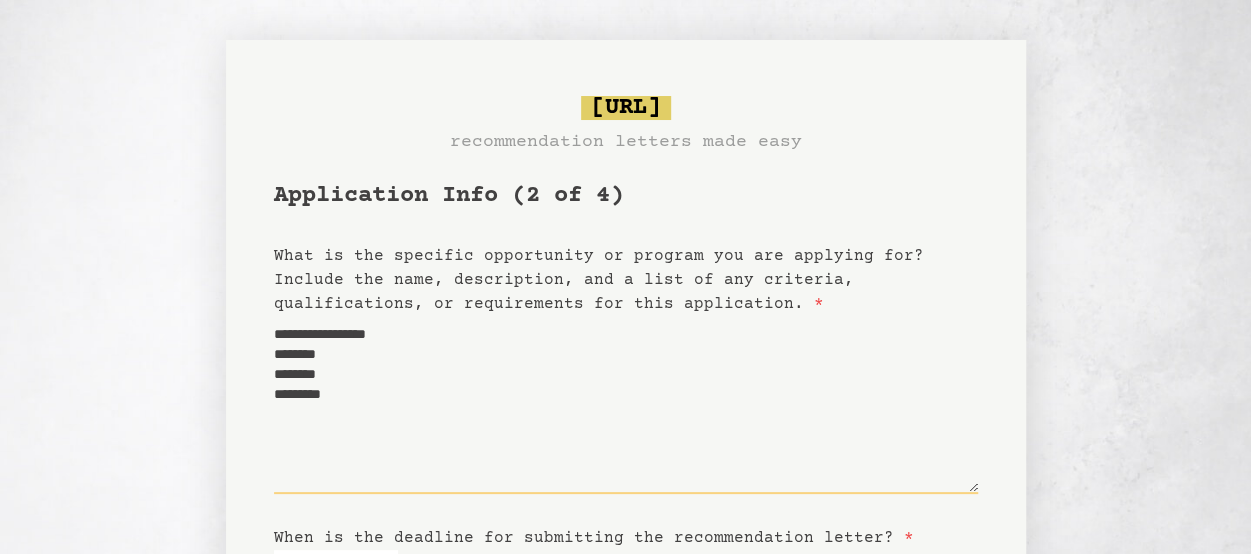 type on "**********" 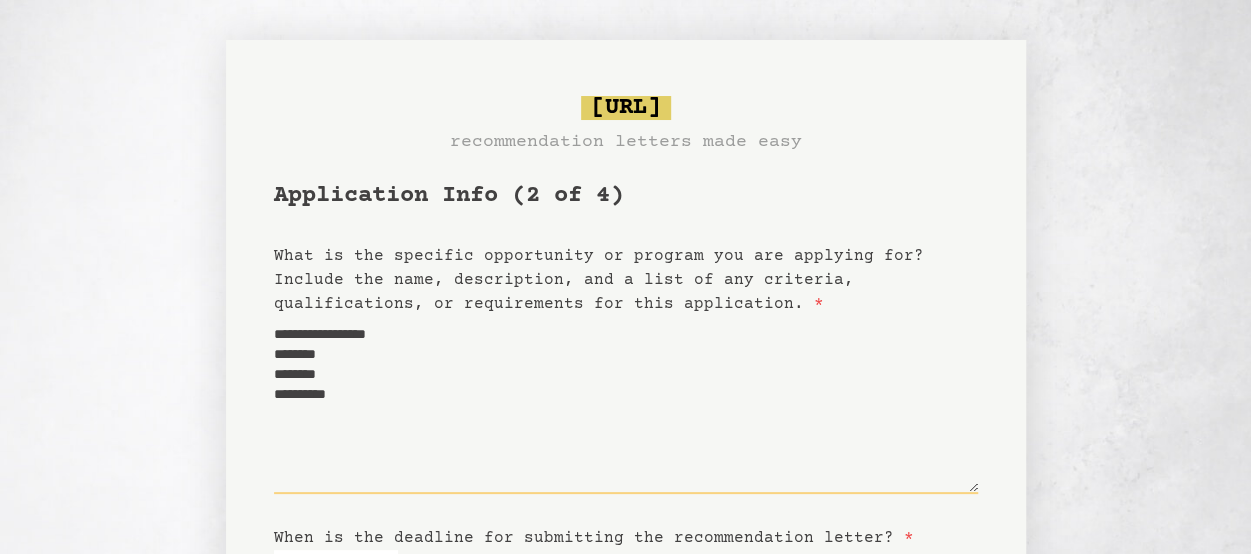 type on "**********" 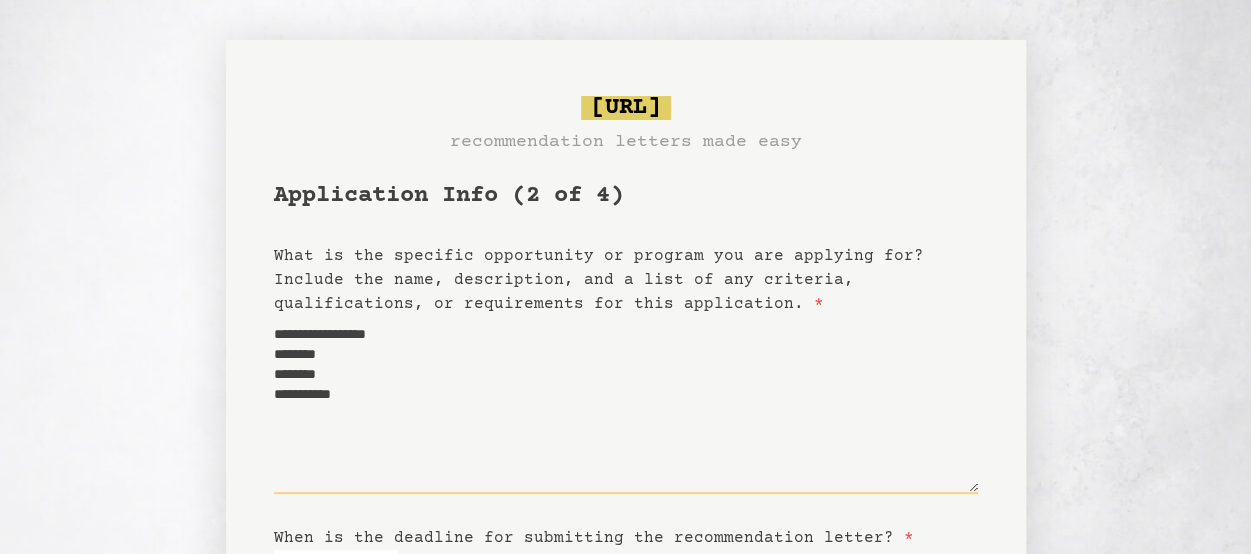 type on "**********" 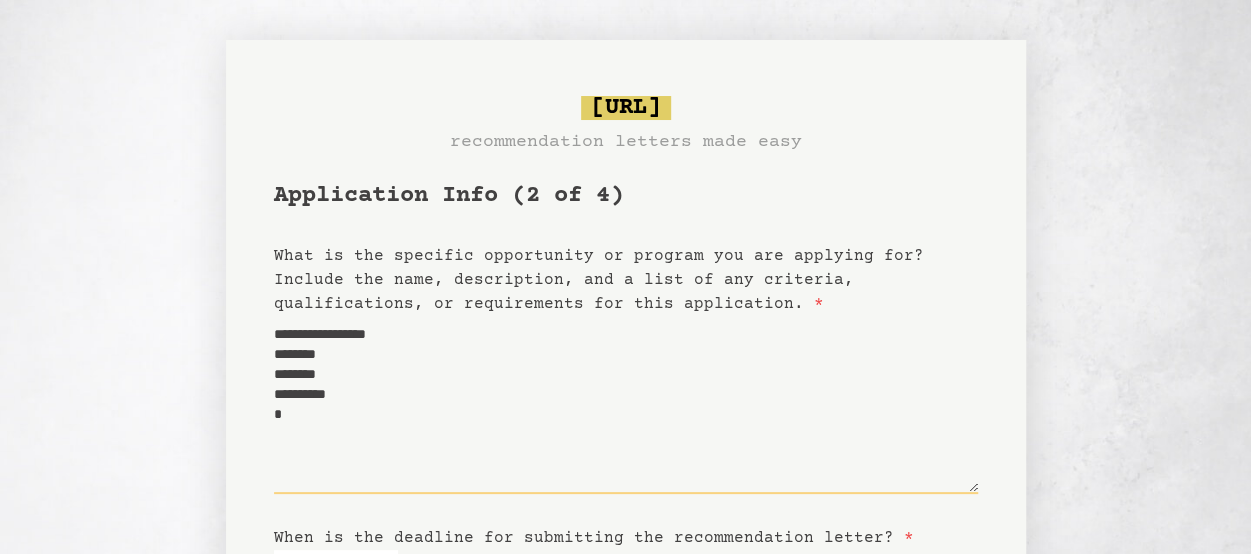 type on "**********" 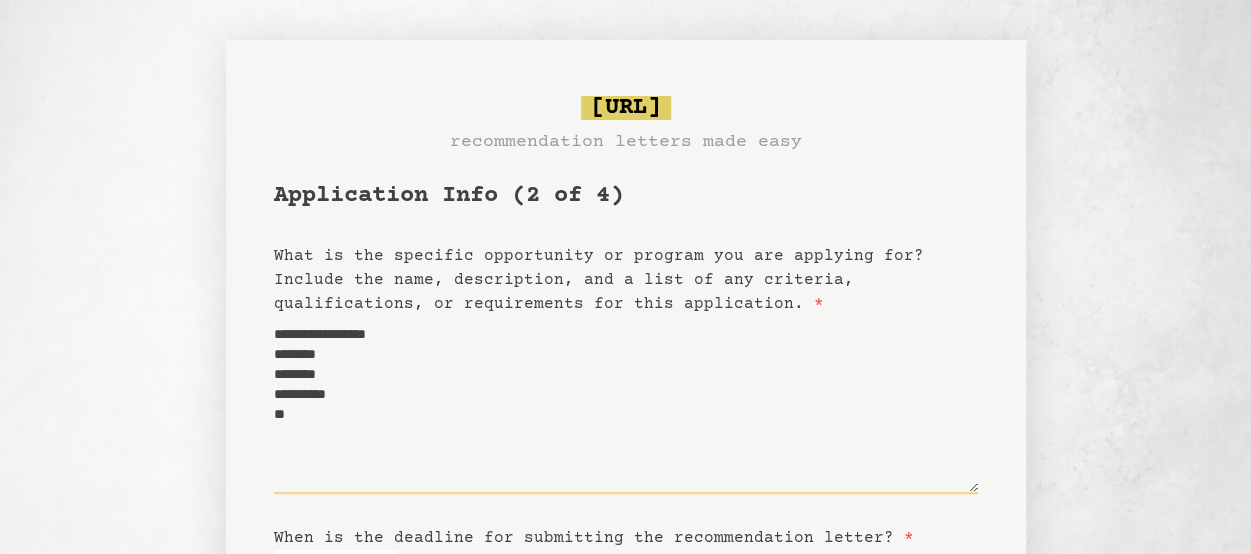 type on "**********" 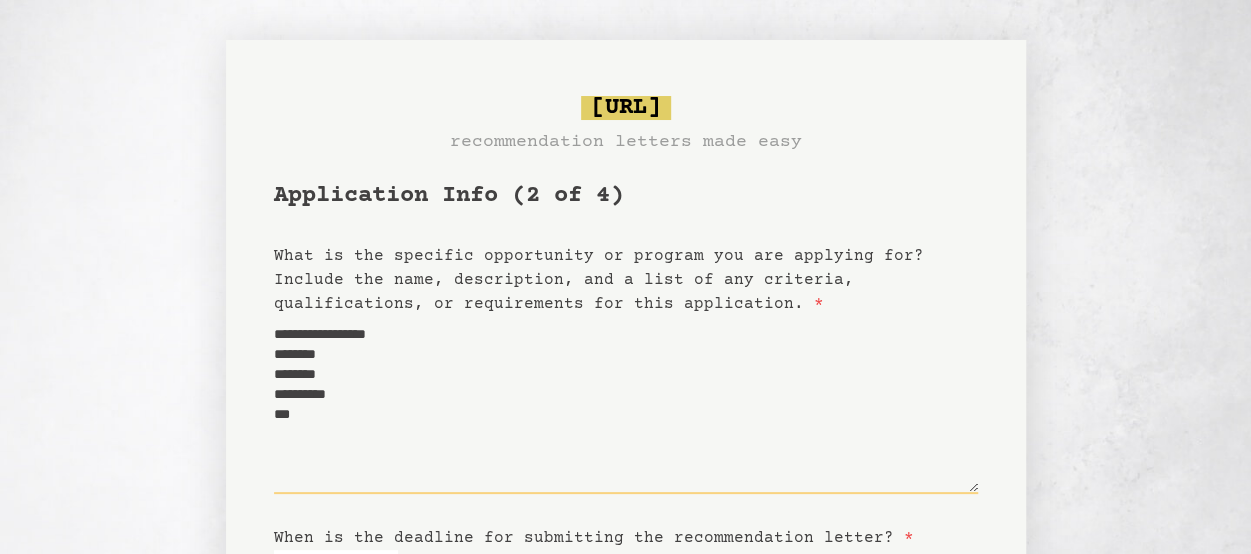 type on "**********" 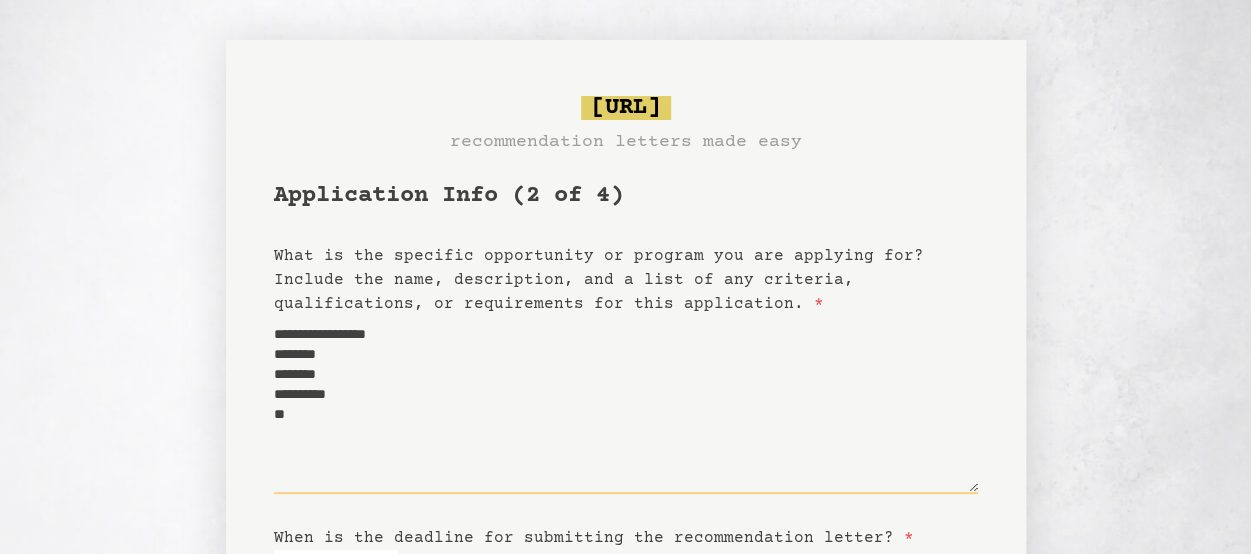 type on "**********" 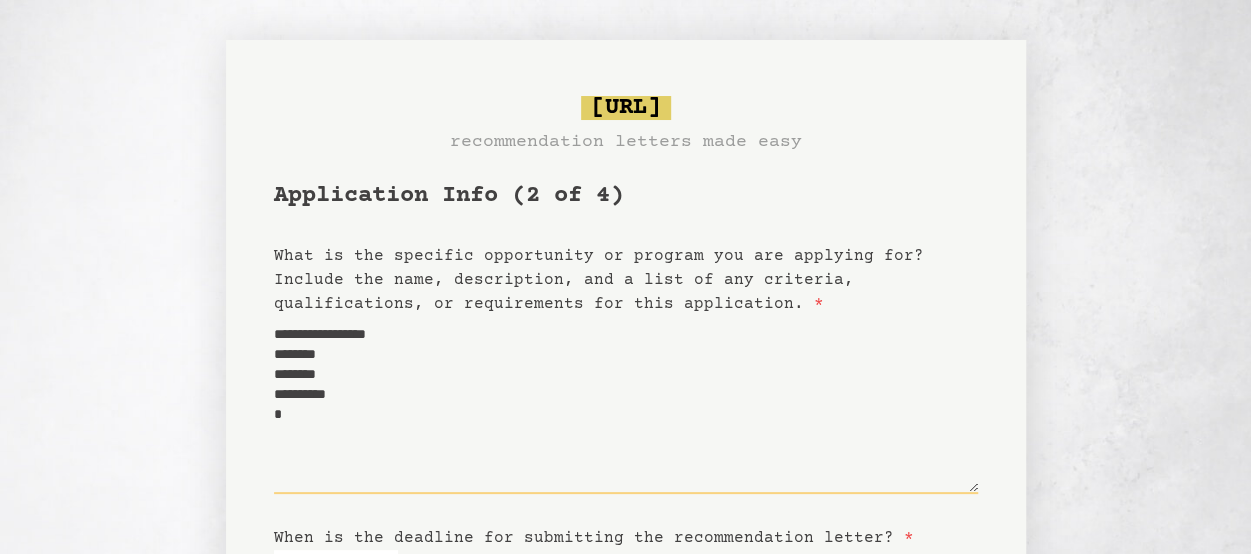 type on "**********" 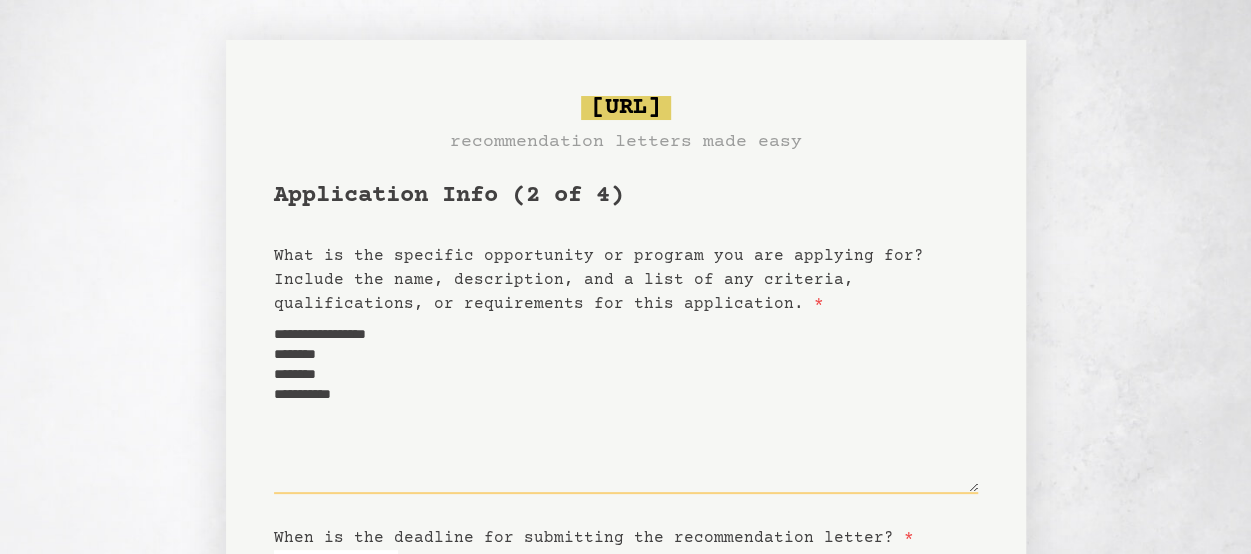 type on "**********" 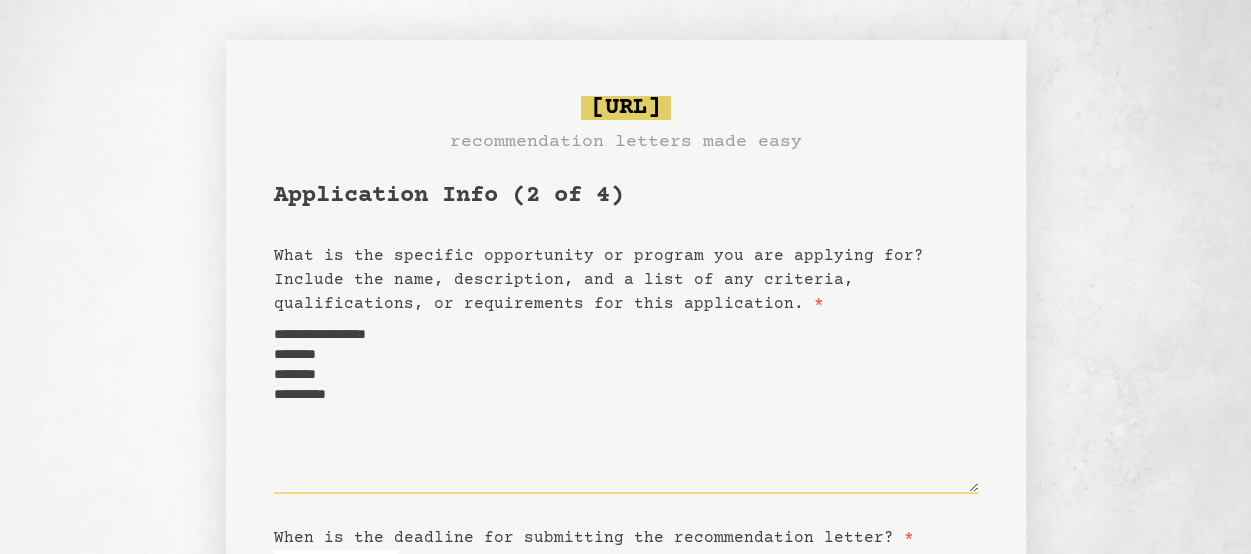 type on "**********" 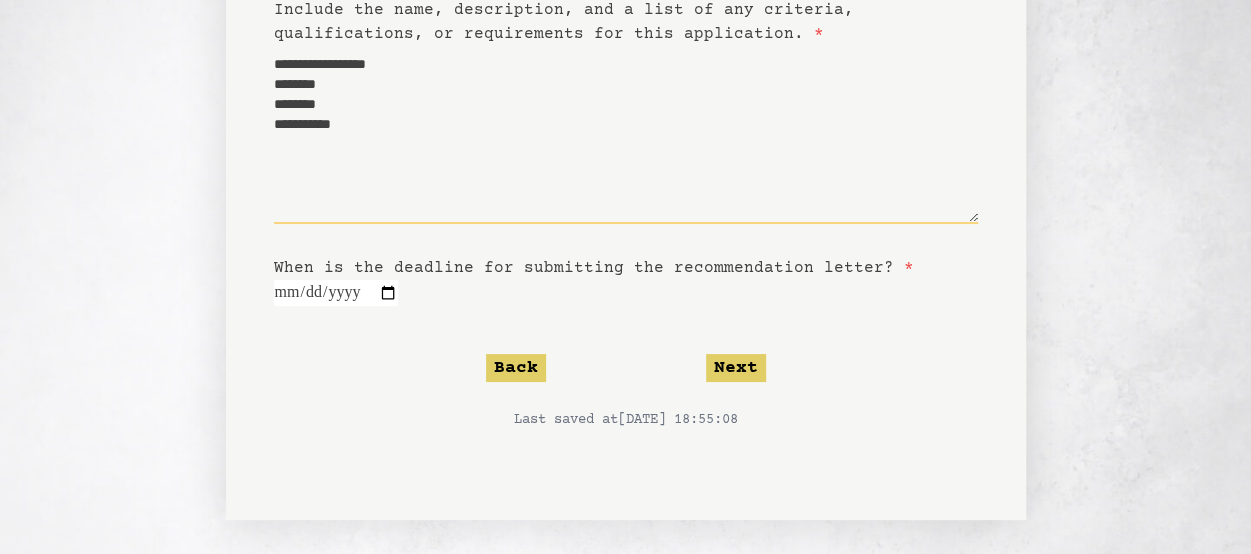 scroll, scrollTop: 276, scrollLeft: 0, axis: vertical 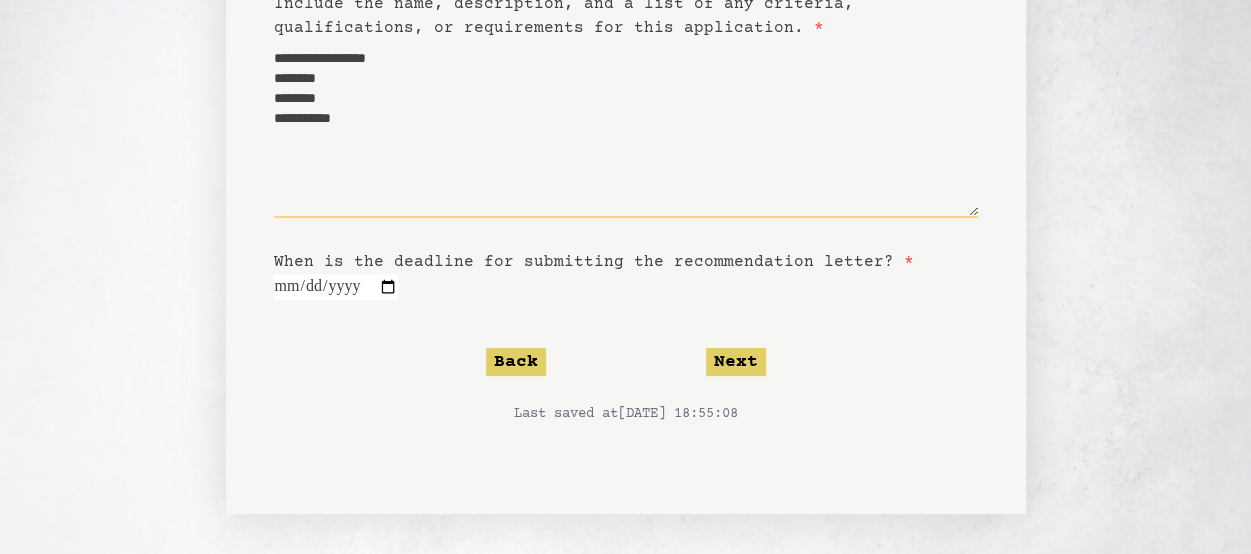type on "**********" 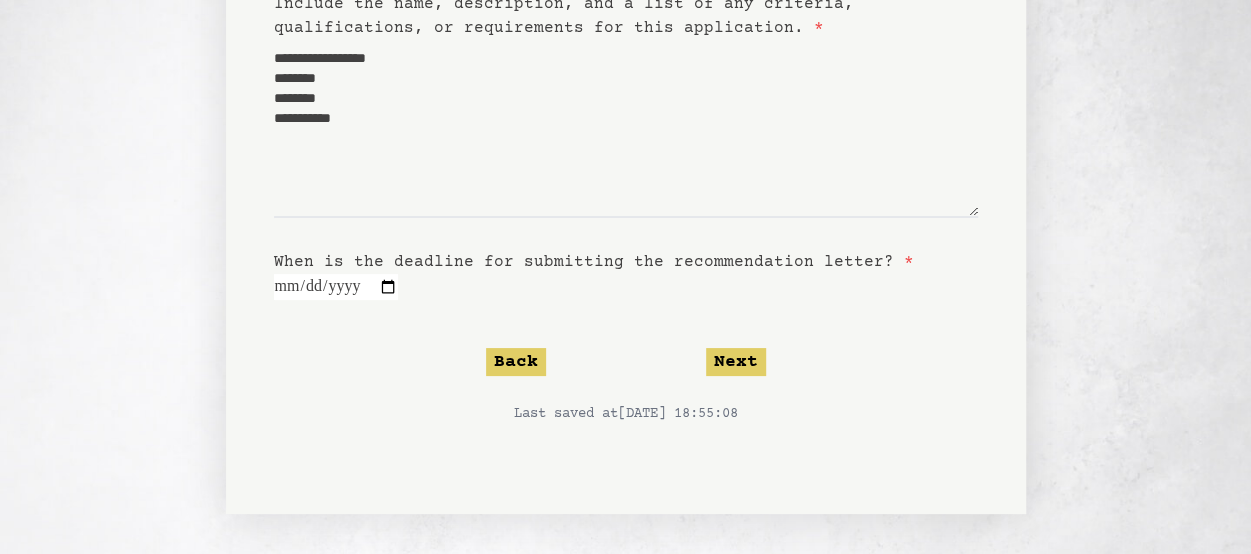click at bounding box center [336, 287] 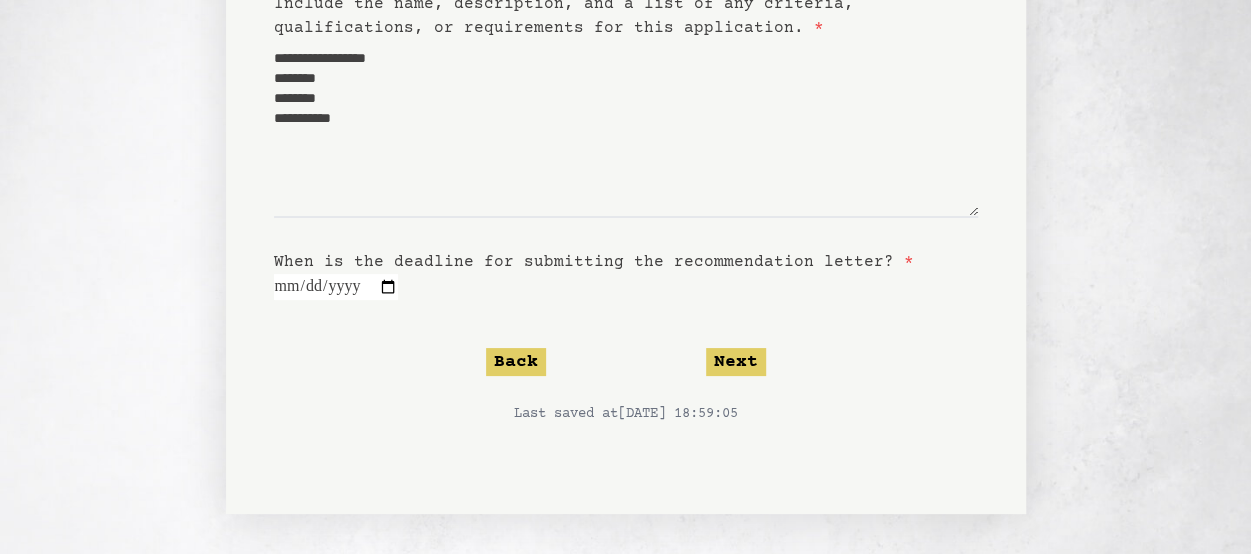 type on "**********" 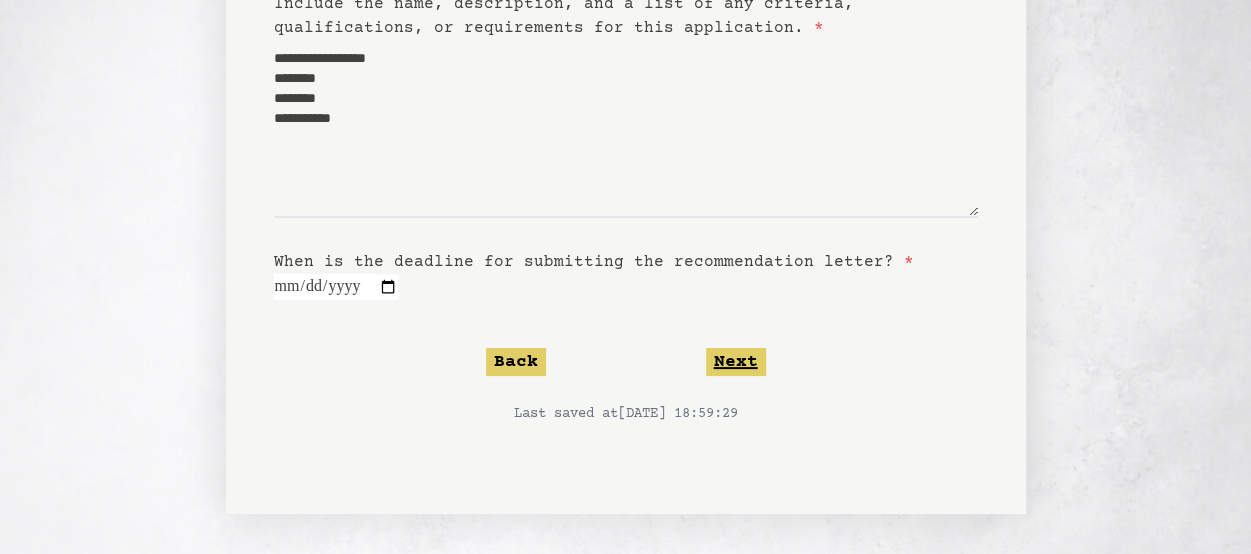 click on "Next" 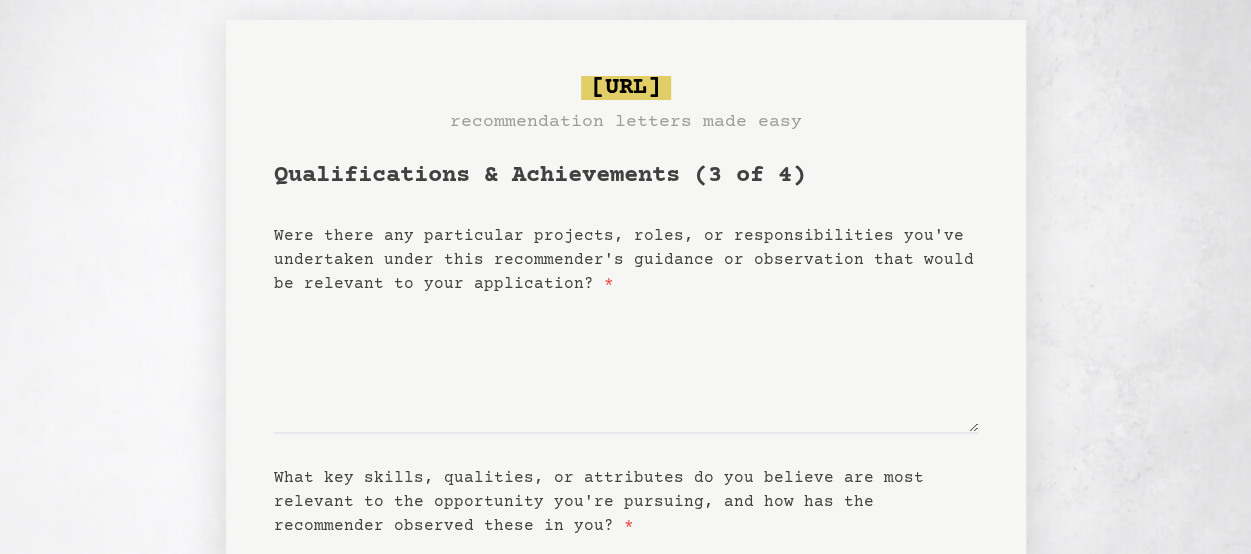 scroll, scrollTop: 0, scrollLeft: 0, axis: both 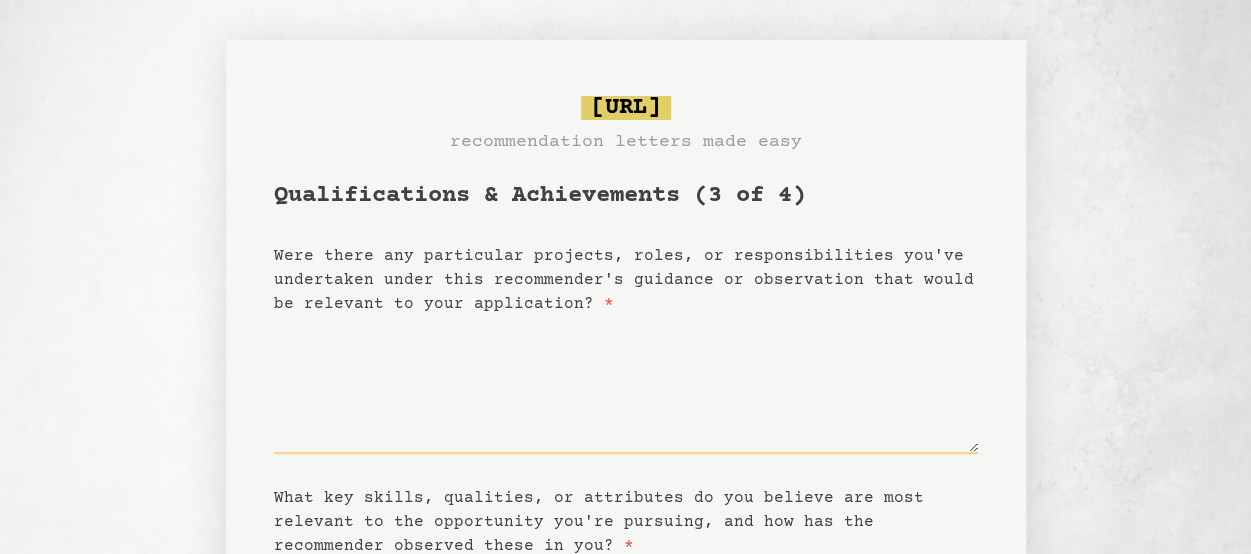 click on "Were there any particular projects, roles, or responsibilities
you've undertaken under this recommender's guidance or
observation that would be relevant to your application?   *" at bounding box center (626, 385) 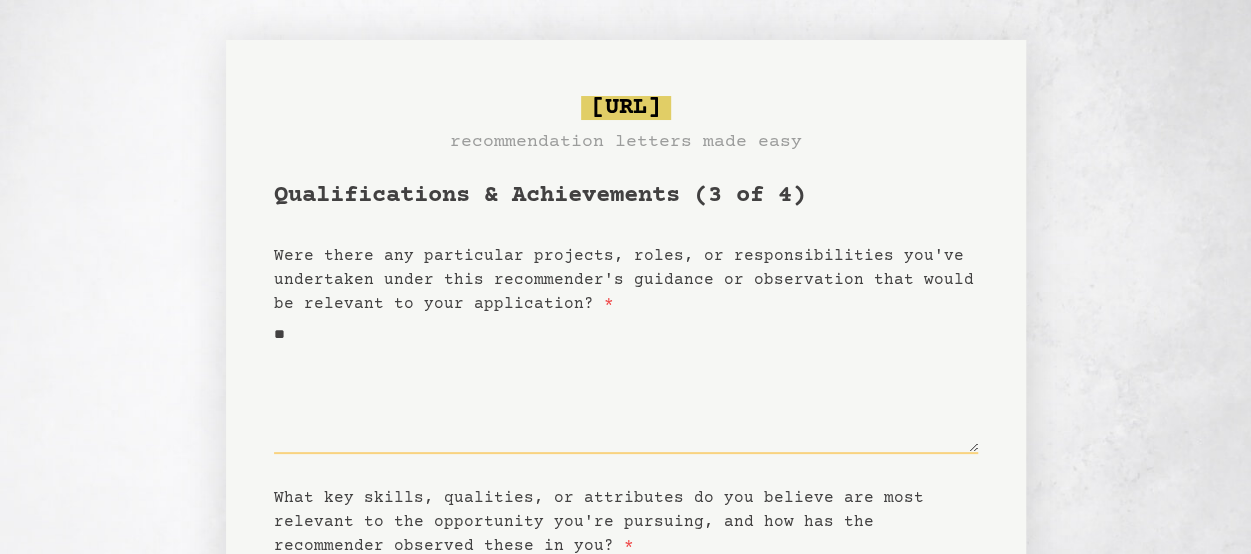 type on "*" 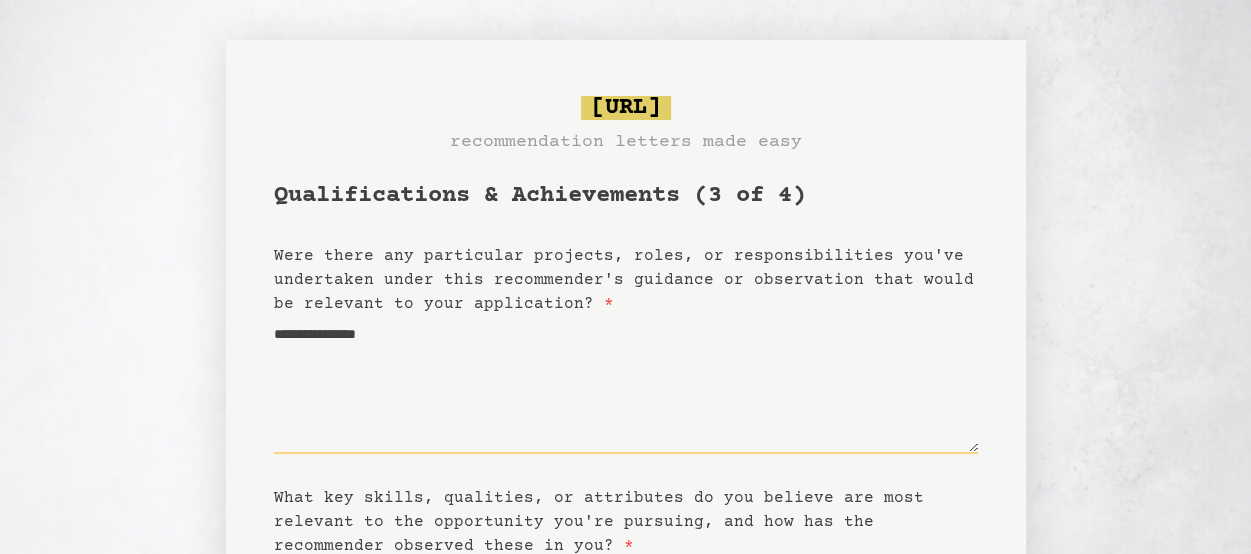 click on "**********" at bounding box center (626, 385) 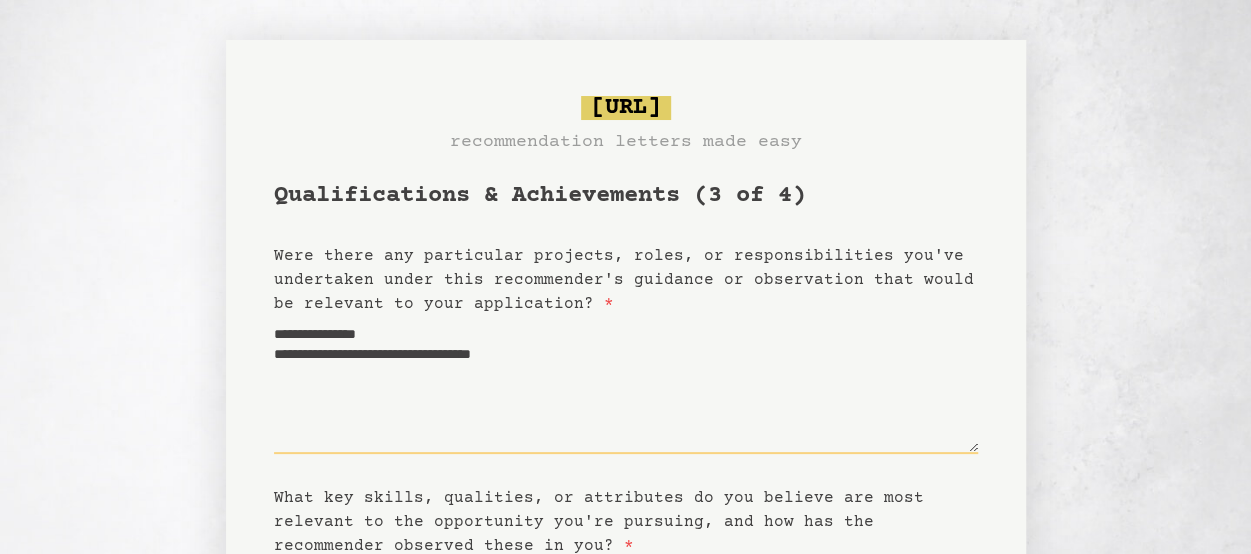 type on "**********" 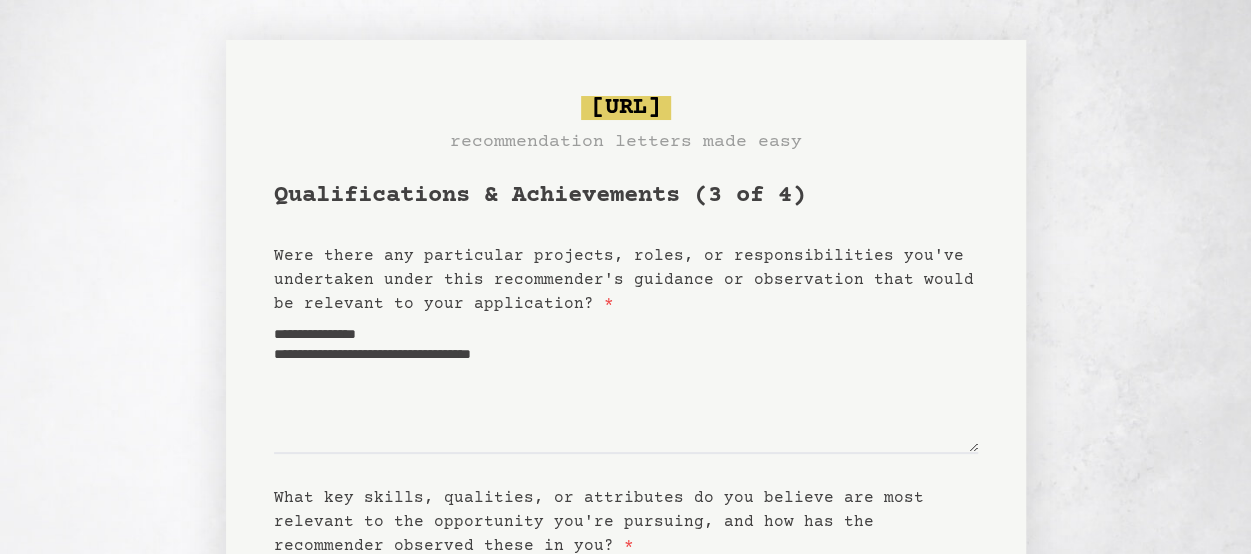 click on "**********" at bounding box center (625, 567) 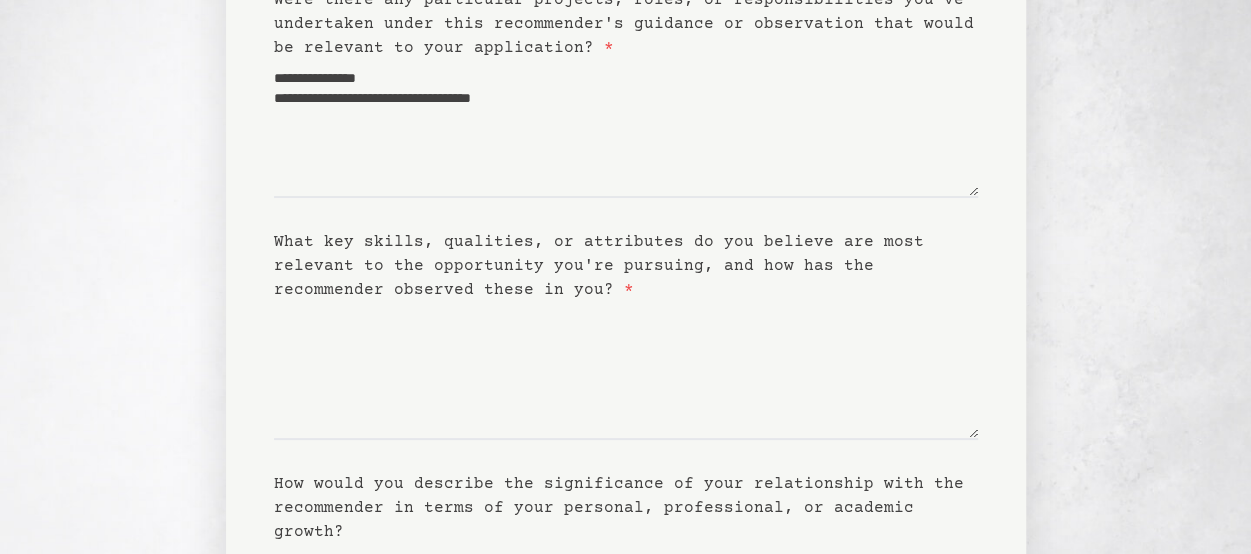 scroll, scrollTop: 270, scrollLeft: 0, axis: vertical 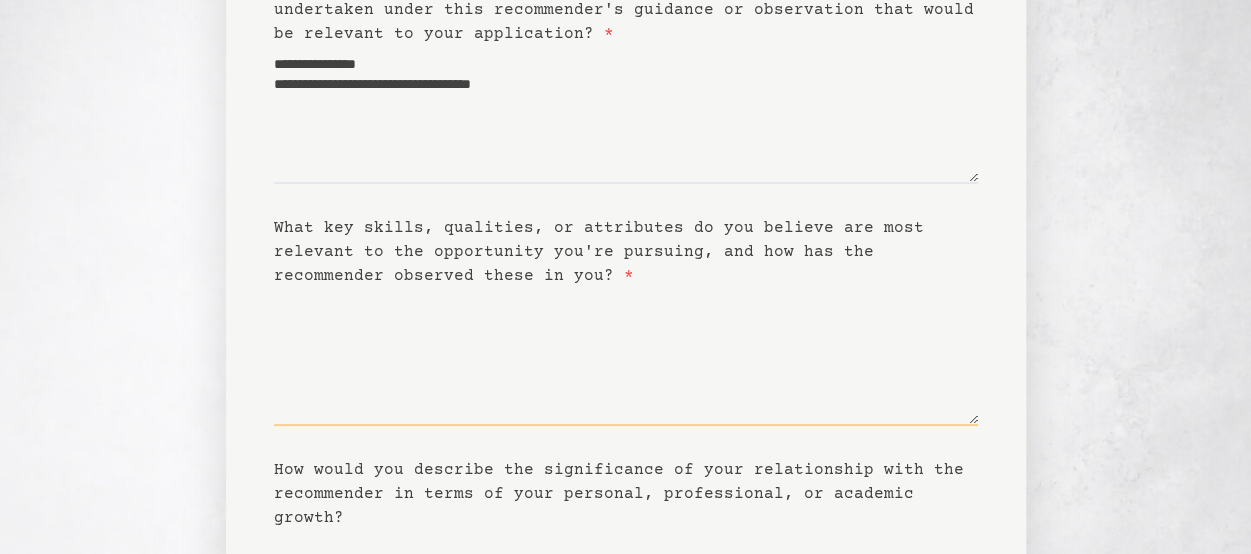 click on "What key skills, qualities, or attributes do you believe are
most relevant to the opportunity you're pursuing, and how has
the recommender observed these in you?   *" at bounding box center [626, 357] 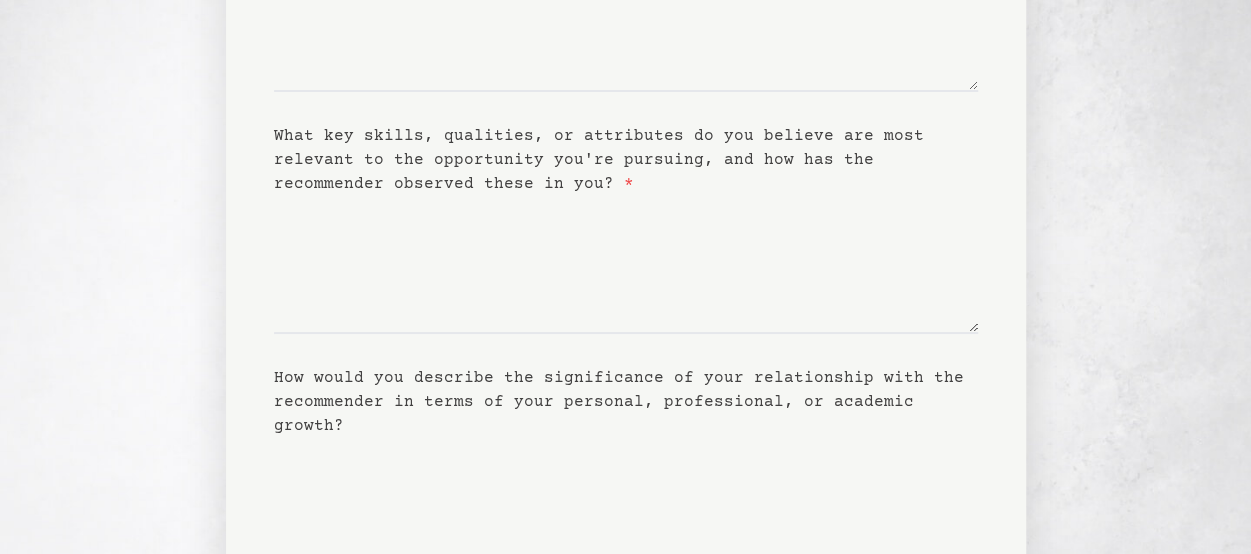 scroll, scrollTop: 362, scrollLeft: 0, axis: vertical 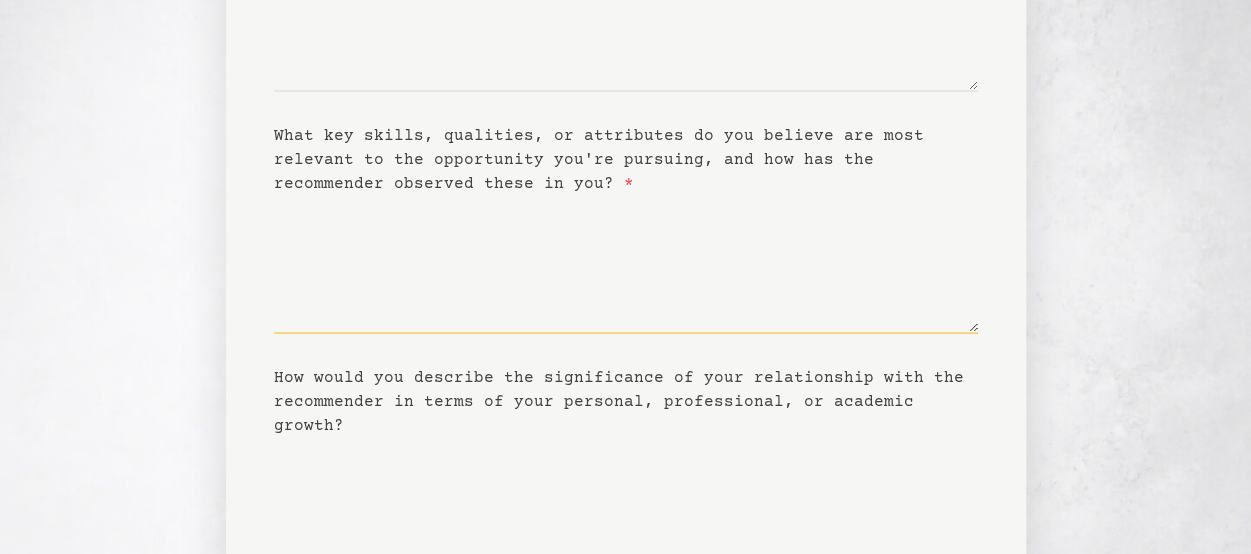 click on "What key skills, qualities, or attributes do you believe are
most relevant to the opportunity you're pursuing, and how has
the recommender observed these in you?   *" at bounding box center (626, 265) 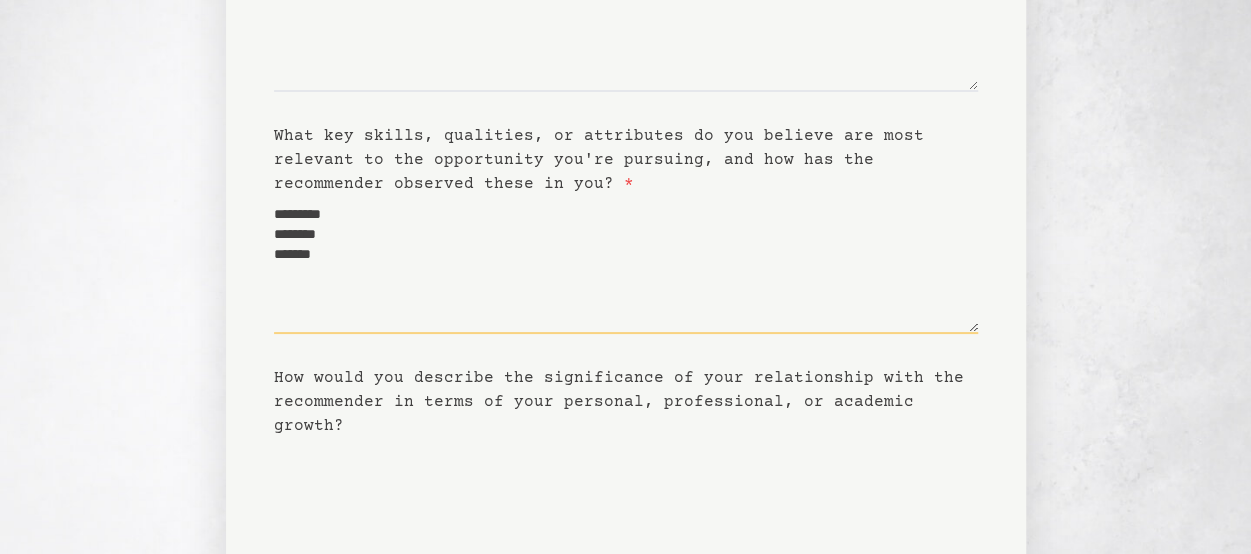 type on "*********
********
*******" 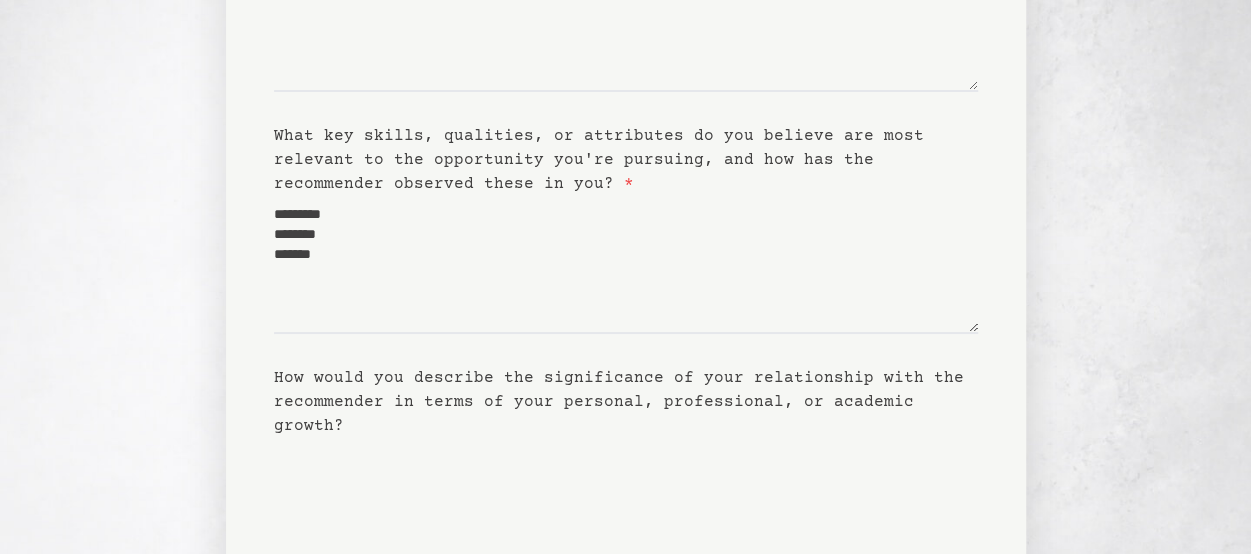 click on "**********" at bounding box center (625, 205) 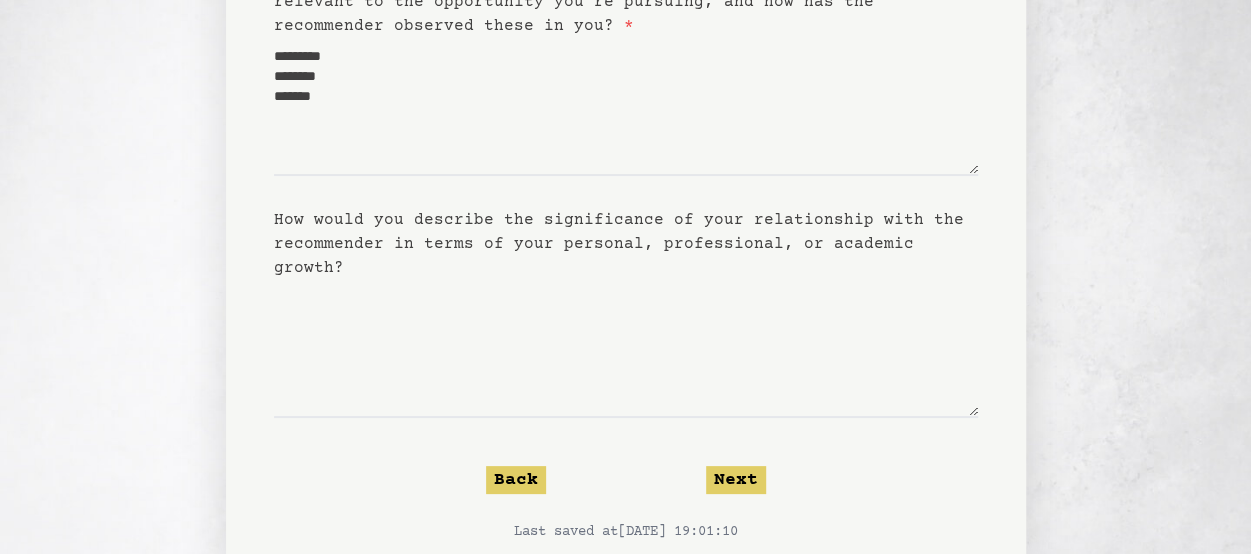 scroll, scrollTop: 556, scrollLeft: 0, axis: vertical 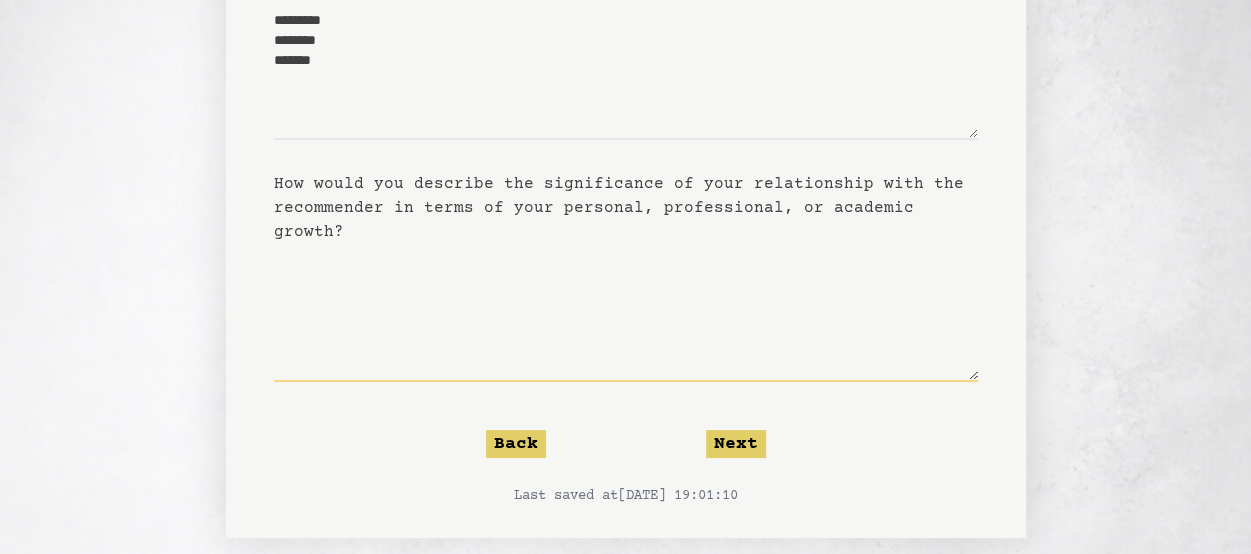 click on "How would you describe the significance of your relationship
with the recommender in terms of your personal, professional, or
academic growth?" at bounding box center [626, 313] 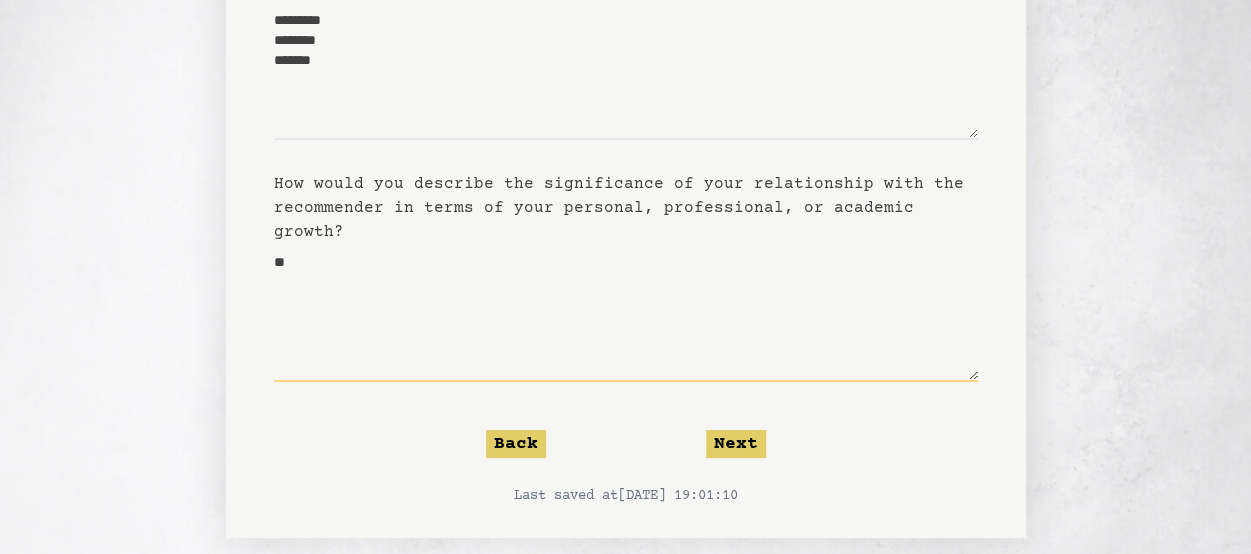 type on "*" 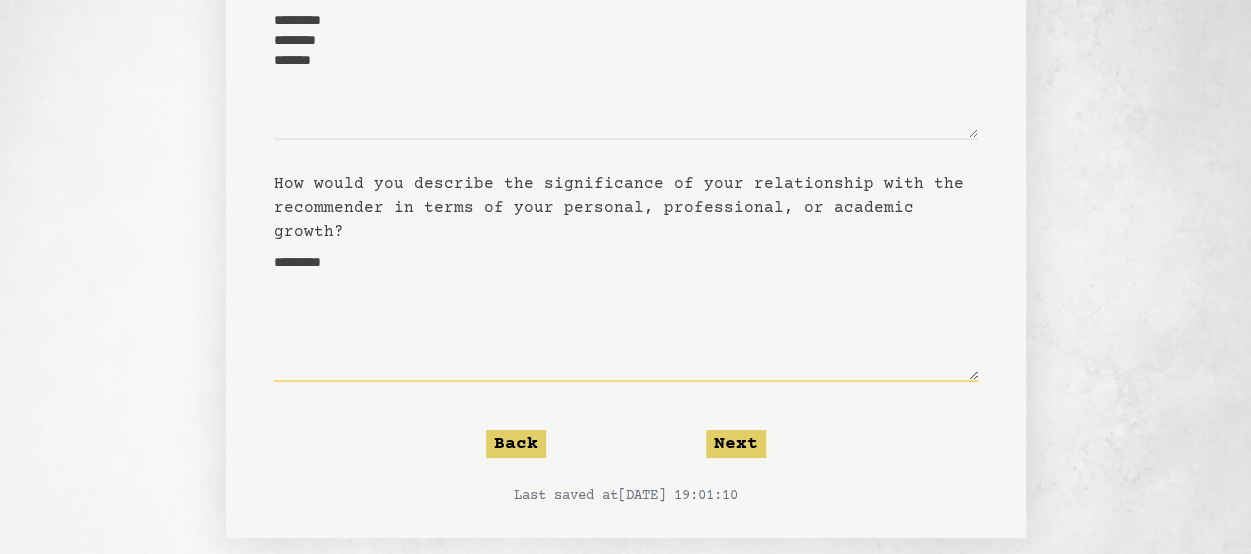 type on "********" 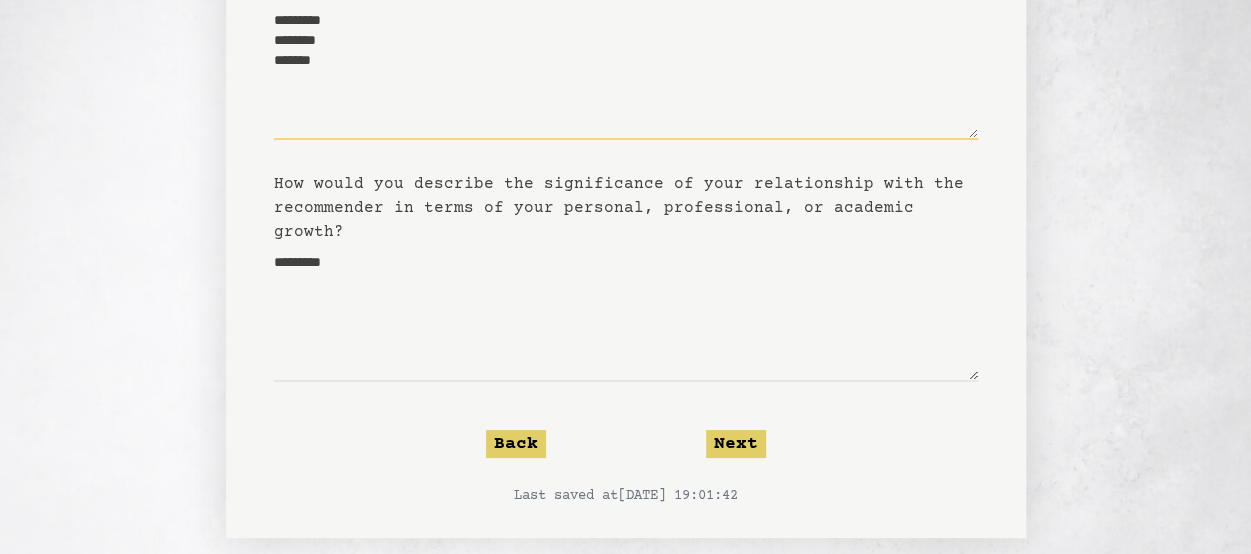 click on "*********
********
*******" at bounding box center (626, 71) 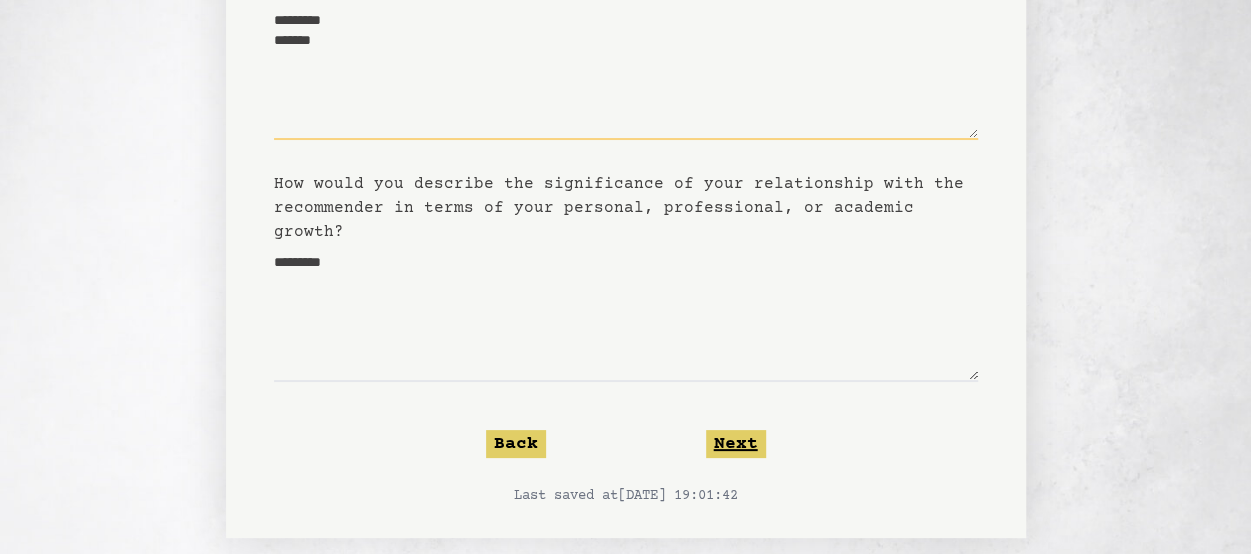 type on "*********
*******" 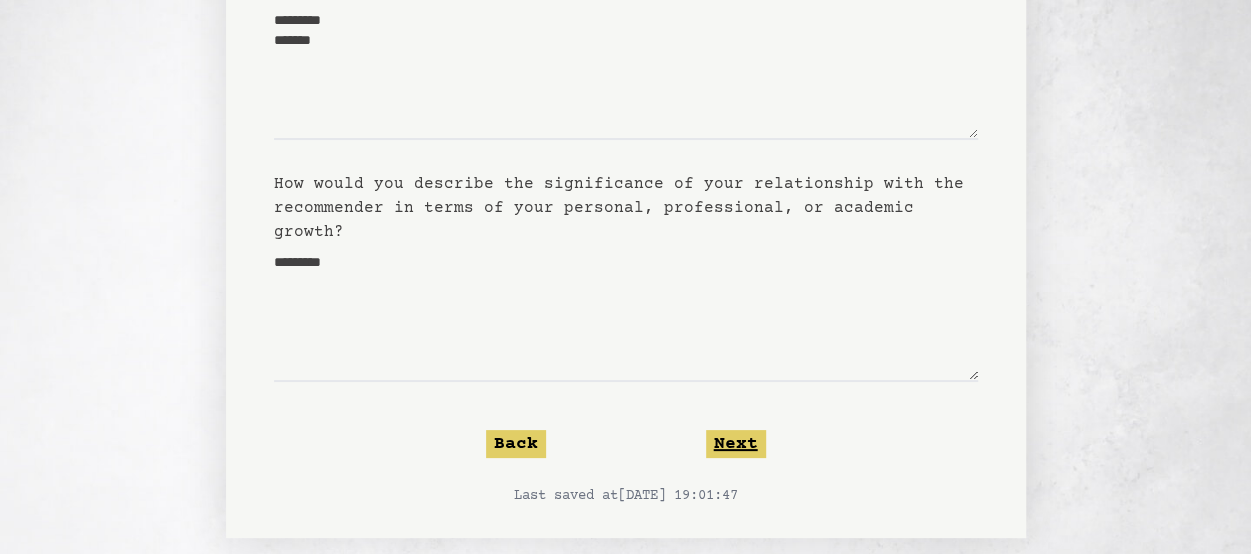 click on "Next" 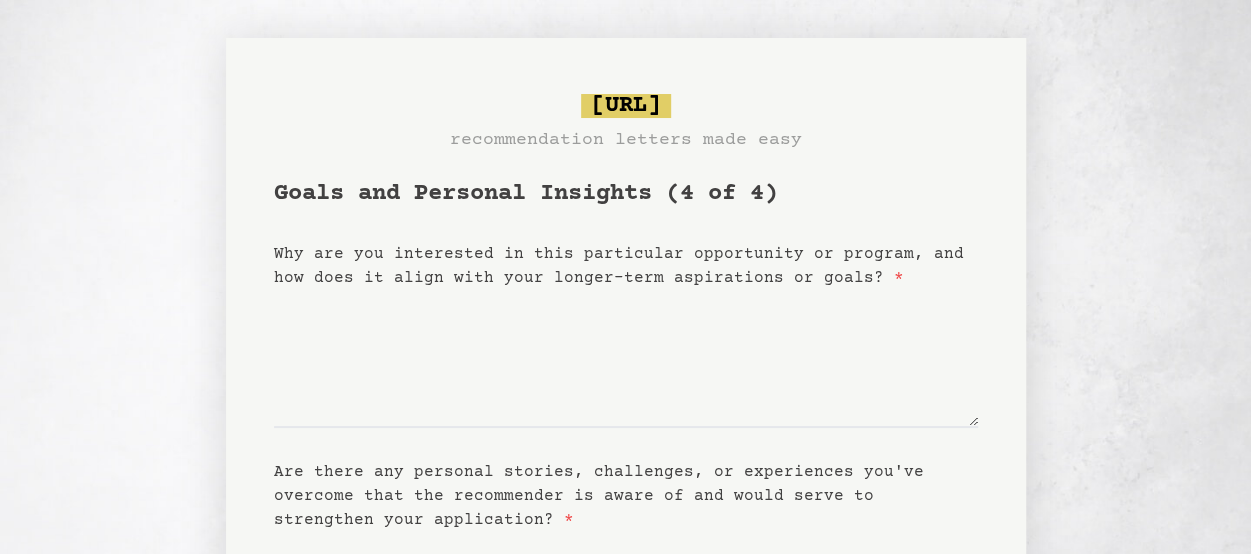 scroll, scrollTop: 0, scrollLeft: 0, axis: both 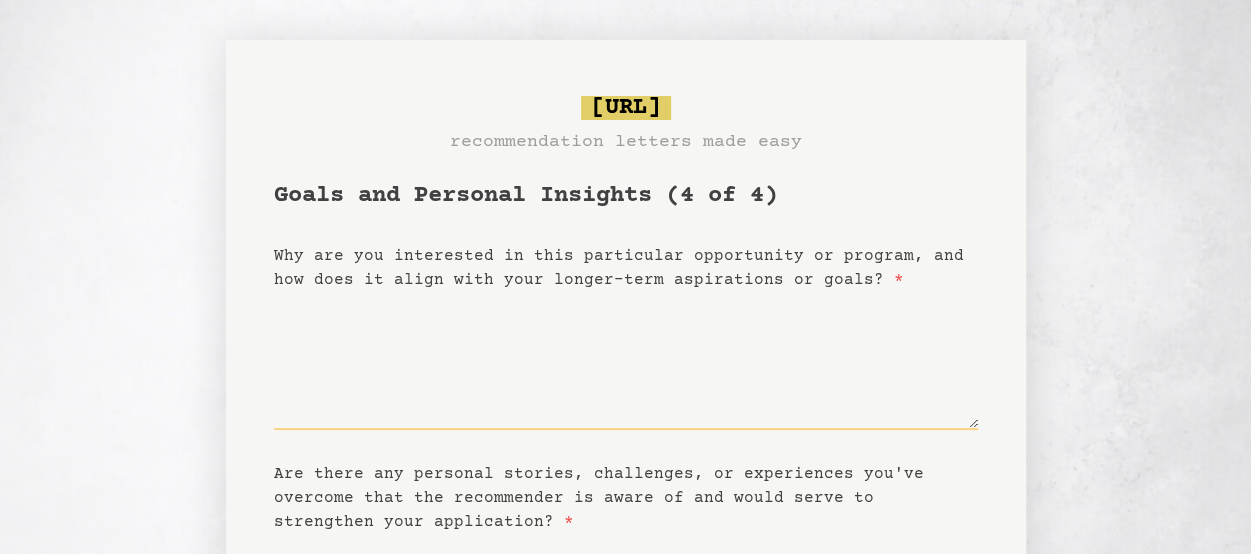 click on "Why are you interested in this particular opportunity or
program, and how does it align with your longer-term aspirations
or goals?   *" at bounding box center [626, 361] 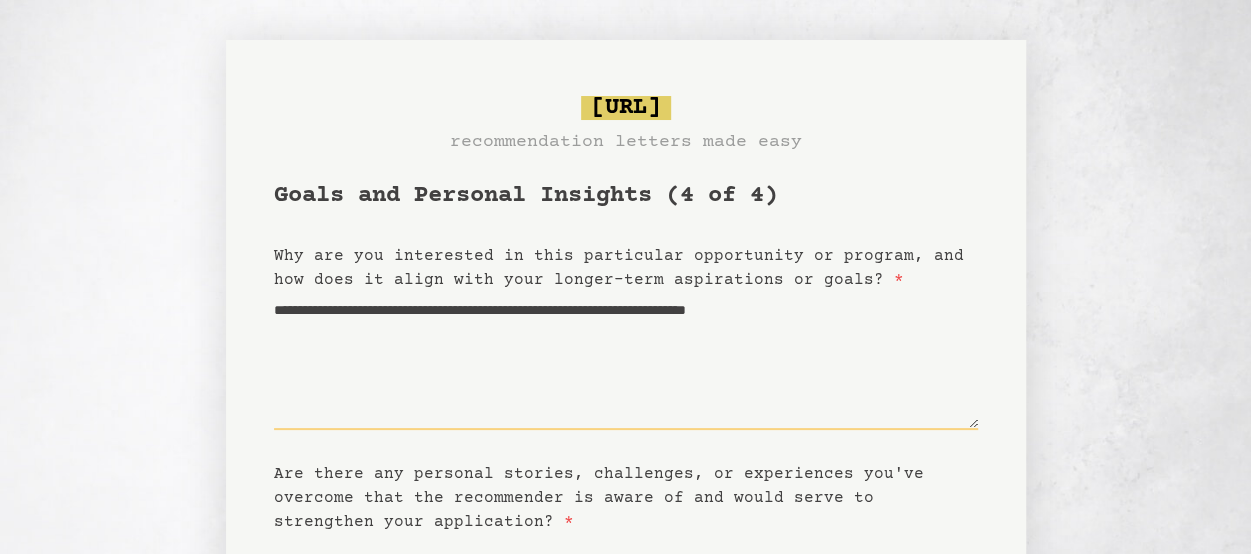 click on "**********" at bounding box center [626, 361] 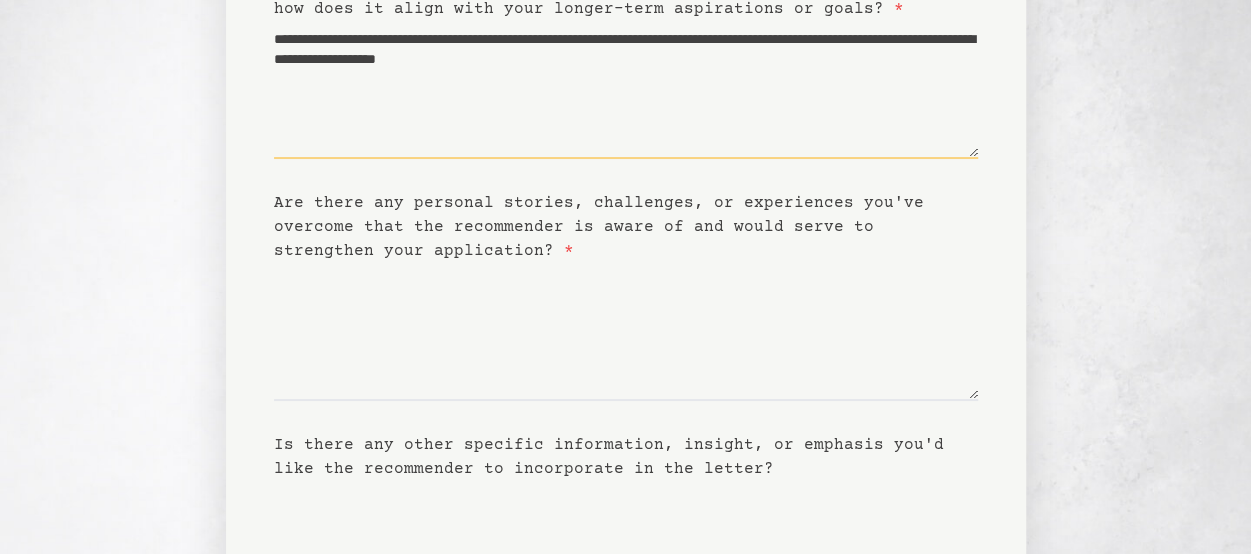 scroll, scrollTop: 272, scrollLeft: 0, axis: vertical 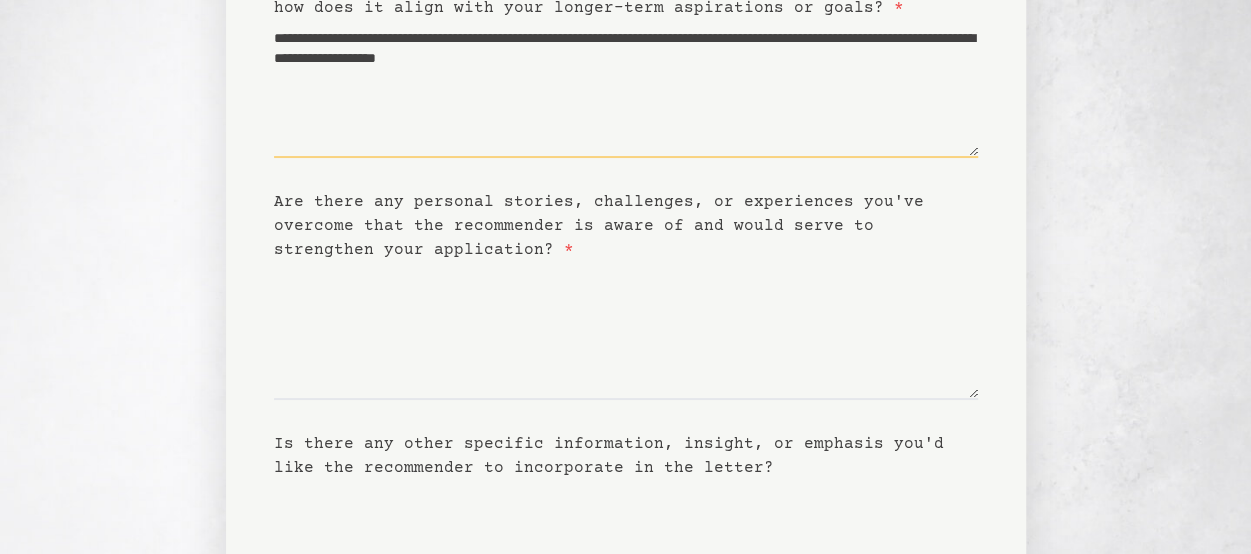 click on "**********" at bounding box center (626, 89) 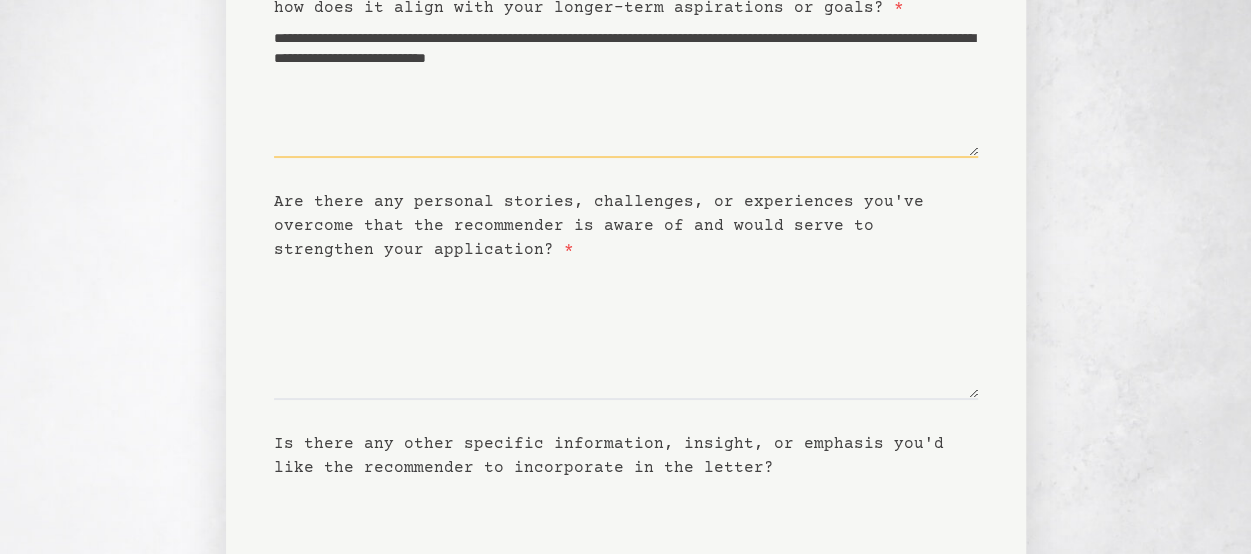 click on "**********" at bounding box center [626, 89] 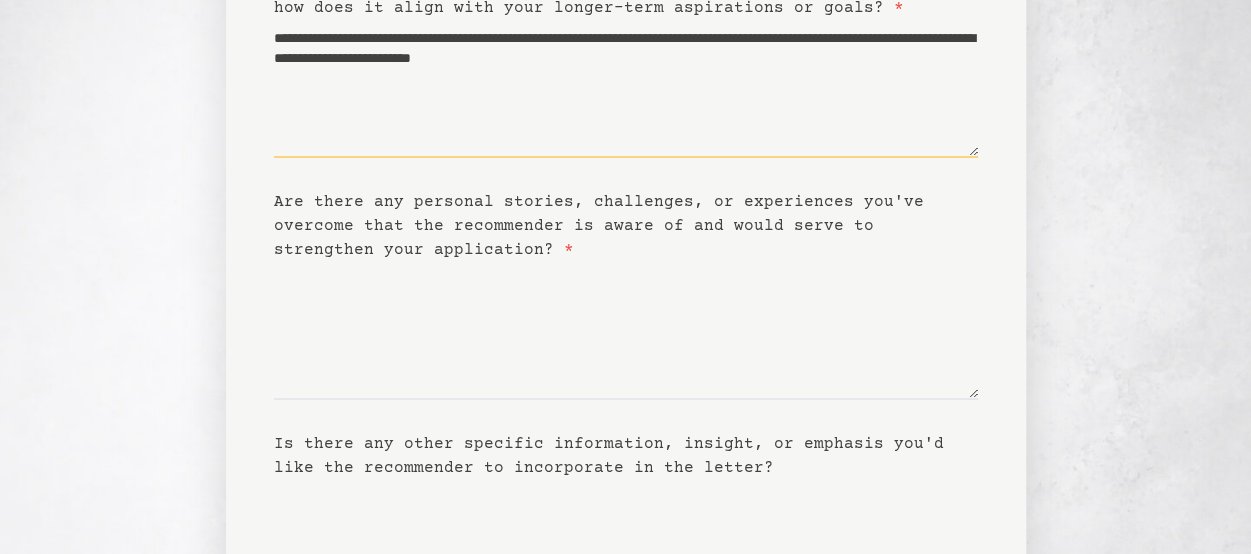 click on "**********" at bounding box center [626, 89] 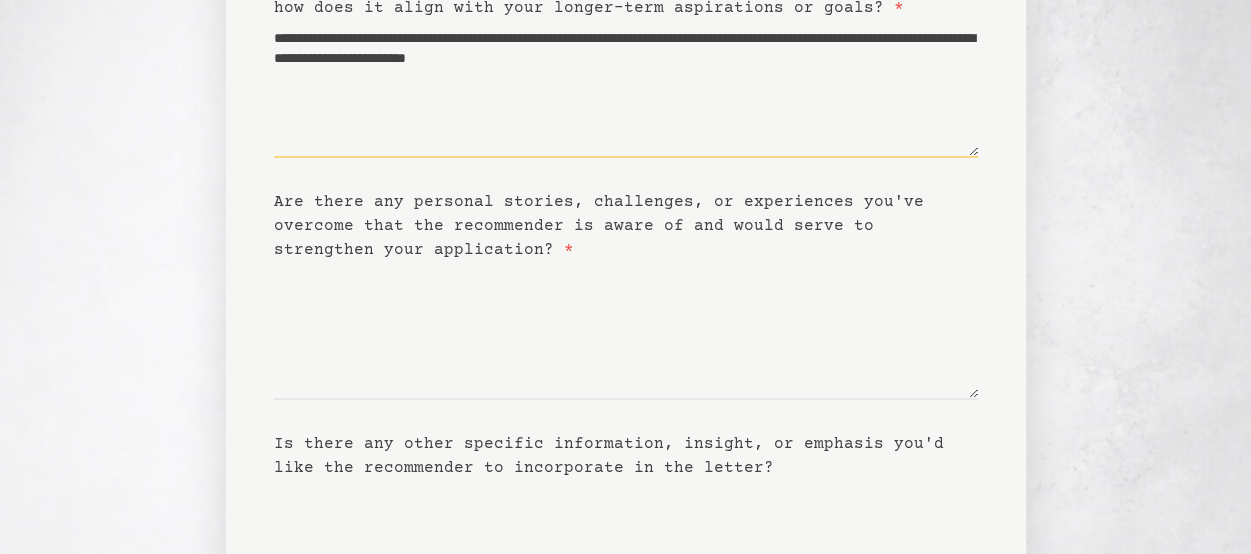 click on "**********" at bounding box center (626, 89) 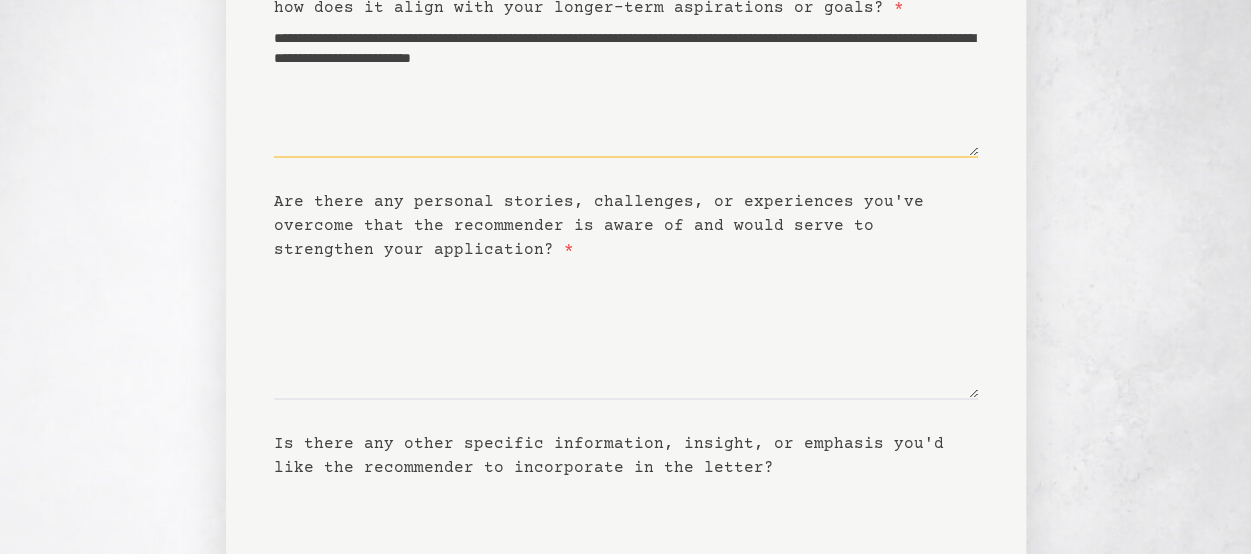 click on "**********" at bounding box center [626, 89] 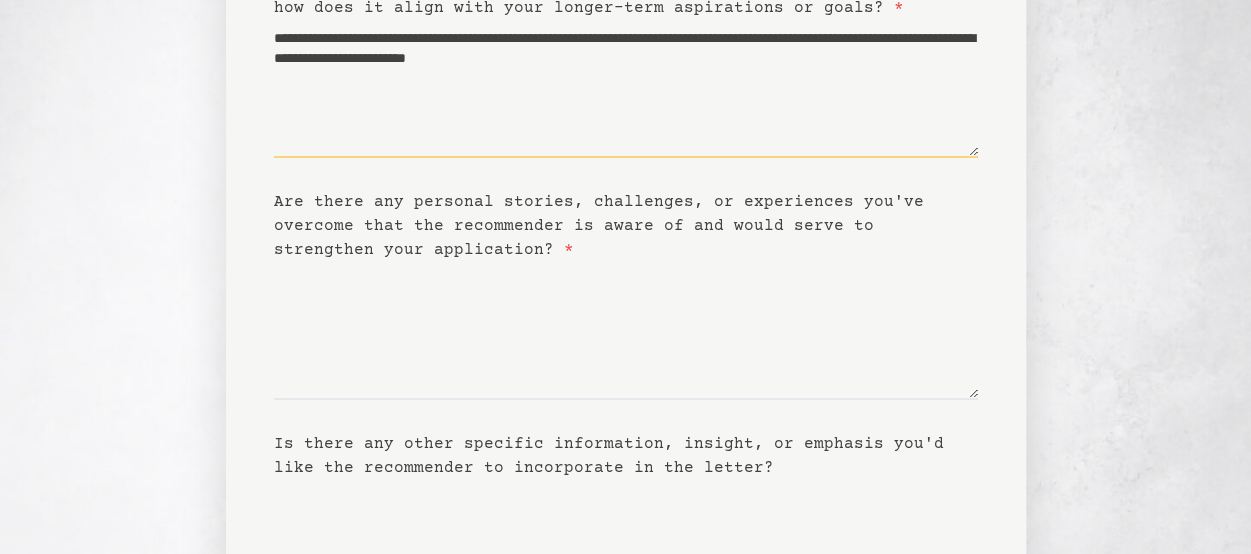 click on "**********" at bounding box center [626, 89] 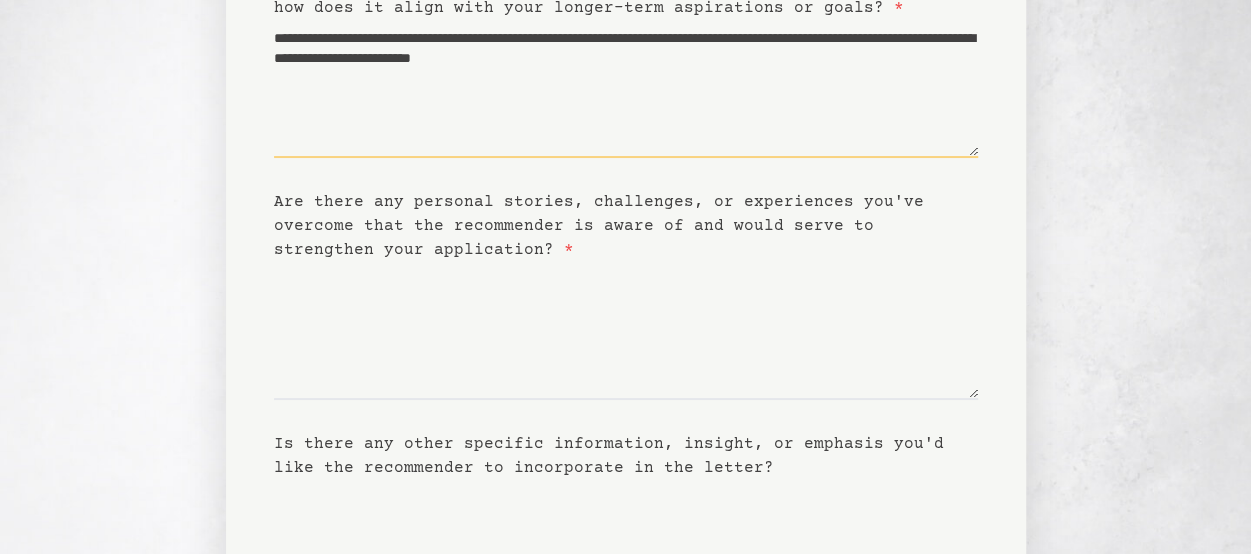 type on "**********" 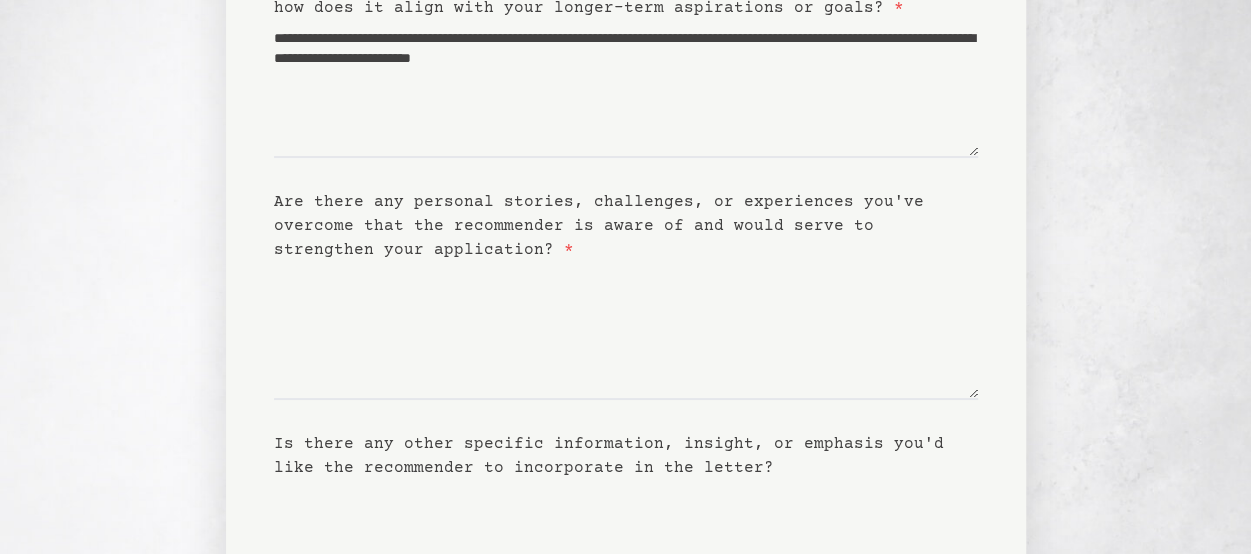click on "Are there any personal stories, challenges, or experiences
you've overcome that the recommender is aware of and would serve
to strengthen your application?   *" at bounding box center [626, 226] 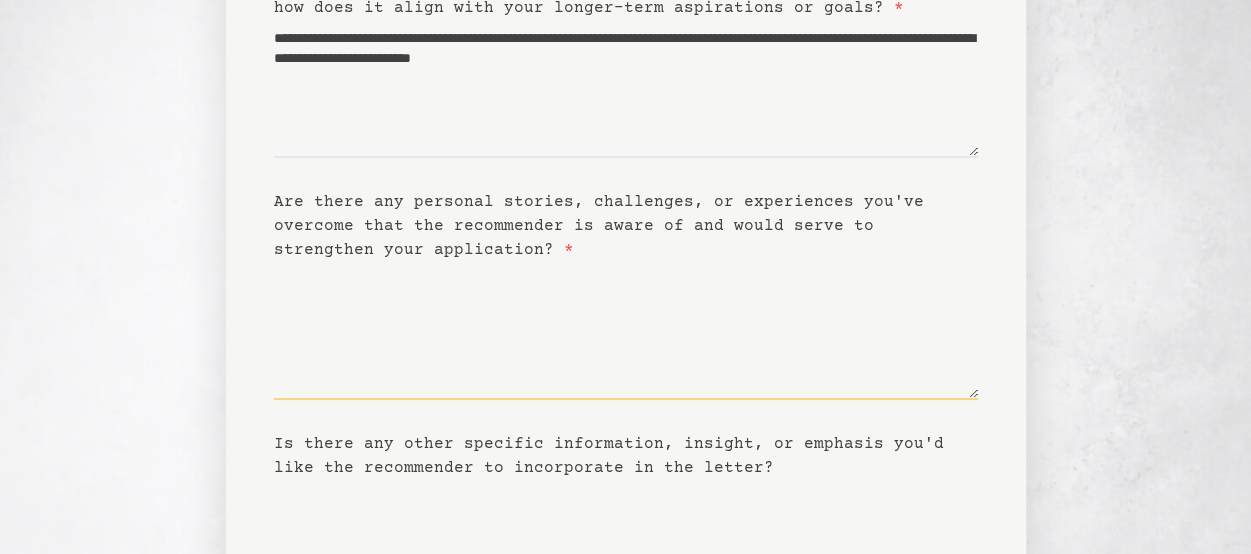 click on "Are there any personal stories, challenges, or experiences
you've overcome that the recommender is aware of and would serve
to strengthen your application?   *" at bounding box center (626, 331) 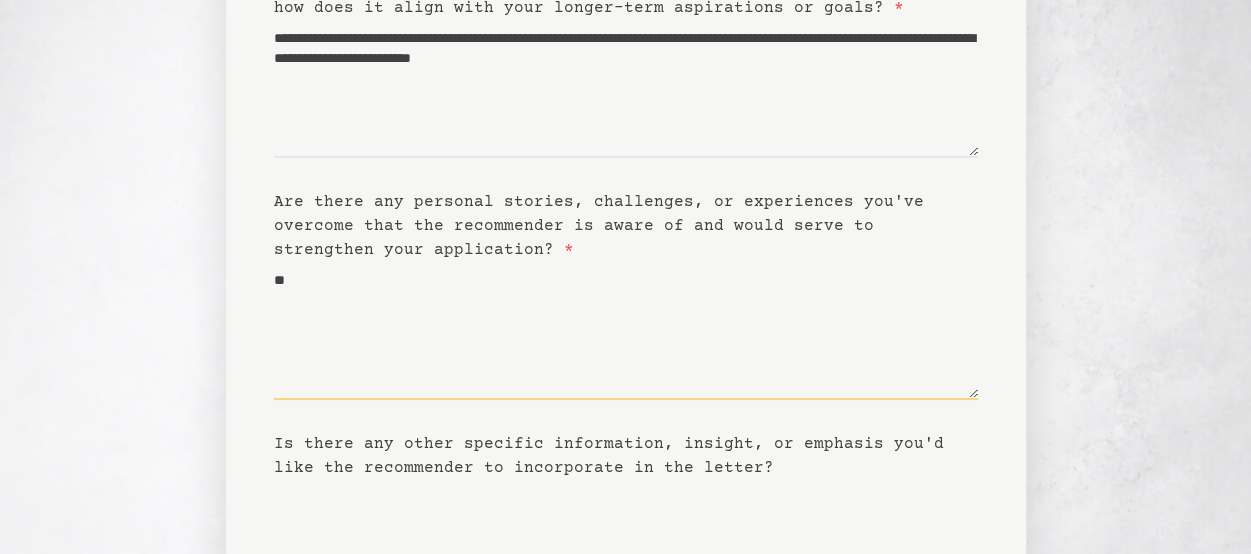 type on "*" 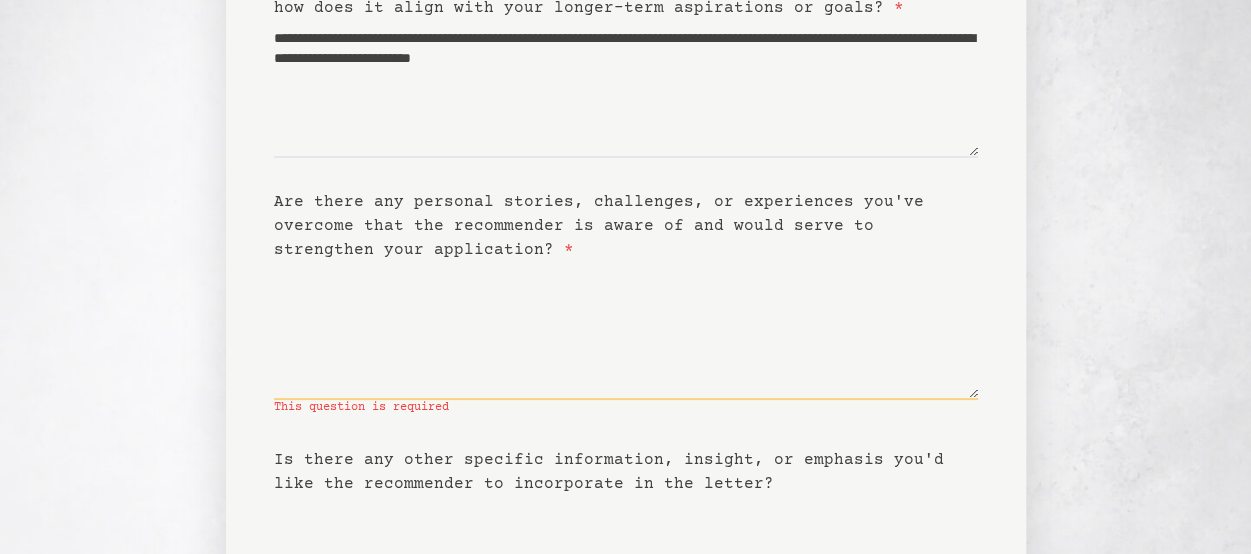click on "**********" at bounding box center (625, 279) 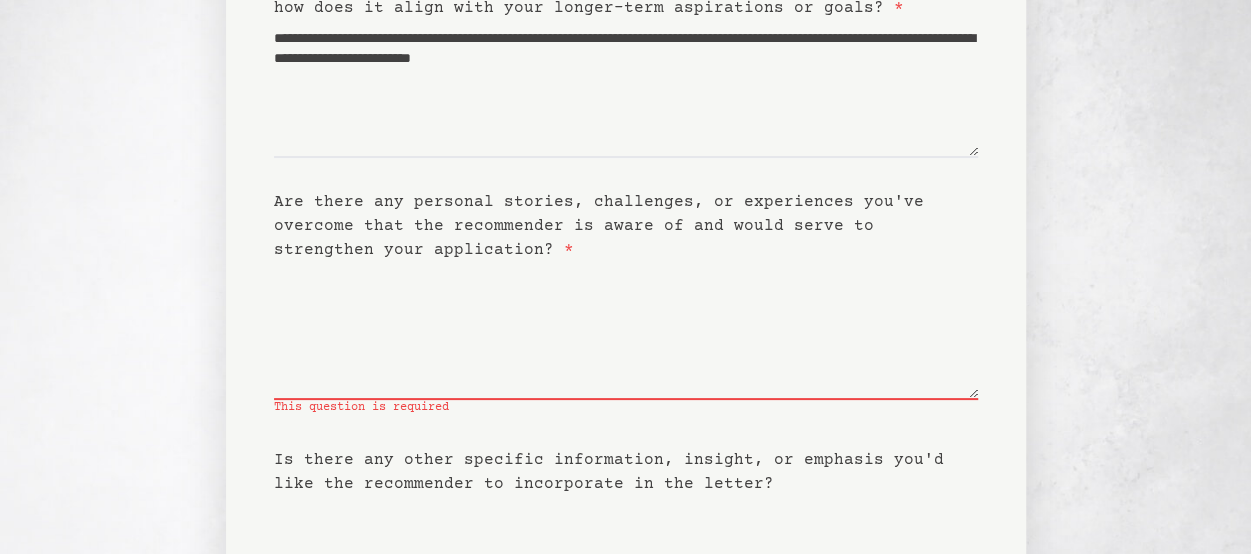 click on "**********" at bounding box center [625, 279] 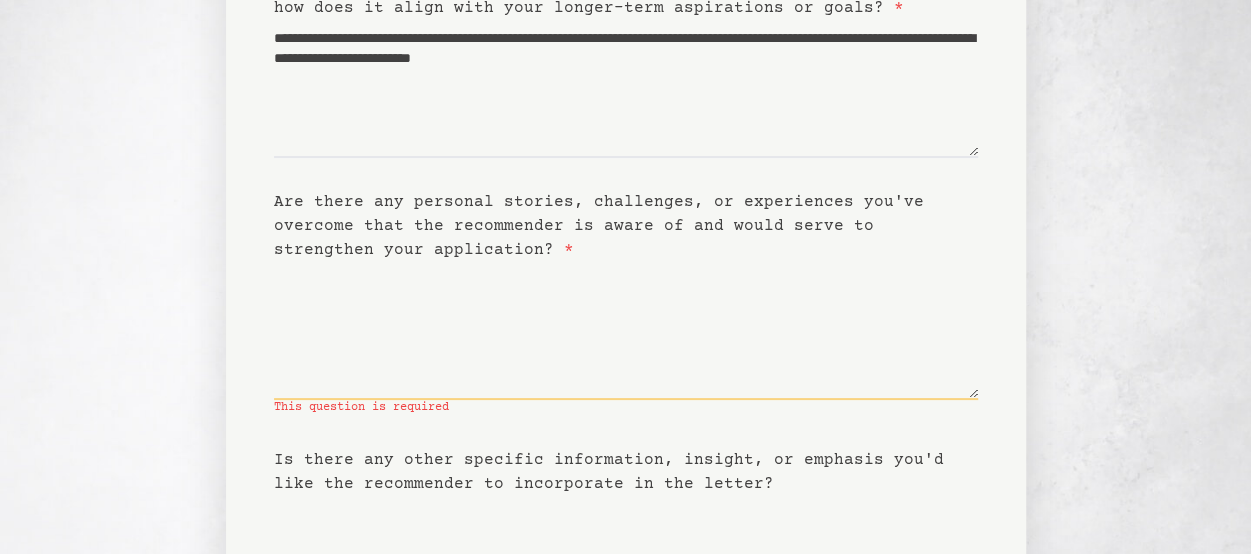 click on "Are there any personal stories, challenges, or experiences
you've overcome that the recommender is aware of and would serve
to strengthen your application?   *" at bounding box center [626, 331] 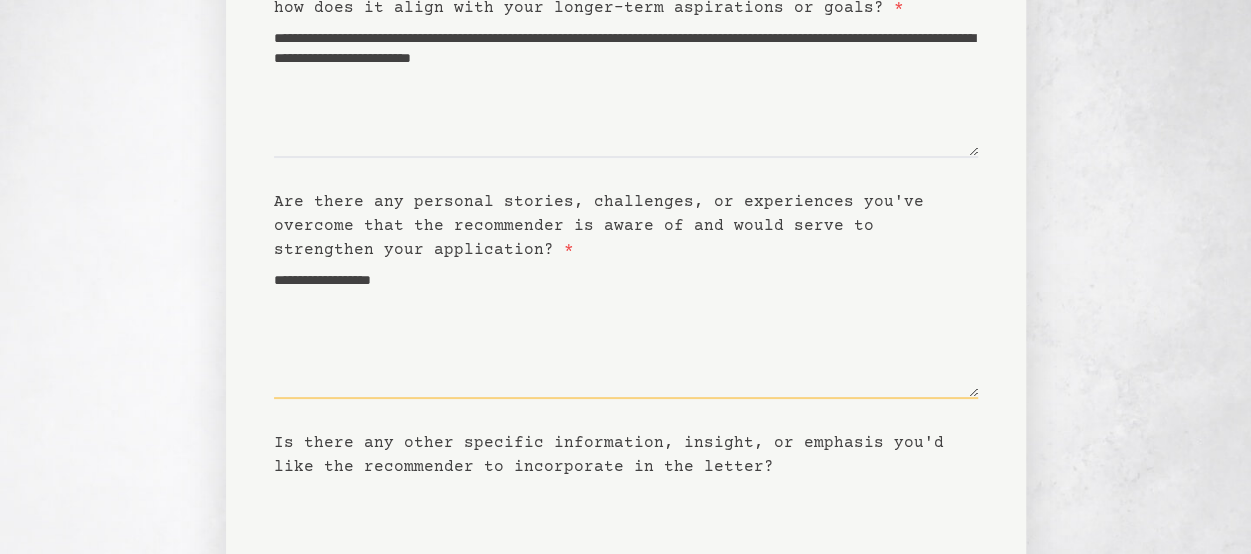 click on "**********" at bounding box center [626, 330] 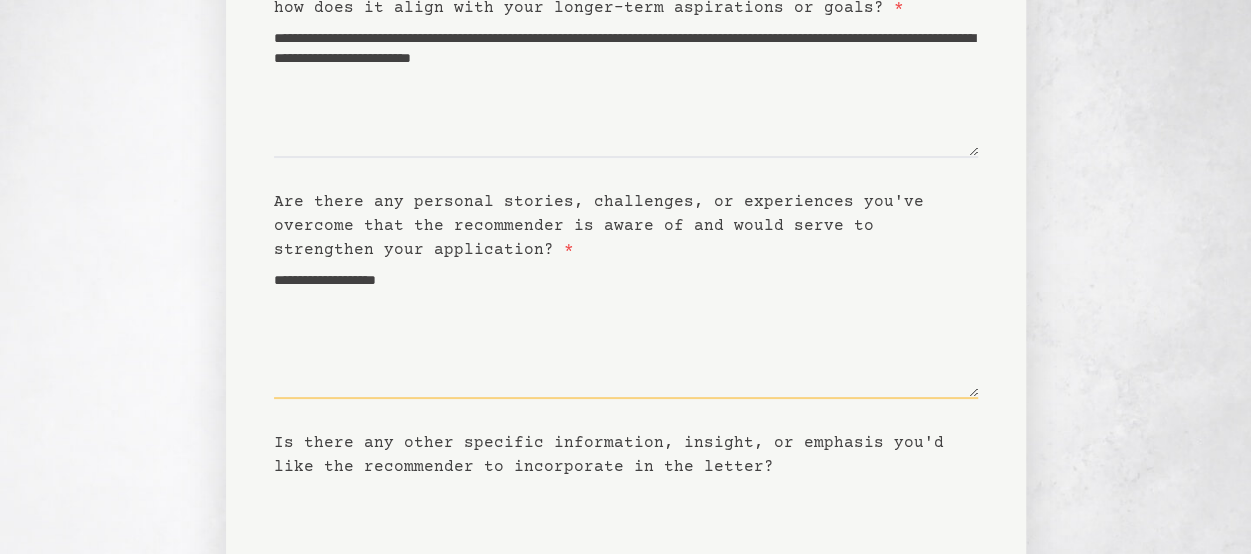 type on "**********" 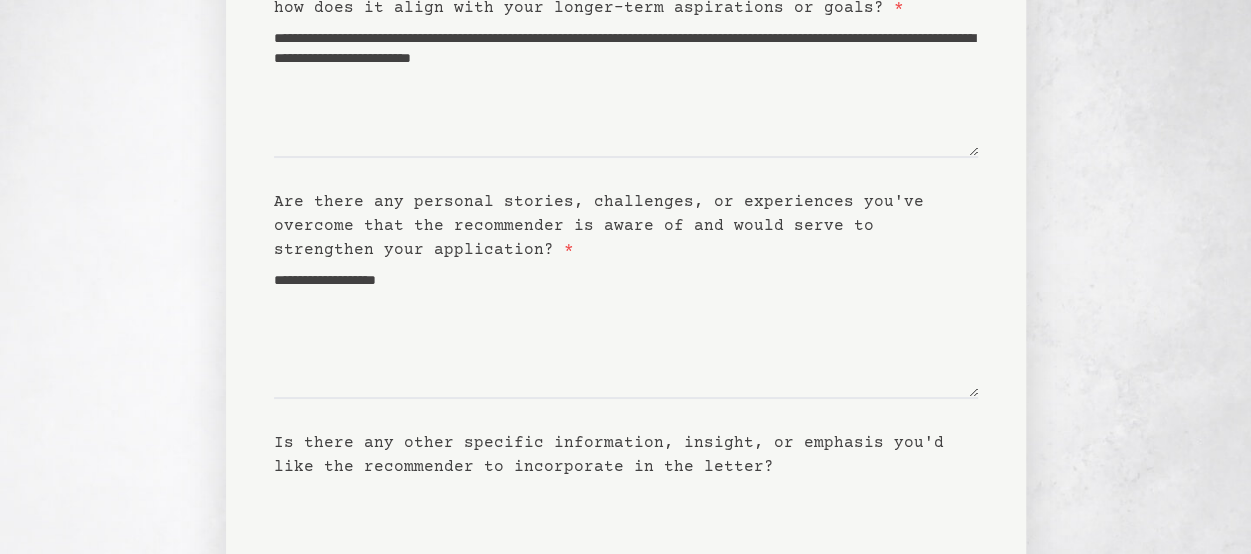 click on "**********" at bounding box center [625, 270] 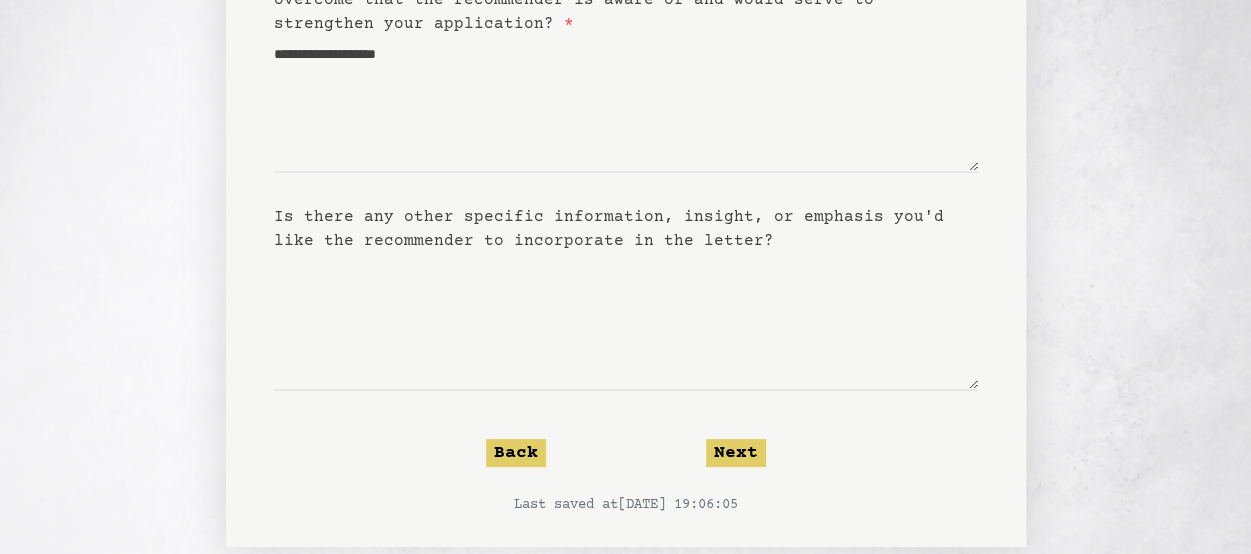 scroll, scrollTop: 509, scrollLeft: 0, axis: vertical 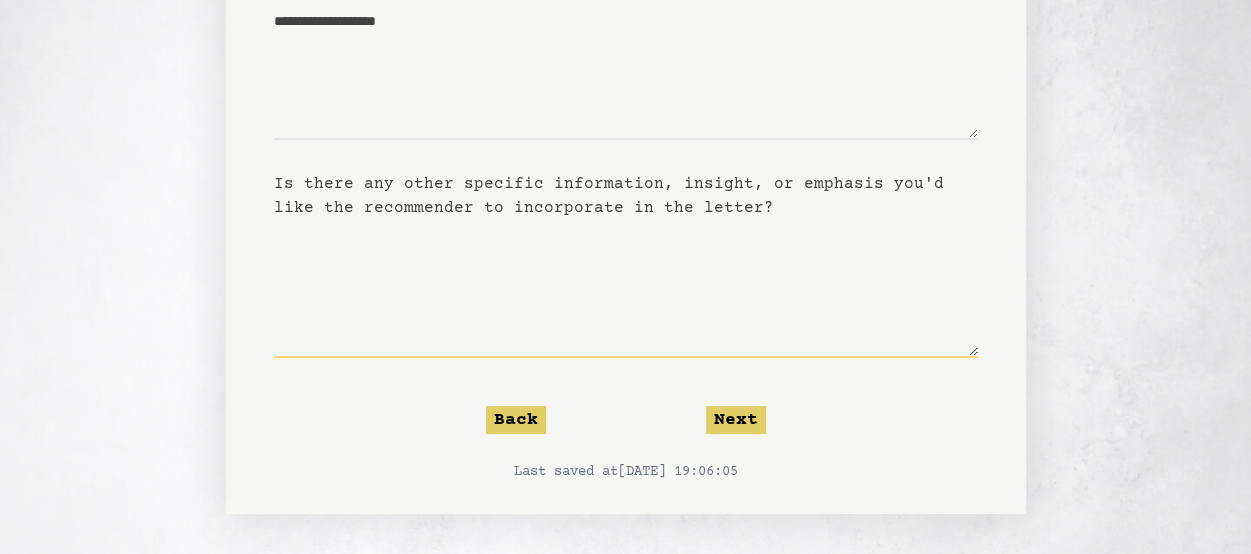 click on "Is there any other specific information, insight, or emphasis
you'd like the recommender to incorporate in the letter?" at bounding box center [626, 289] 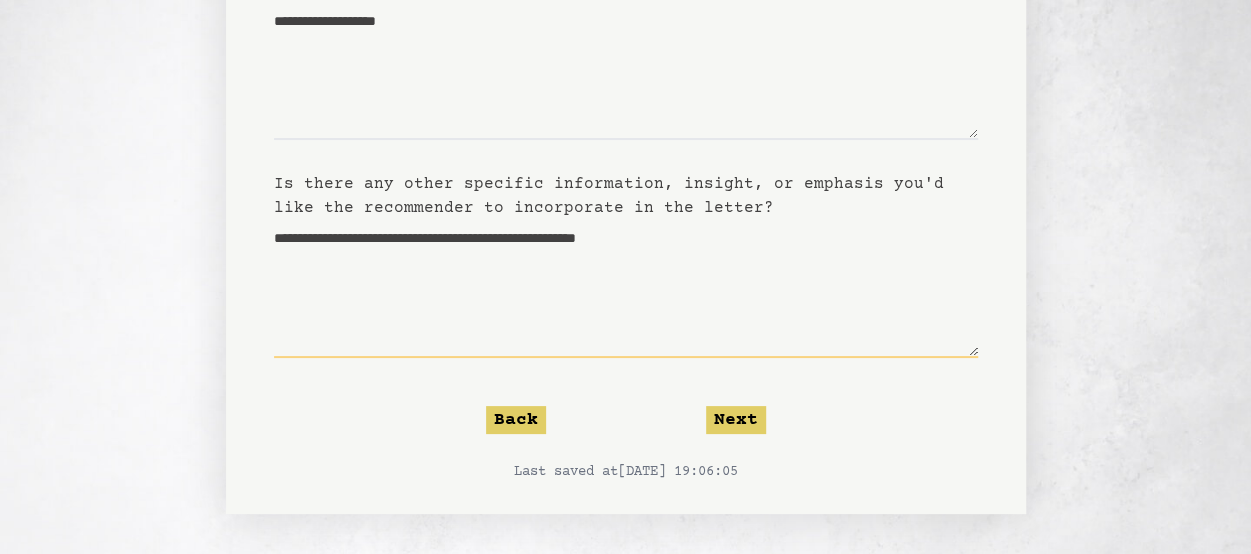 click on "**********" at bounding box center (626, 289) 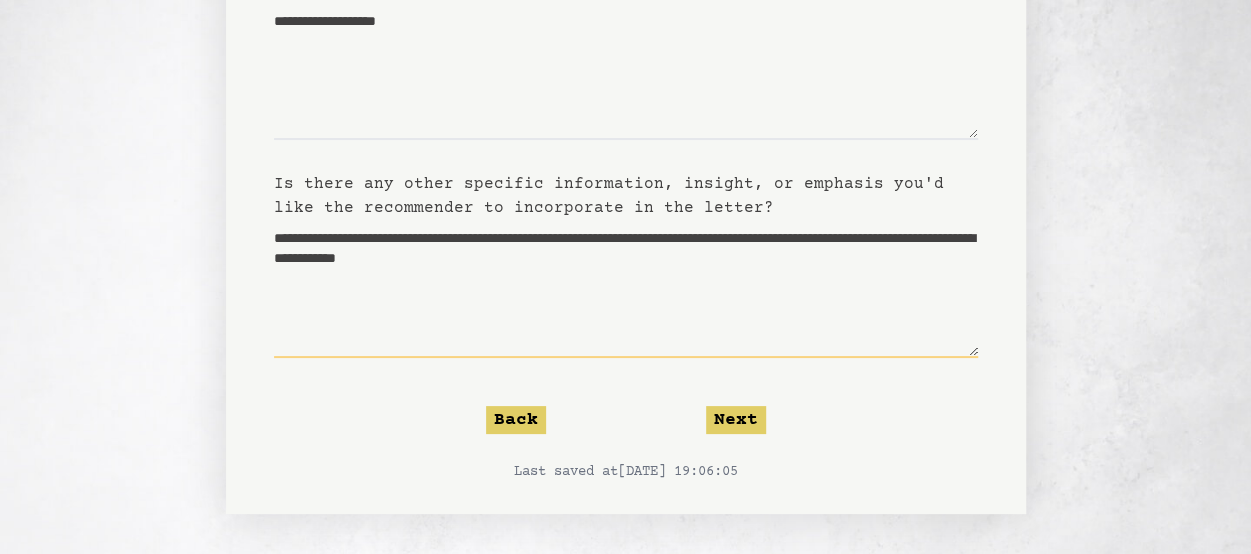 drag, startPoint x: 892, startPoint y: 261, endPoint x: 444, endPoint y: 243, distance: 448.36145 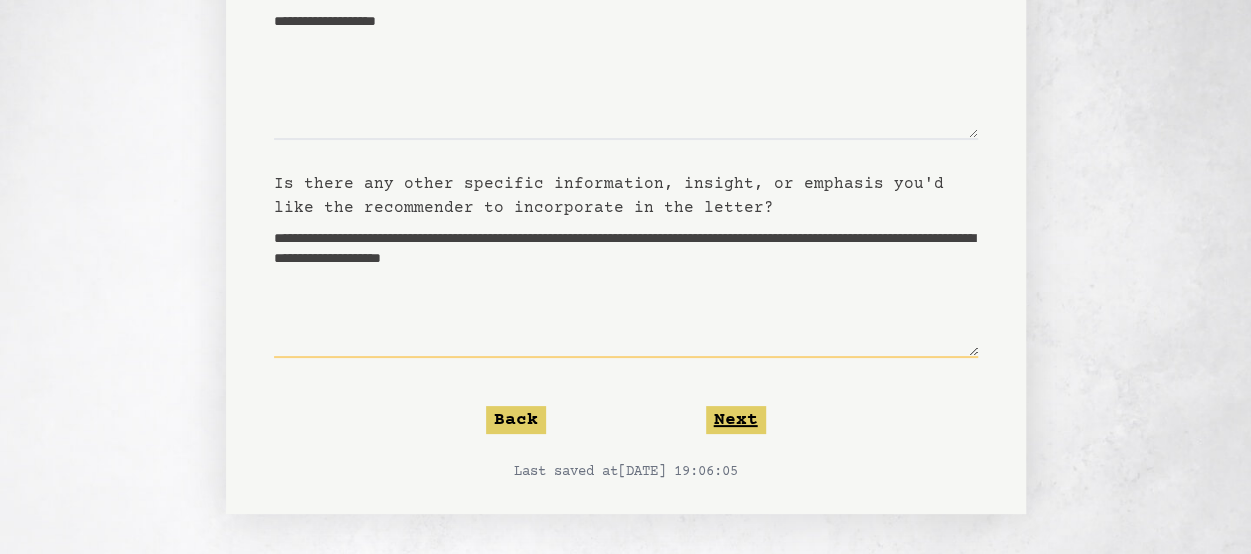 type on "**********" 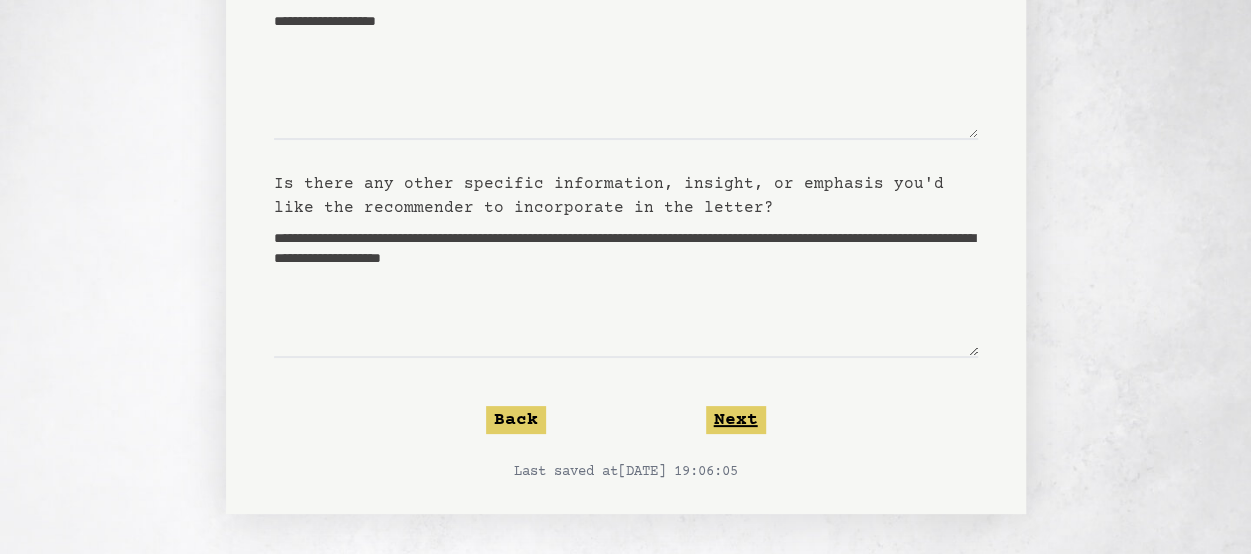 click on "Next" 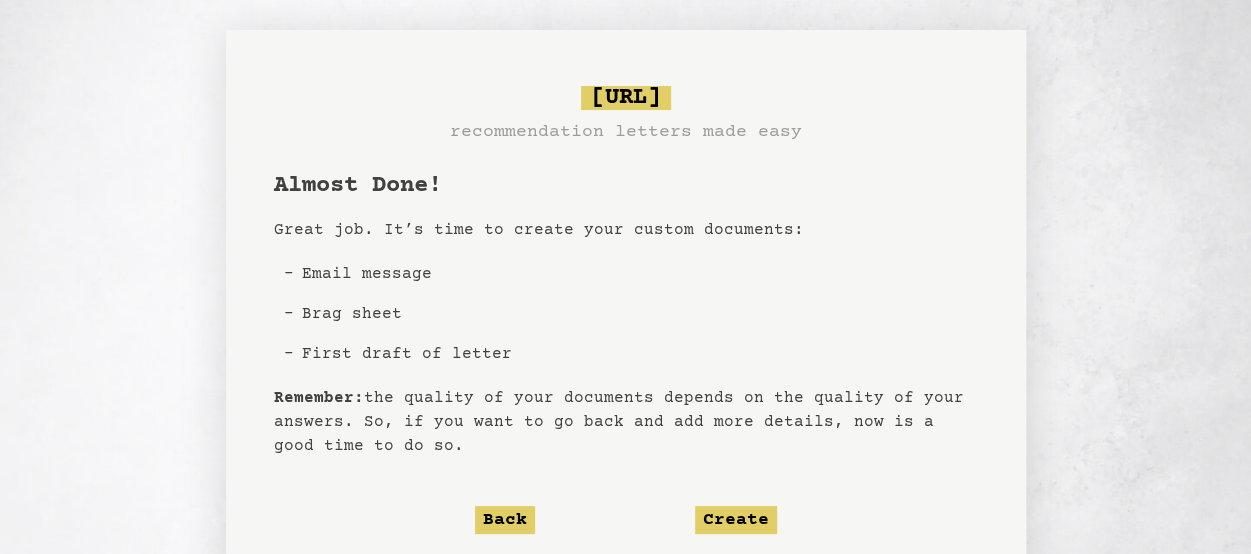 scroll, scrollTop: 0, scrollLeft: 0, axis: both 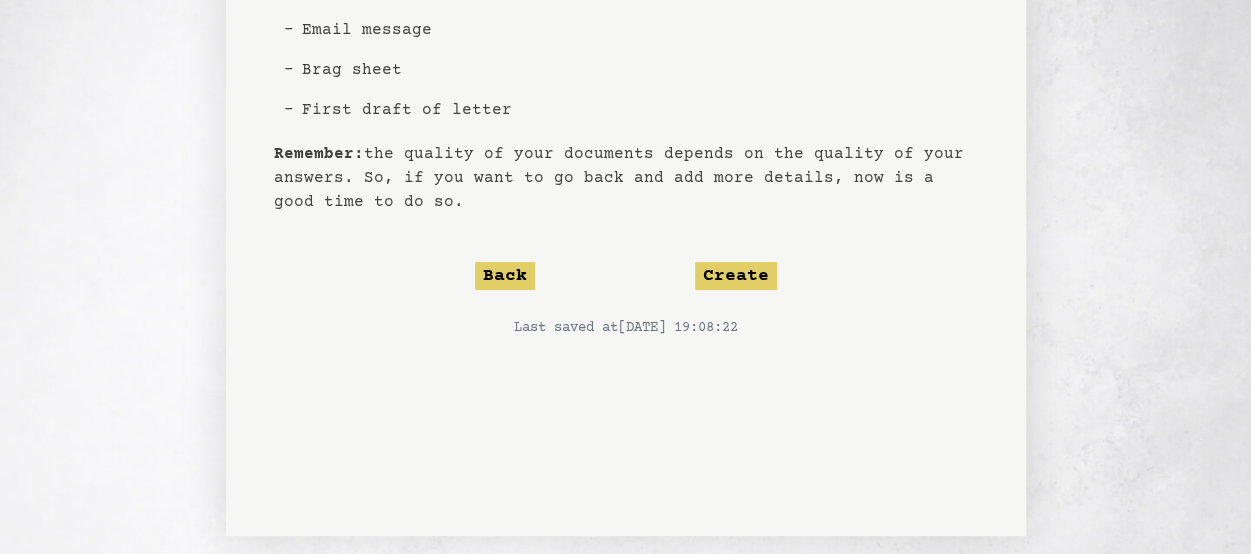 click on "Almost Done!   Great job. It’s time to create your custom documents:   Email message   Brag sheet   First draft of letter   Remember:  the quality of your documents
depends on the quality of your answers. So, if you want to go back
and add more details, now is a good time to do so.   Back   Create   Last saved at  [DATE] 19:08:22" at bounding box center [626, 215] 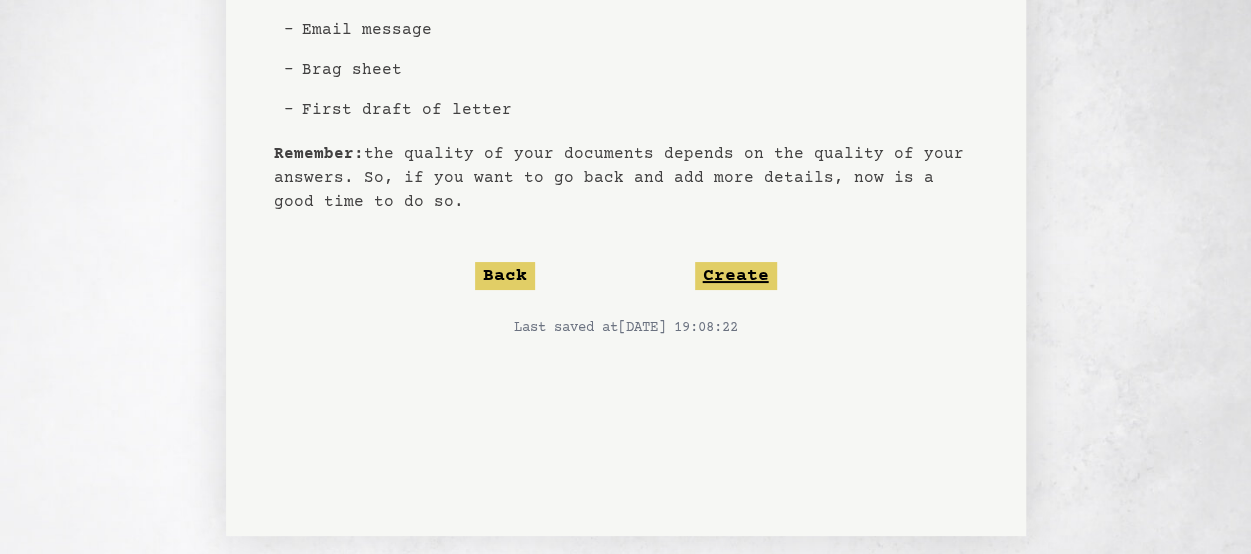 click on "Create" 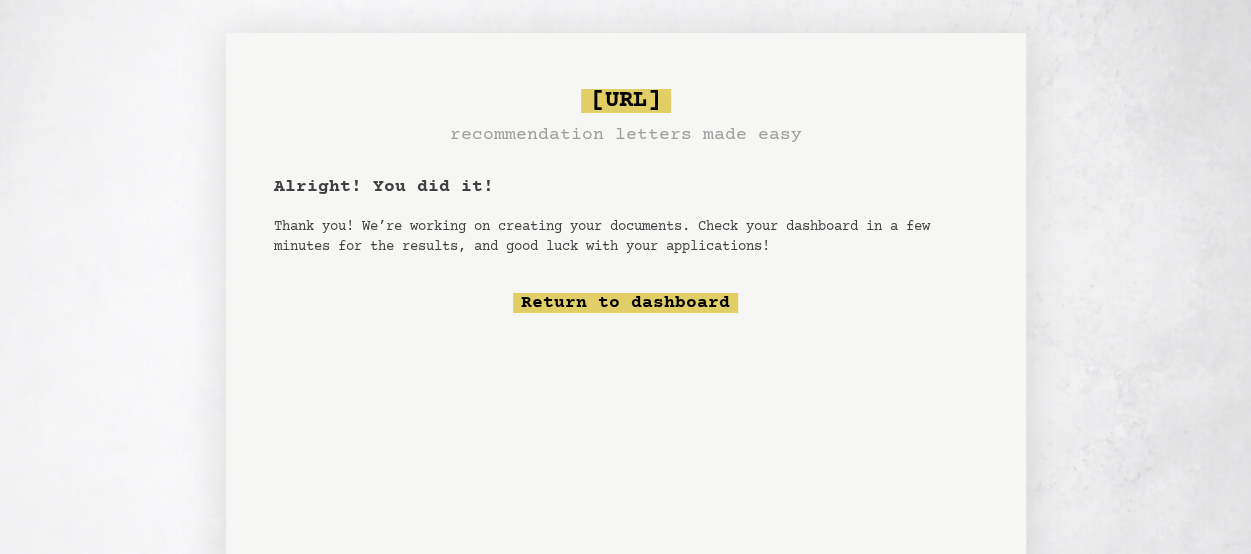 scroll, scrollTop: 3, scrollLeft: 0, axis: vertical 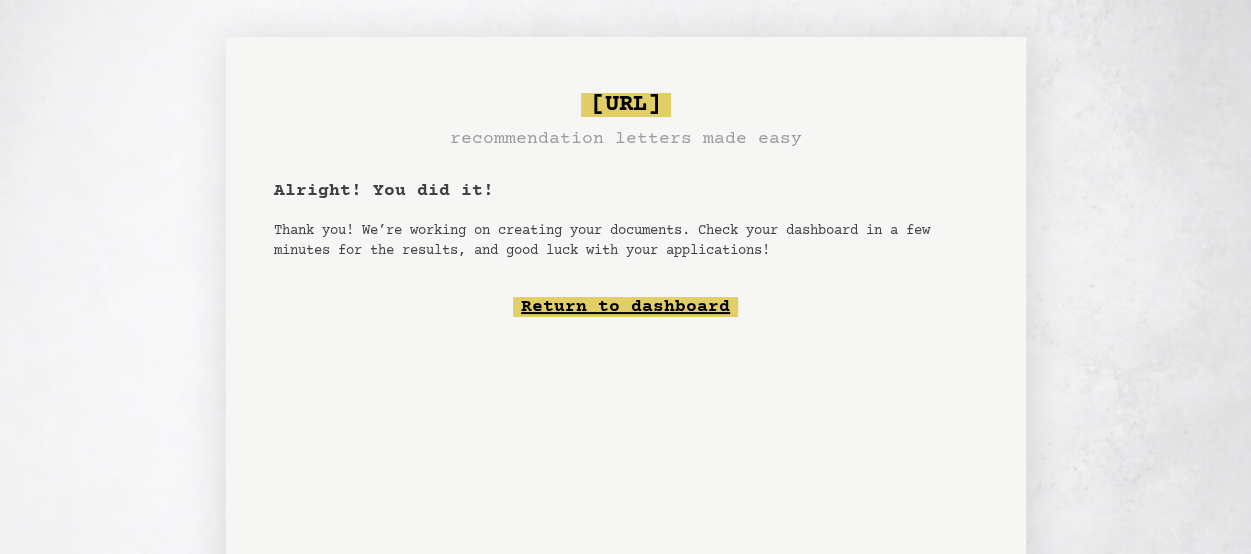click on "Return to dashboard" at bounding box center [625, 307] 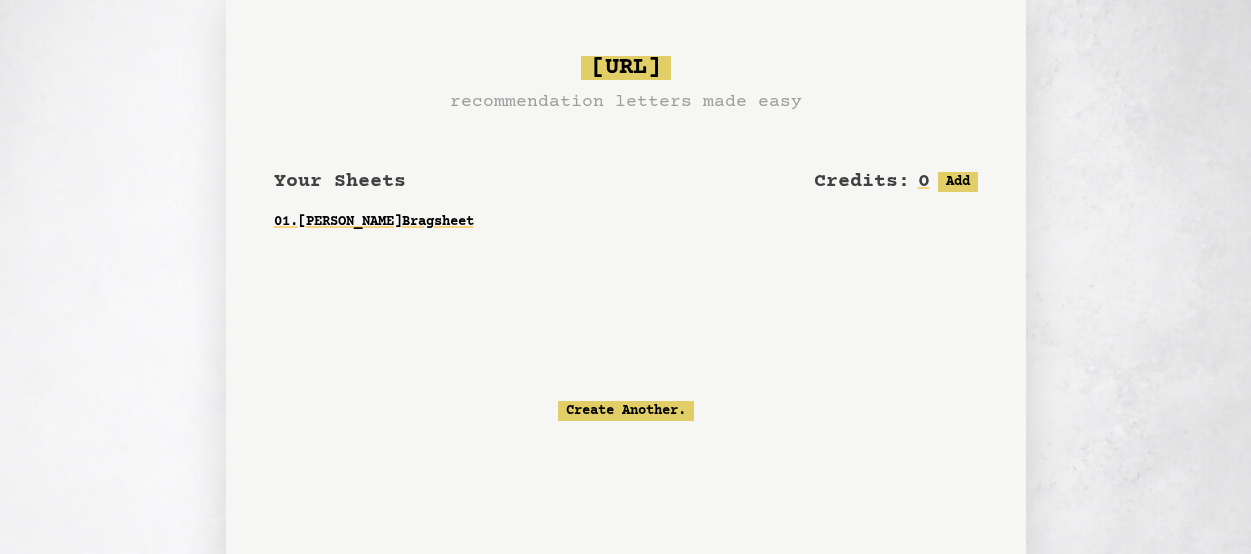 scroll, scrollTop: 0, scrollLeft: 0, axis: both 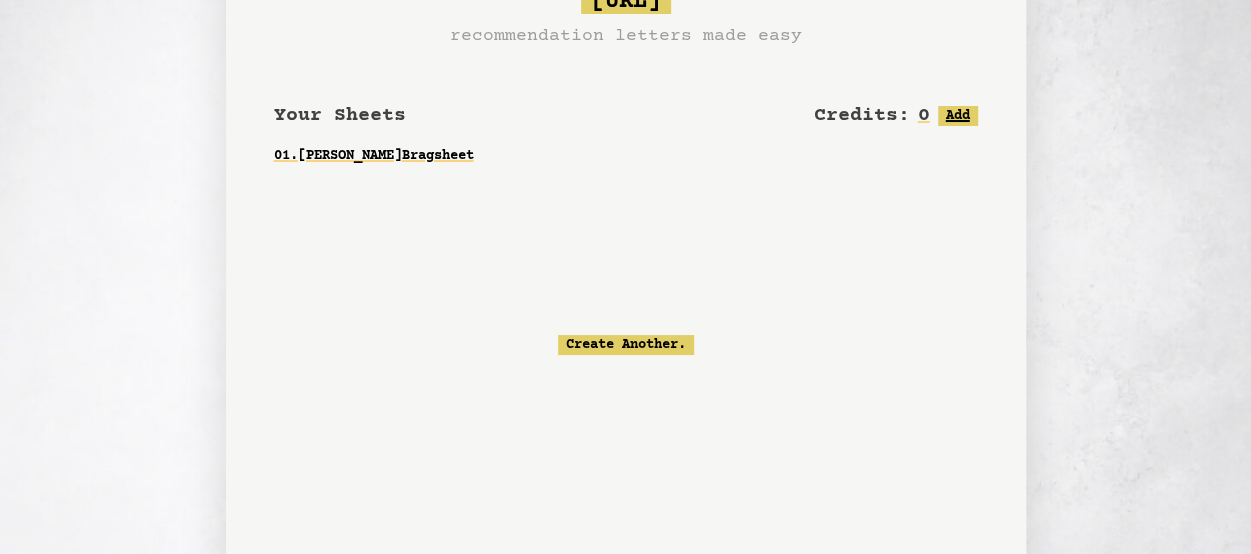 click on "Add" at bounding box center [958, 116] 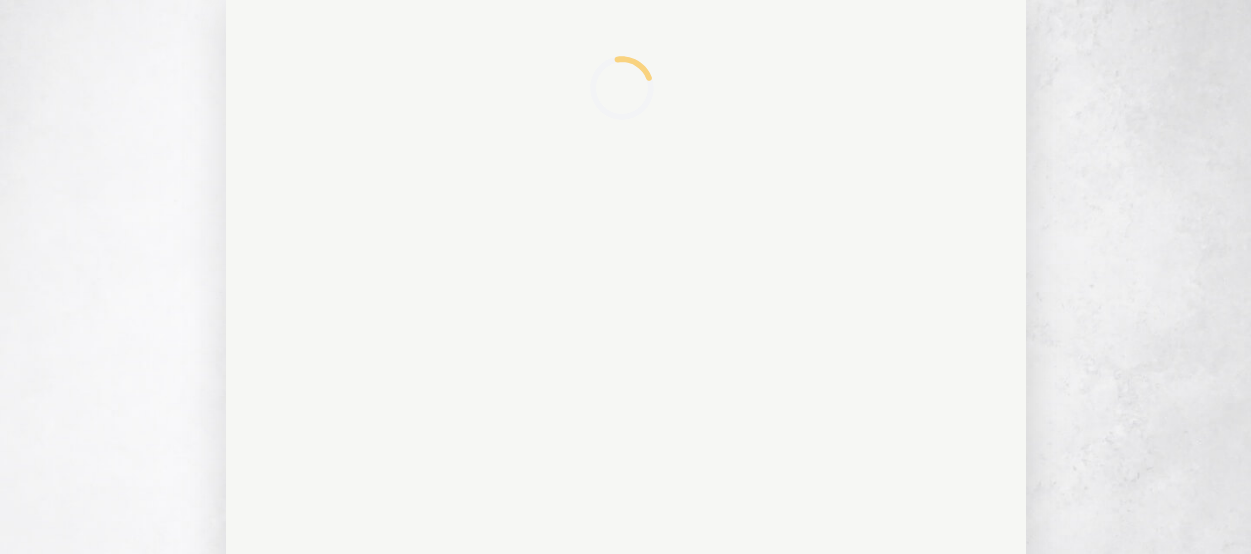 scroll, scrollTop: 0, scrollLeft: 0, axis: both 